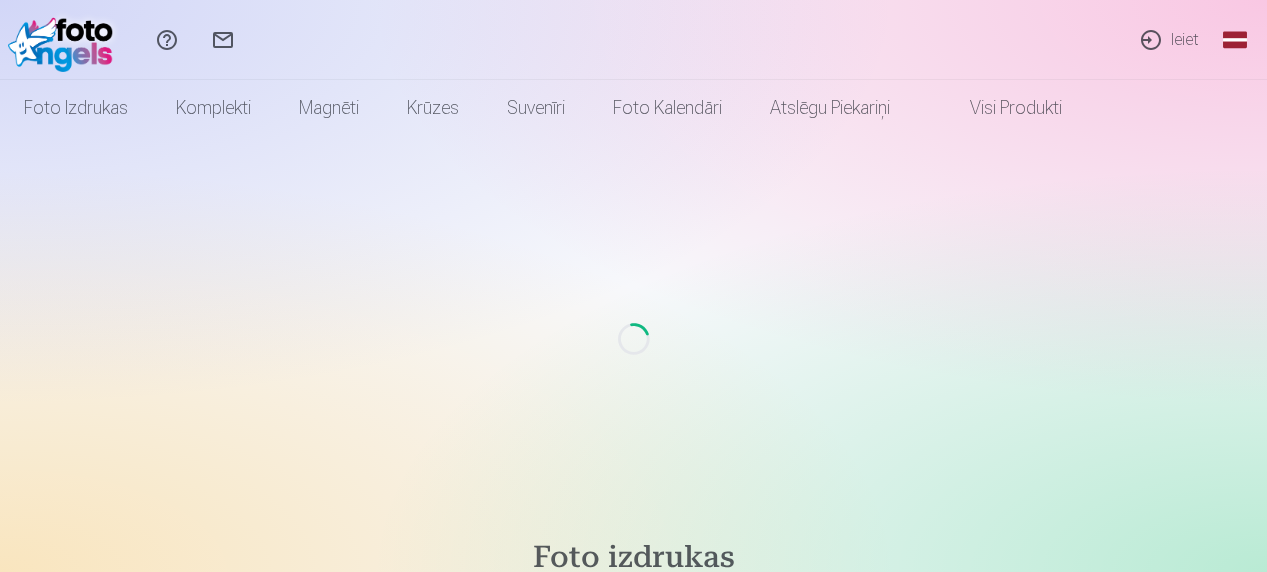 scroll, scrollTop: 0, scrollLeft: 0, axis: both 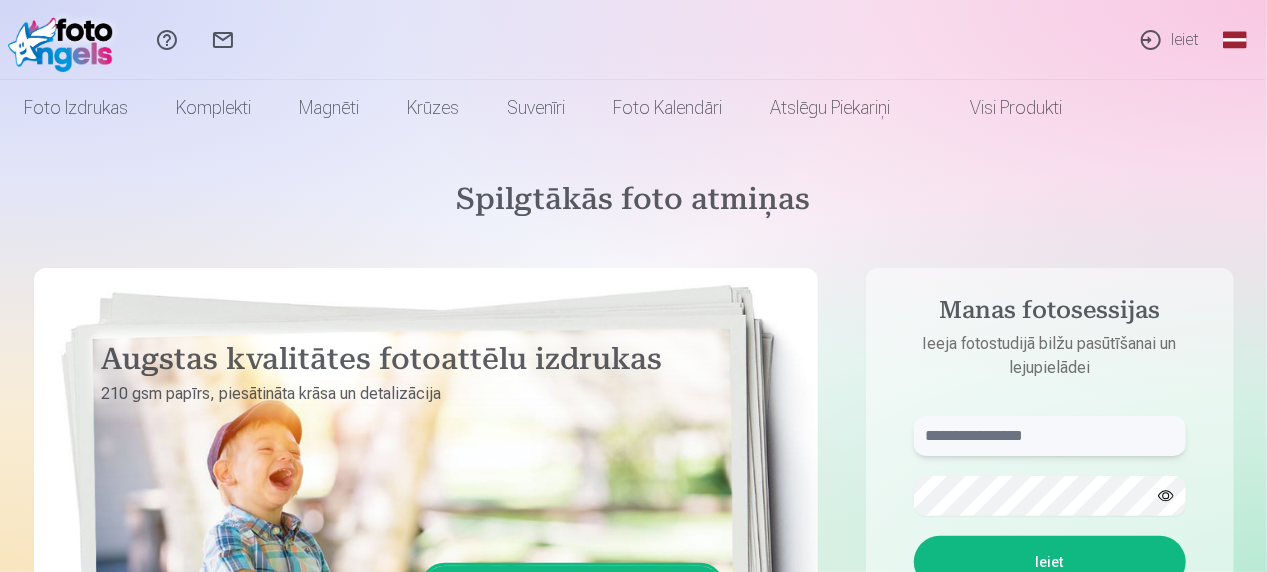 click at bounding box center [1050, 436] 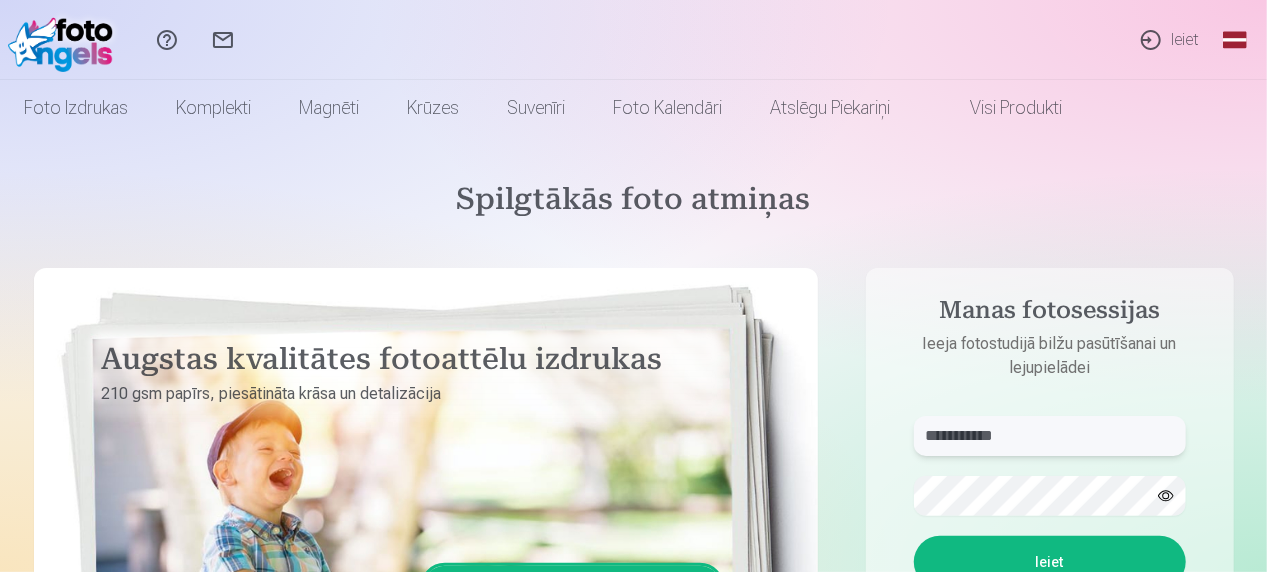 type on "**********" 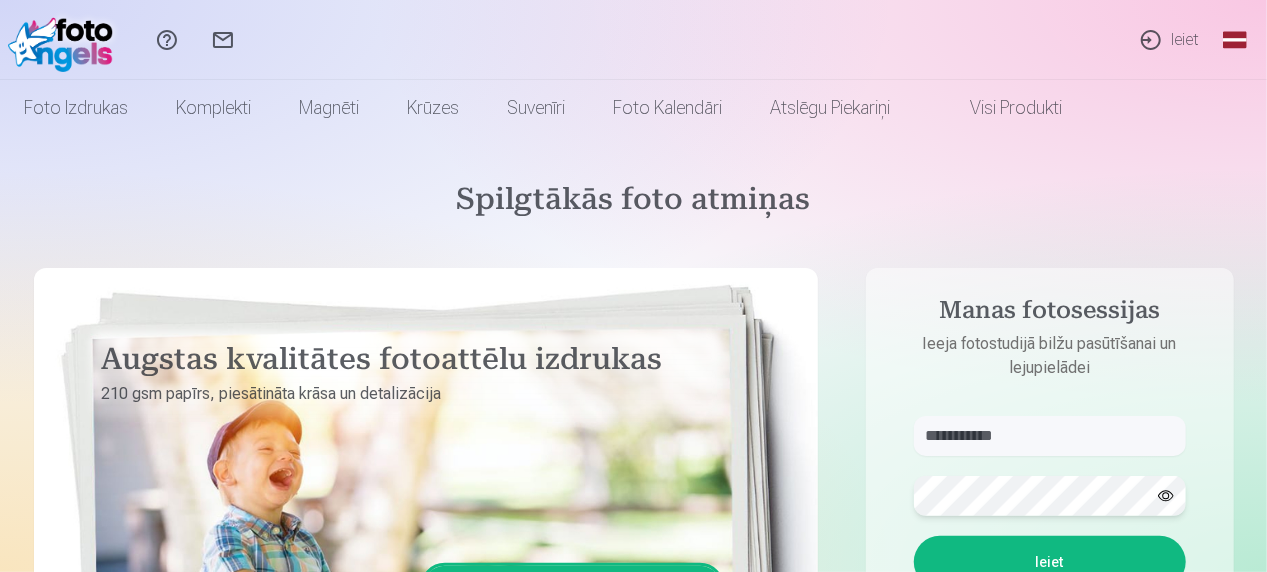 click on "Ieiet" at bounding box center [1050, 562] 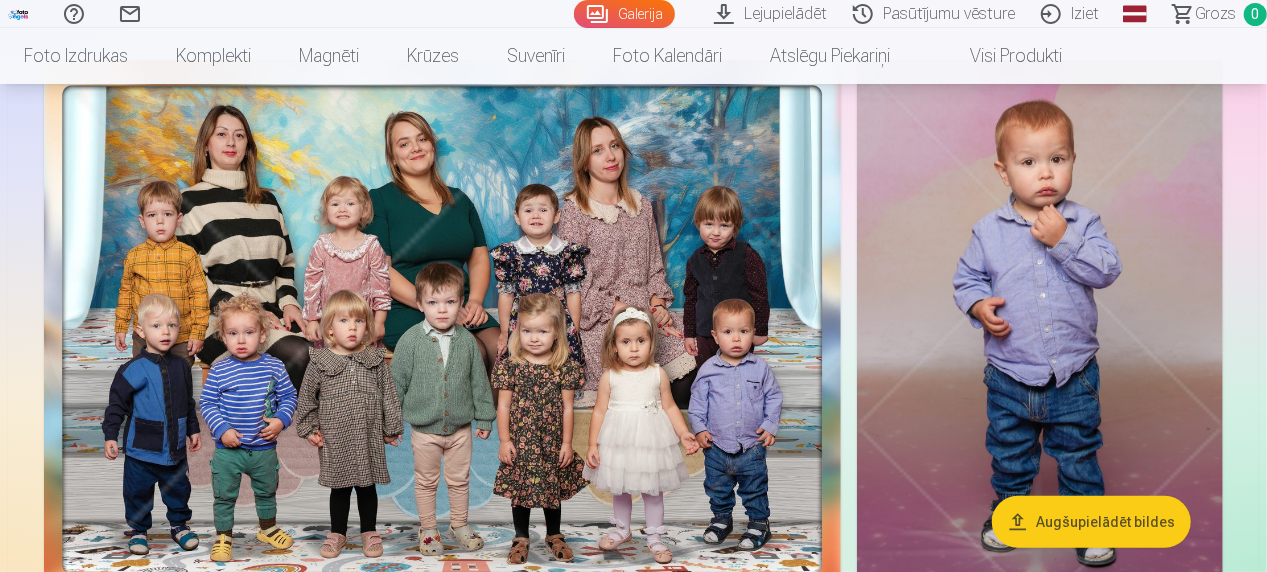 scroll, scrollTop: 200, scrollLeft: 0, axis: vertical 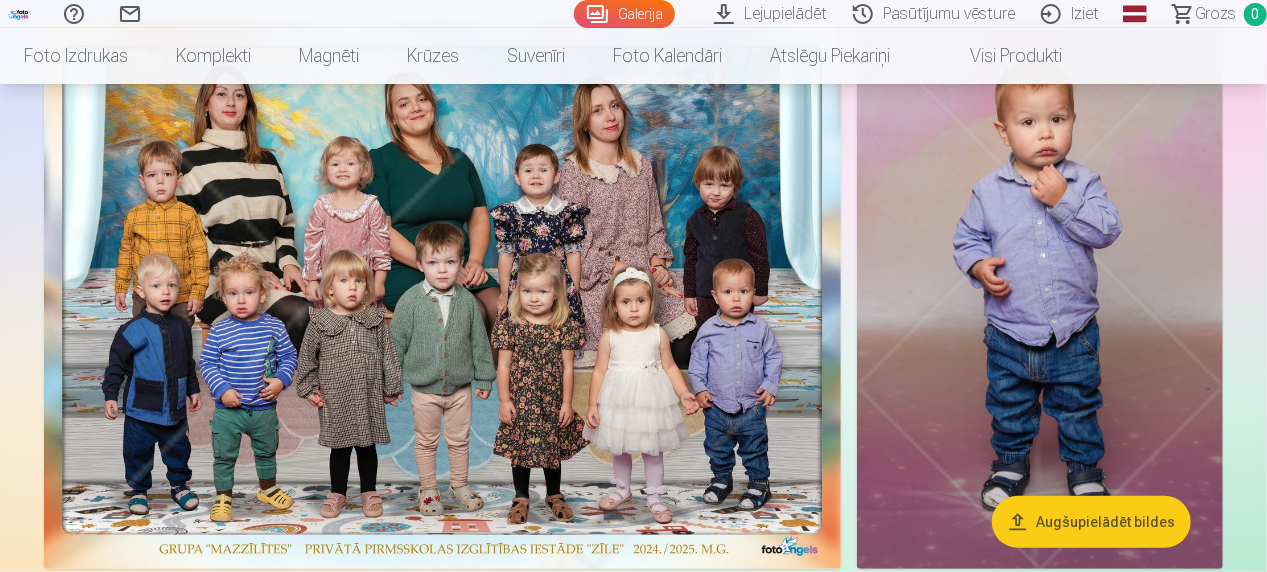 click on "Lejupielādēt" at bounding box center (773, 14) 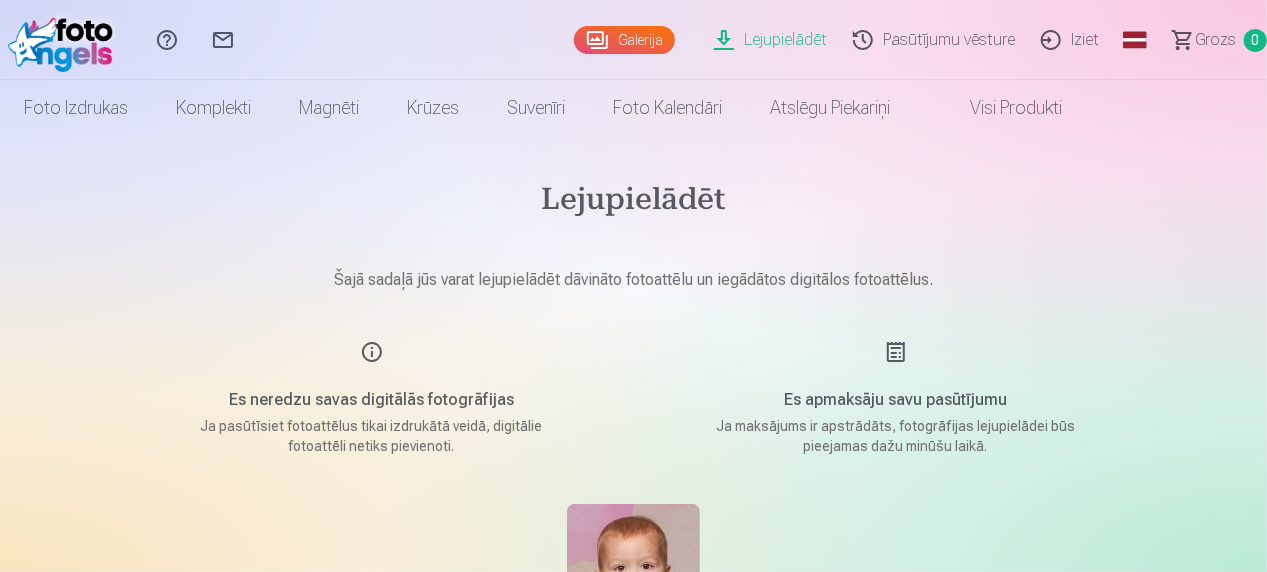 click on "Galerija" at bounding box center (624, 40) 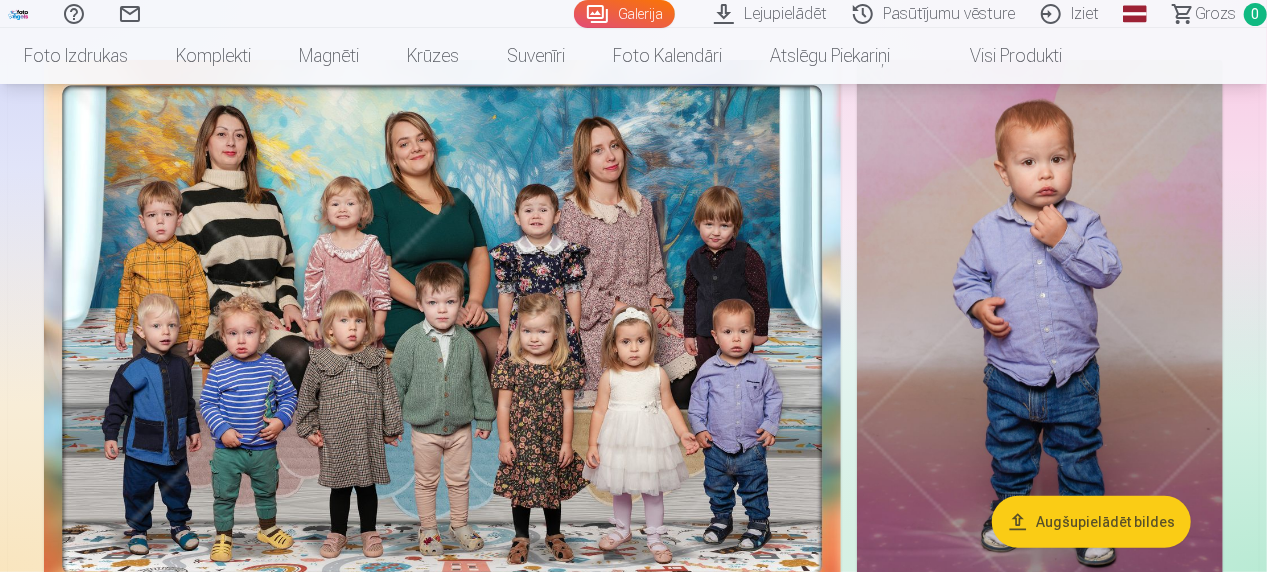 scroll, scrollTop: 200, scrollLeft: 0, axis: vertical 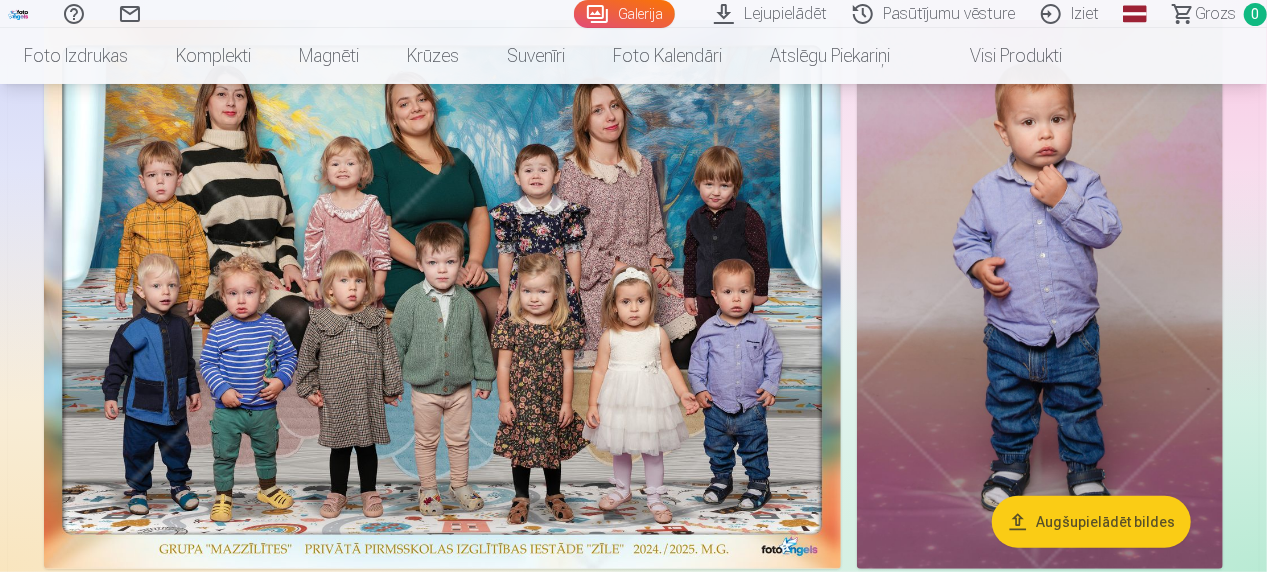 click on "Augšupielādēt bildes" at bounding box center (1091, 522) 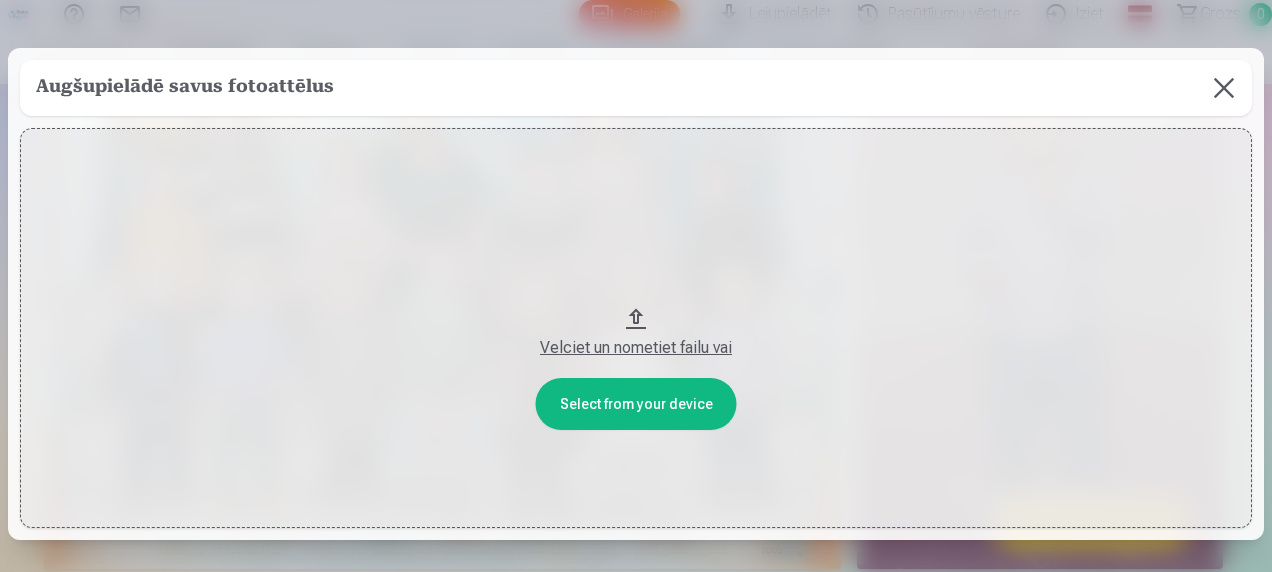 click at bounding box center [1224, 88] 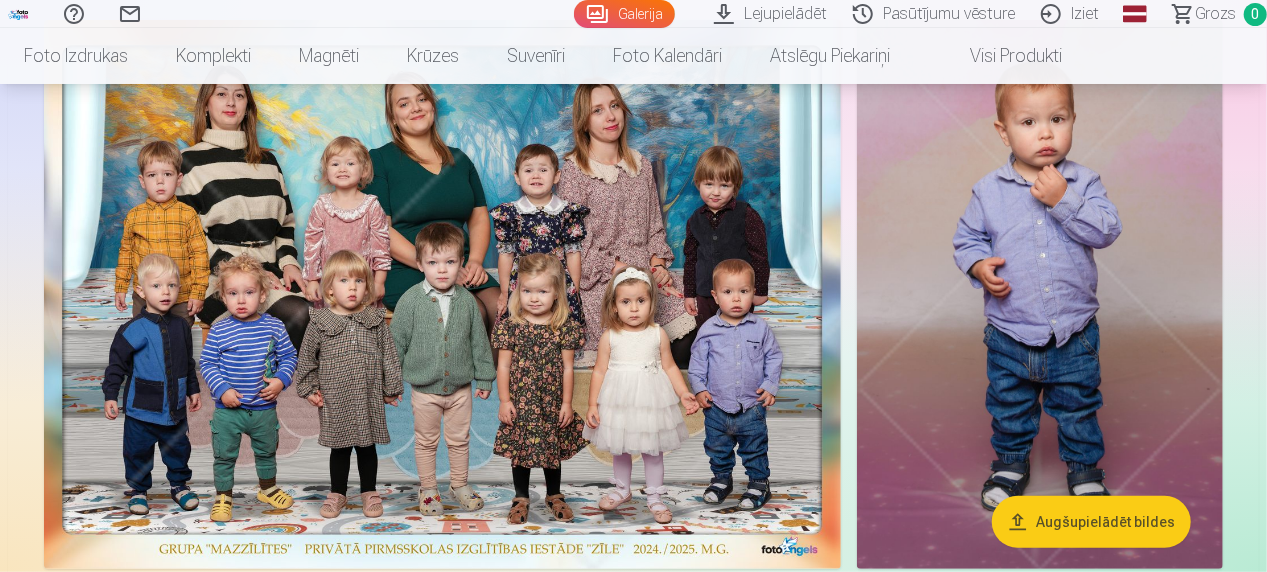 type 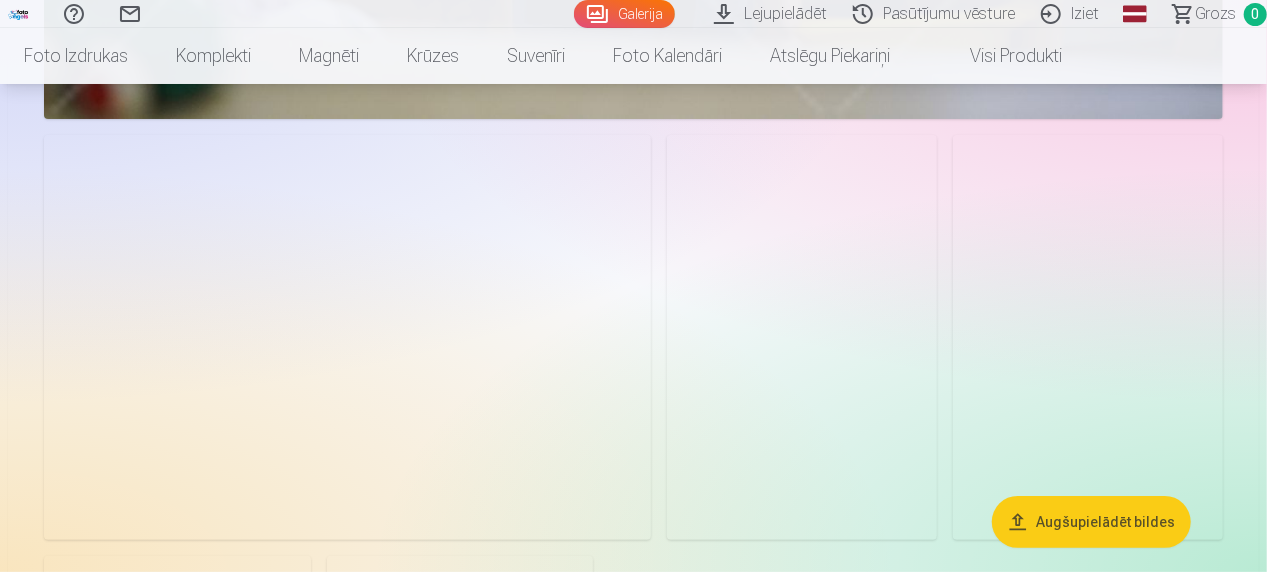 scroll, scrollTop: 7520, scrollLeft: 0, axis: vertical 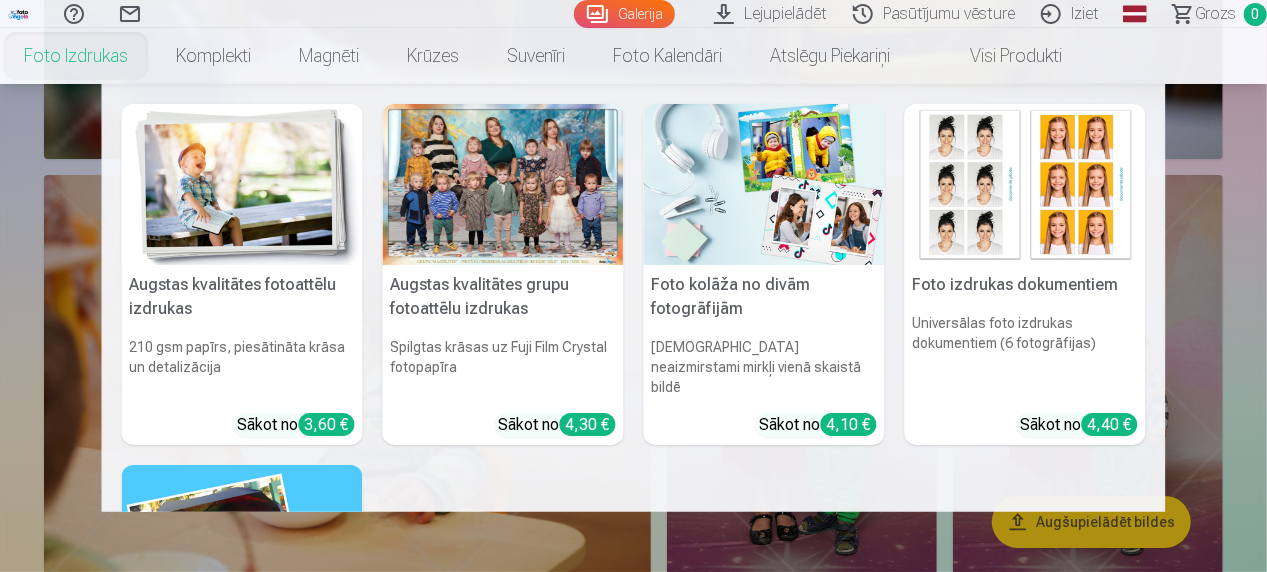 click at bounding box center [242, 184] 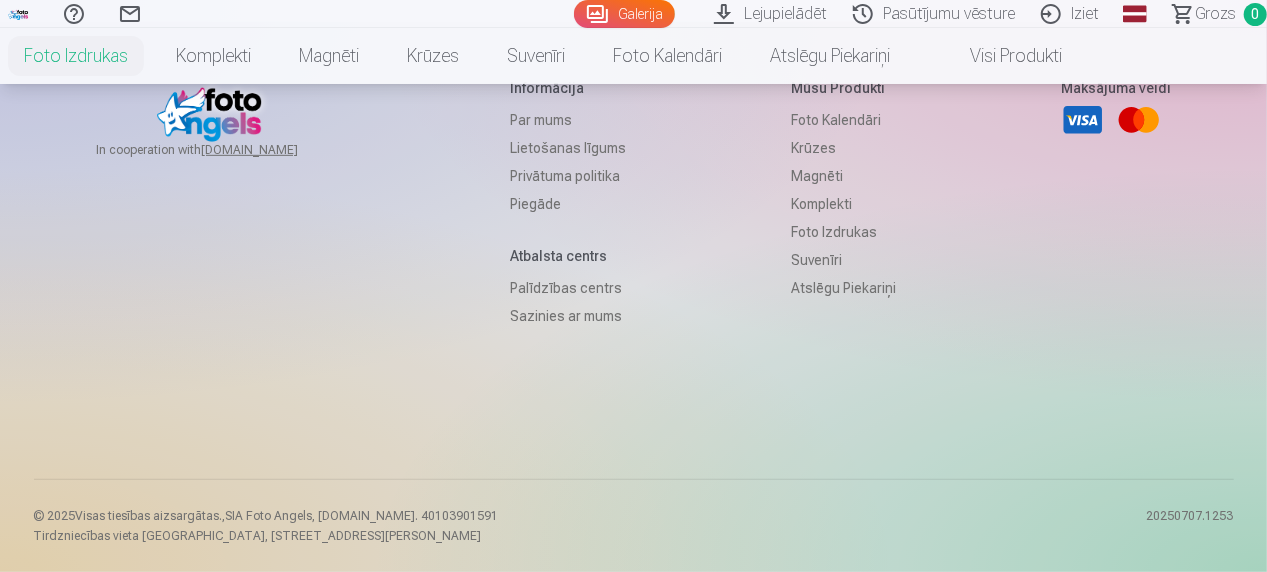 scroll, scrollTop: 0, scrollLeft: 0, axis: both 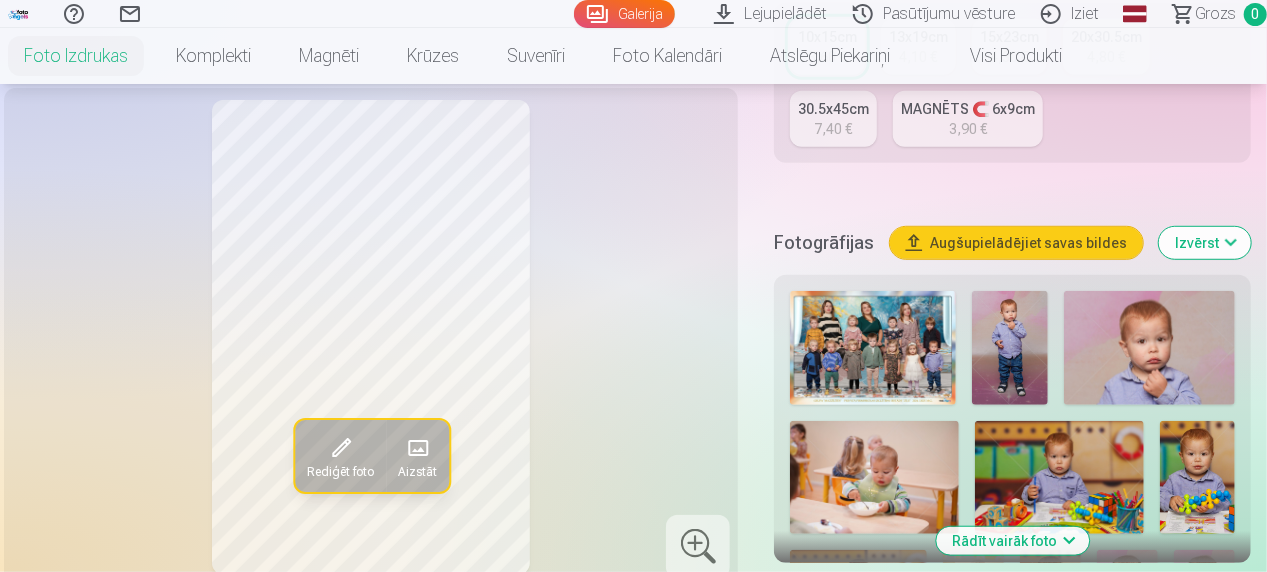 click at bounding box center [1149, 348] 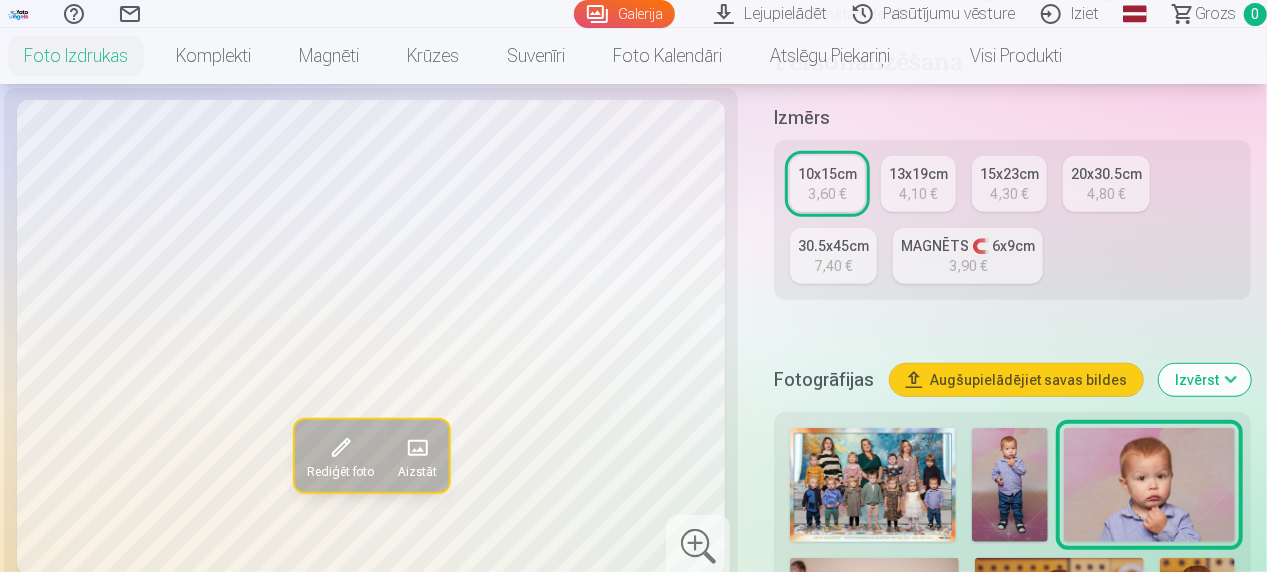 scroll, scrollTop: 389, scrollLeft: 0, axis: vertical 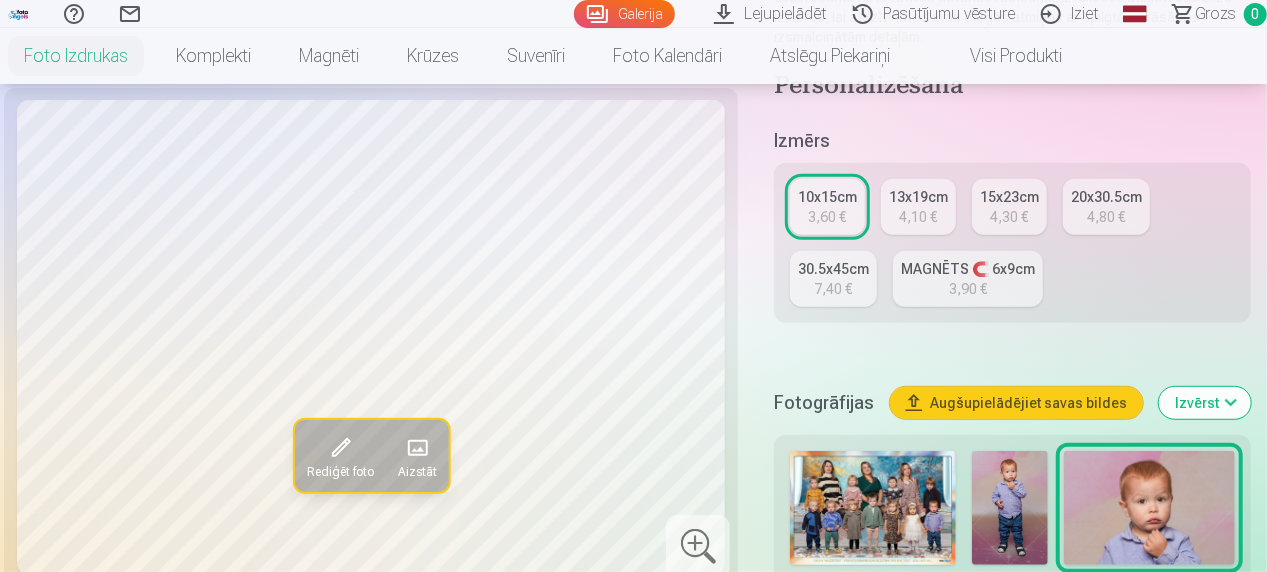click on "3,60 €" at bounding box center [828, 217] 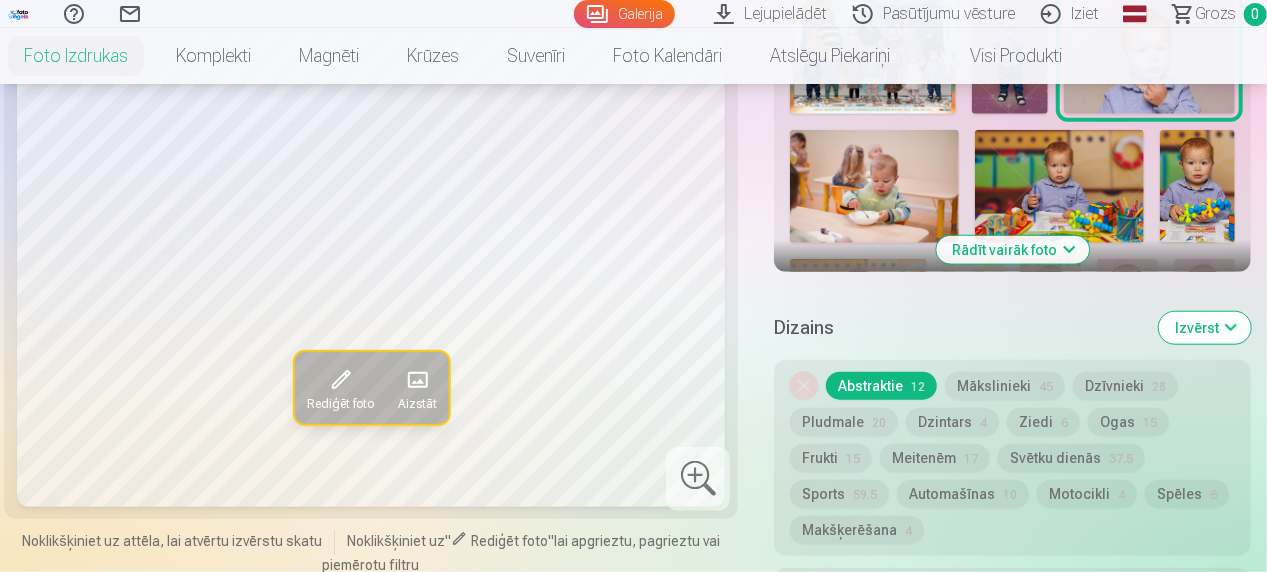 scroll, scrollTop: 800, scrollLeft: 0, axis: vertical 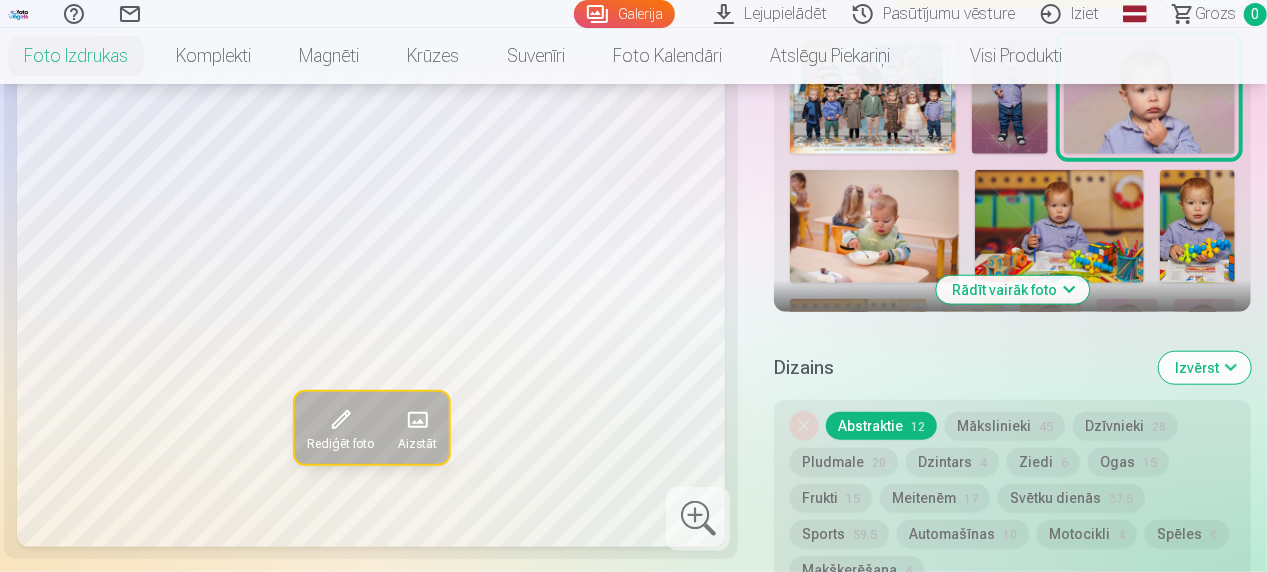 click on "Rādīt vairāk foto" at bounding box center (1012, 290) 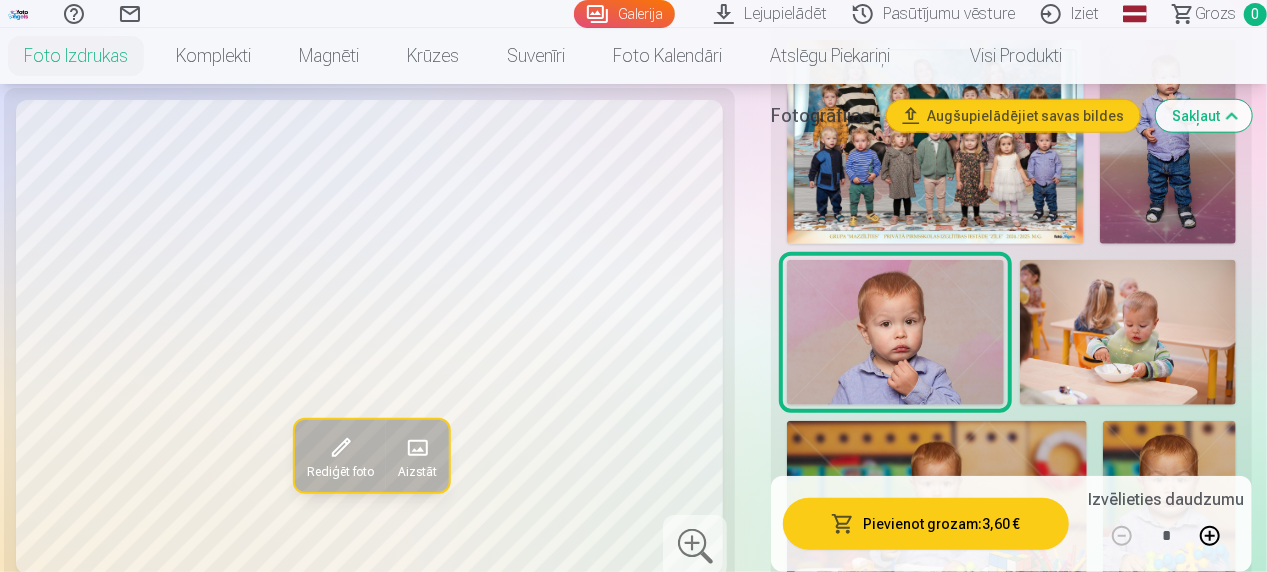 type 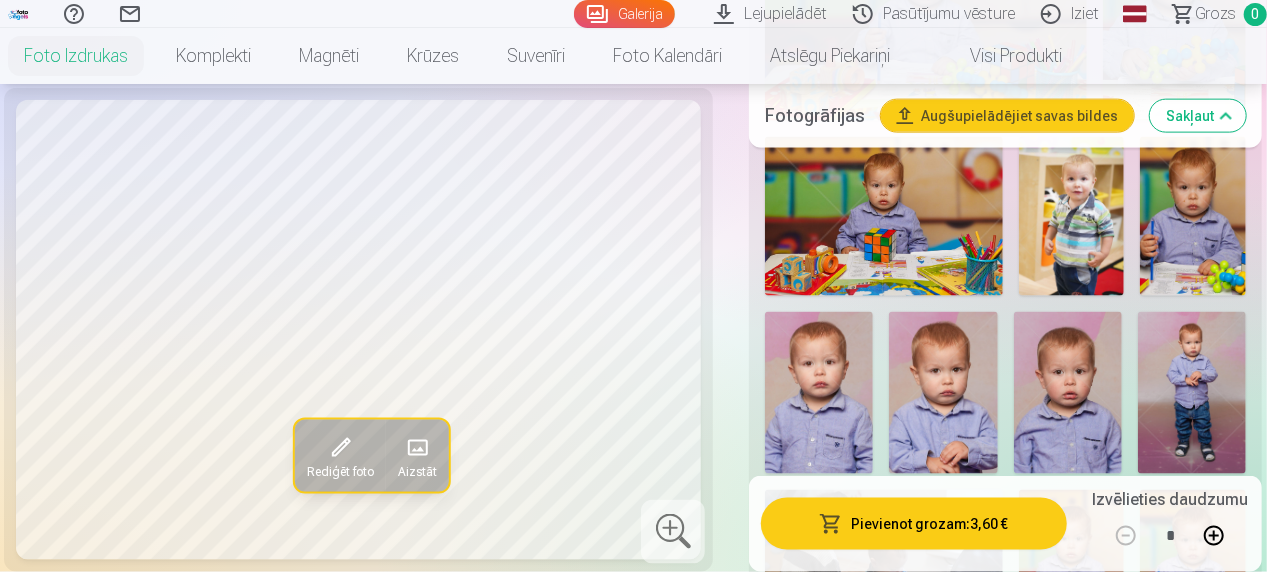 scroll, scrollTop: 1360, scrollLeft: 0, axis: vertical 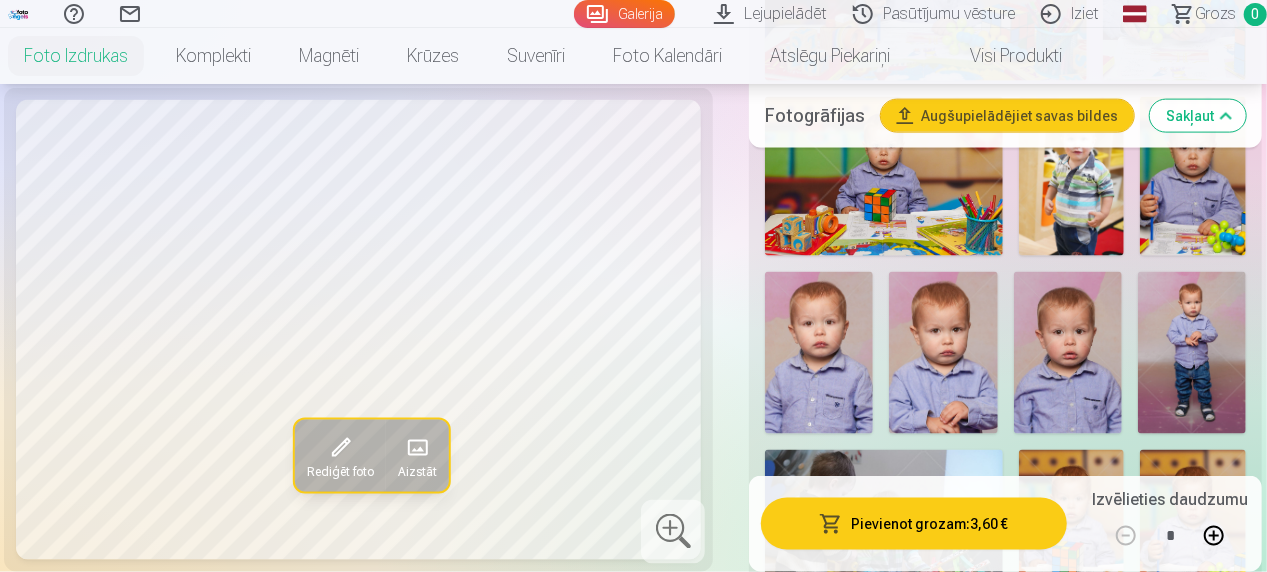click at bounding box center [819, 353] 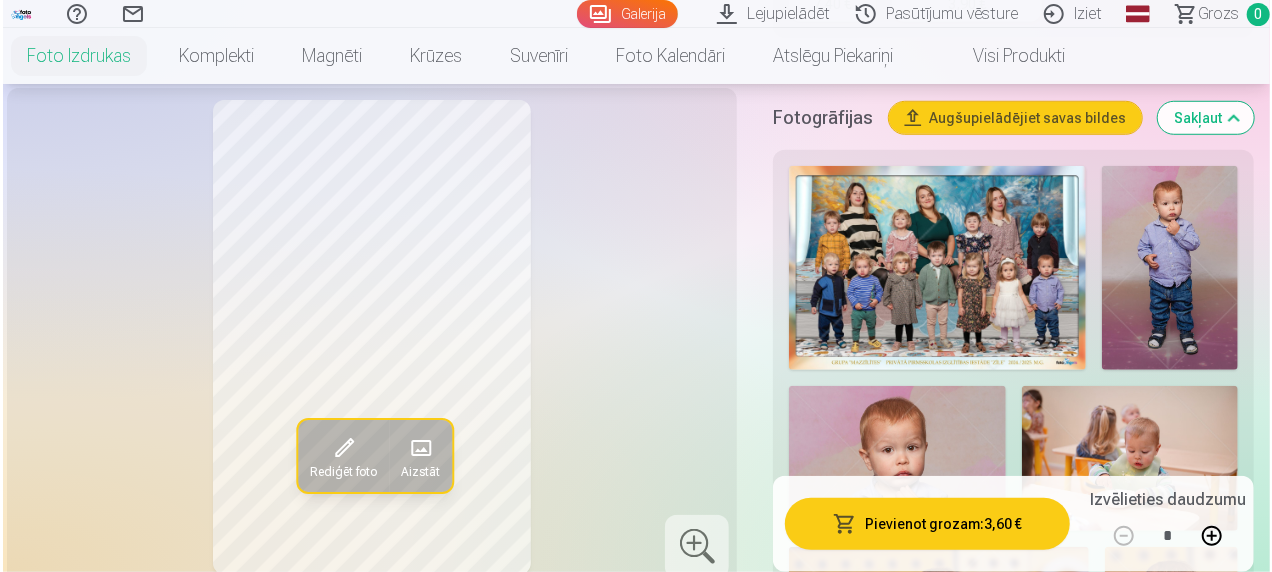 scroll, scrollTop: 690, scrollLeft: 0, axis: vertical 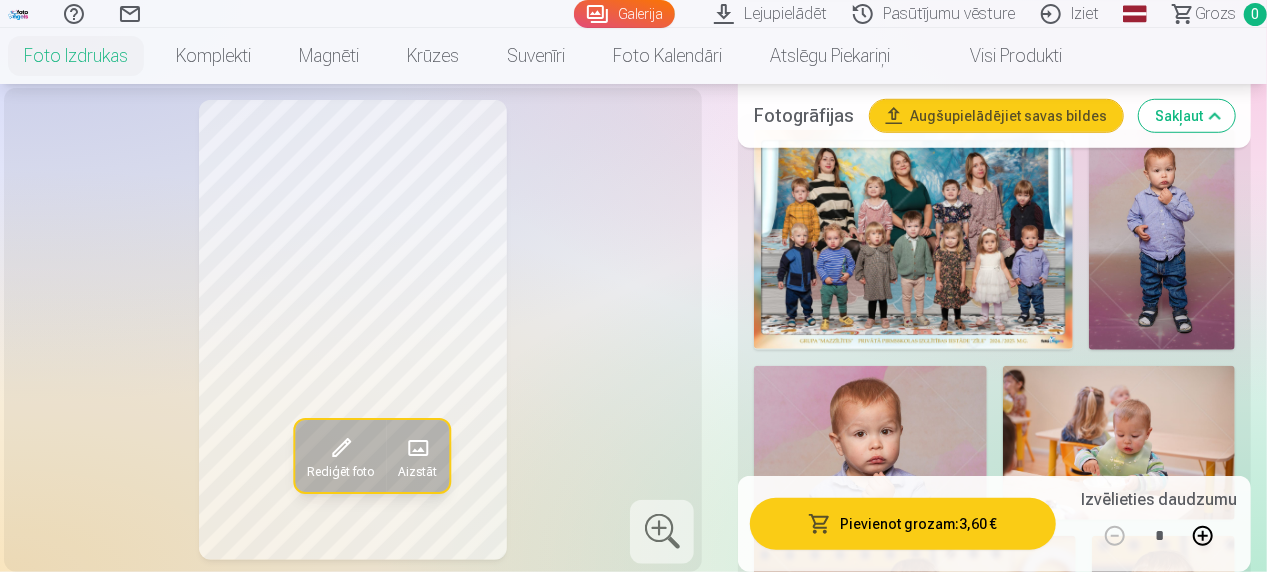 click at bounding box center (870, 443) 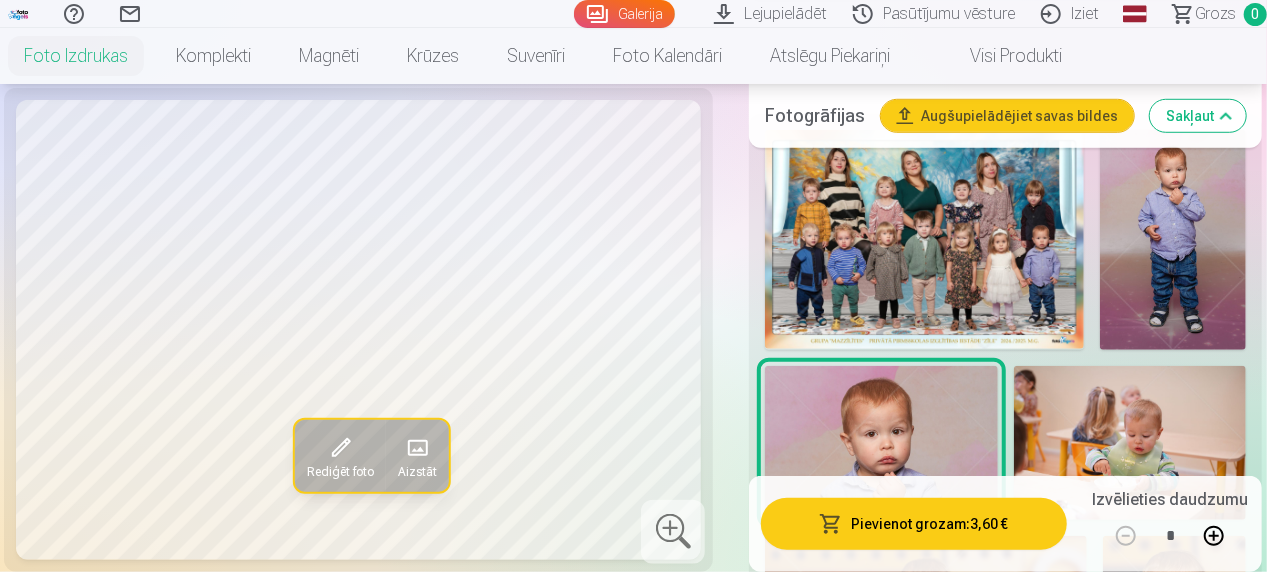 click on "Pievienot grozam :  3,60 €" at bounding box center (914, 524) 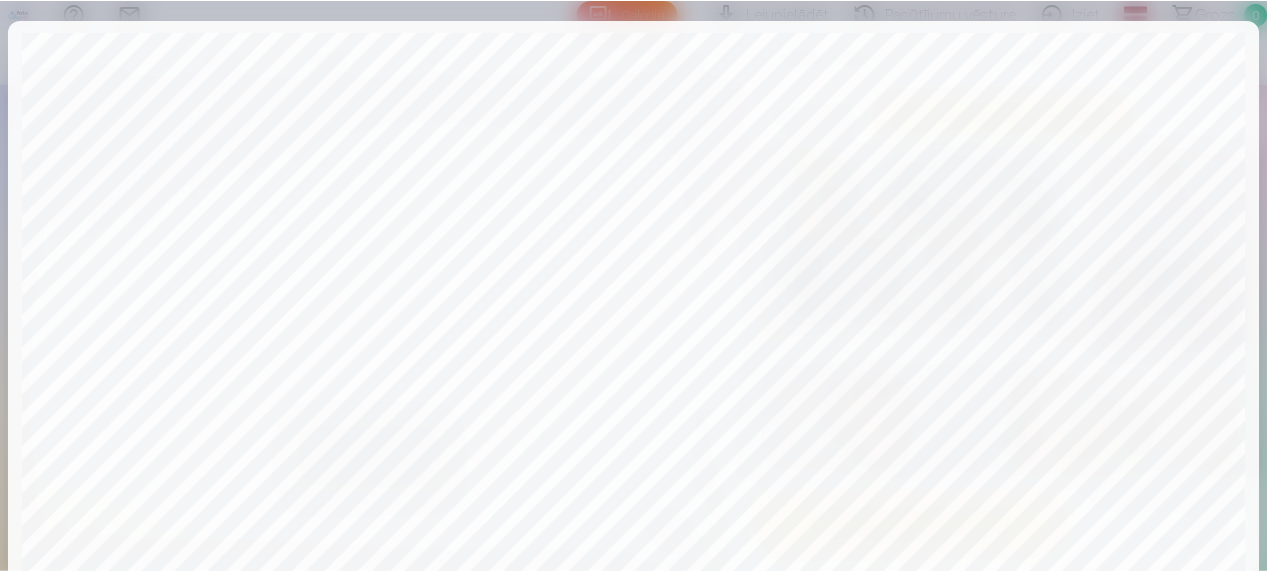 scroll, scrollTop: 796, scrollLeft: 0, axis: vertical 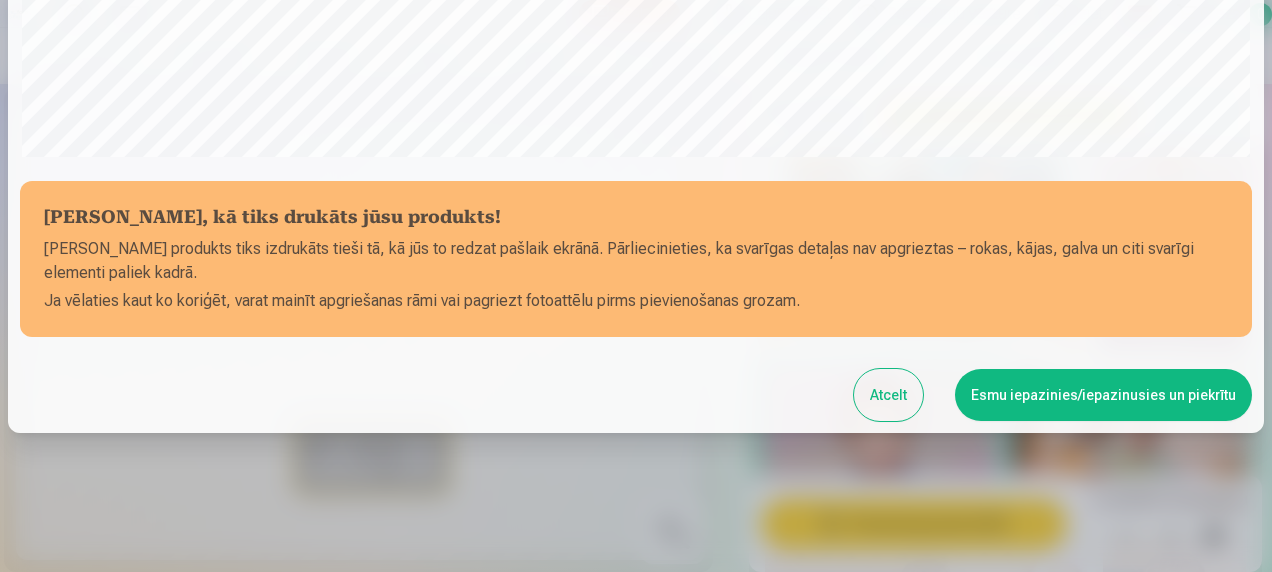 click on "Esmu iepazinies/iepazinusies un piekrītu" at bounding box center (1103, 395) 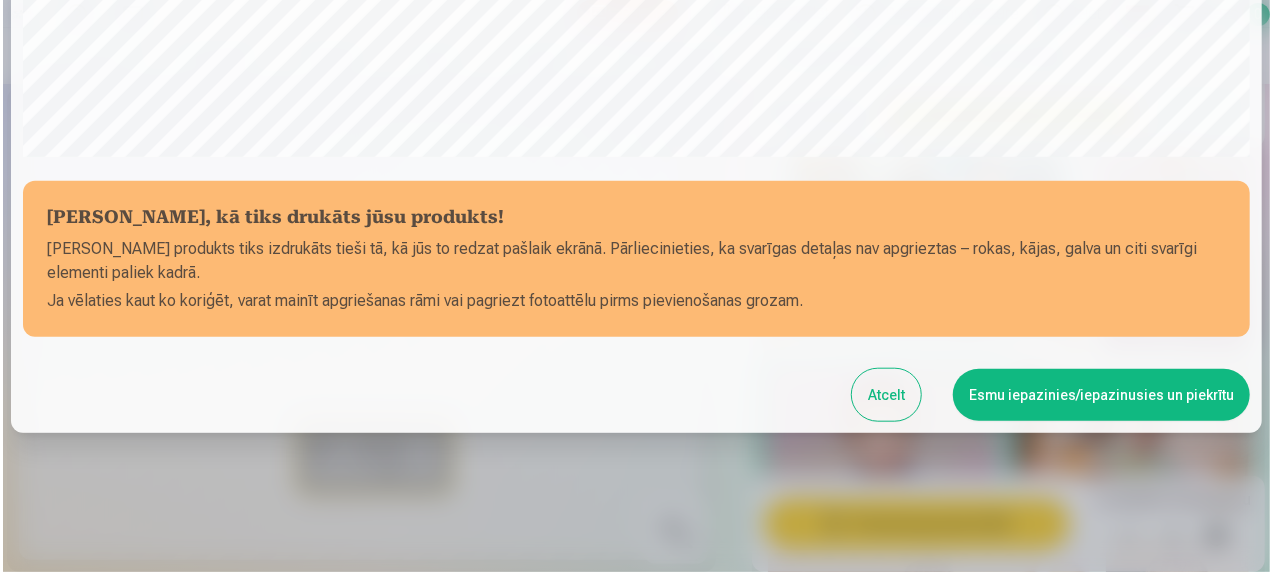 scroll, scrollTop: 793, scrollLeft: 0, axis: vertical 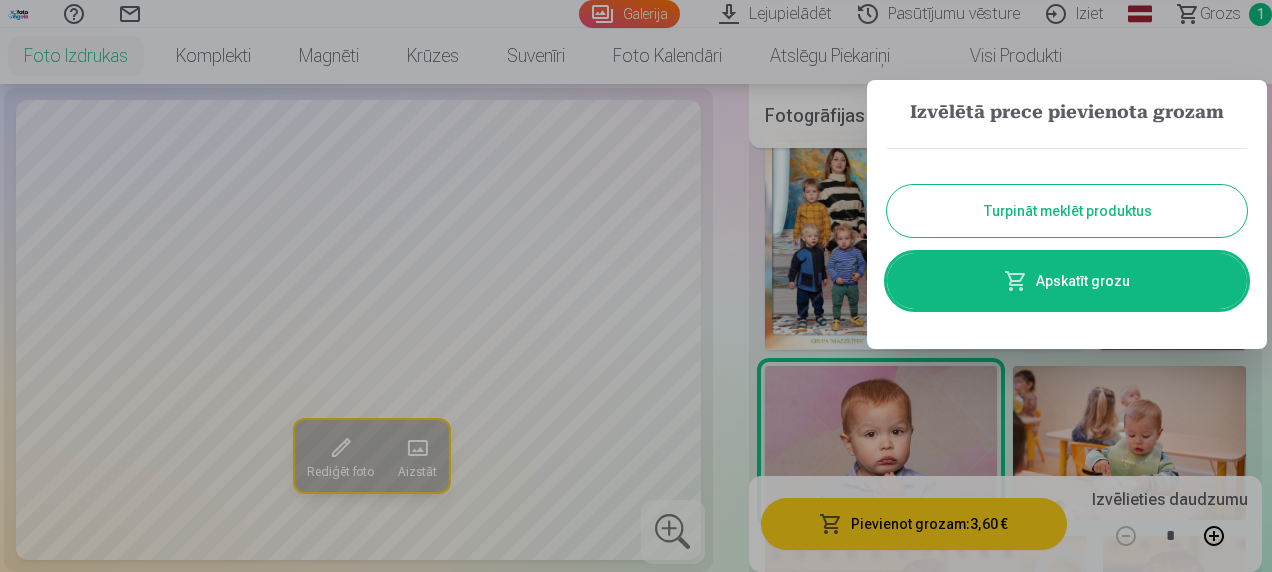 click on "Apskatīt grozu" at bounding box center [1067, 281] 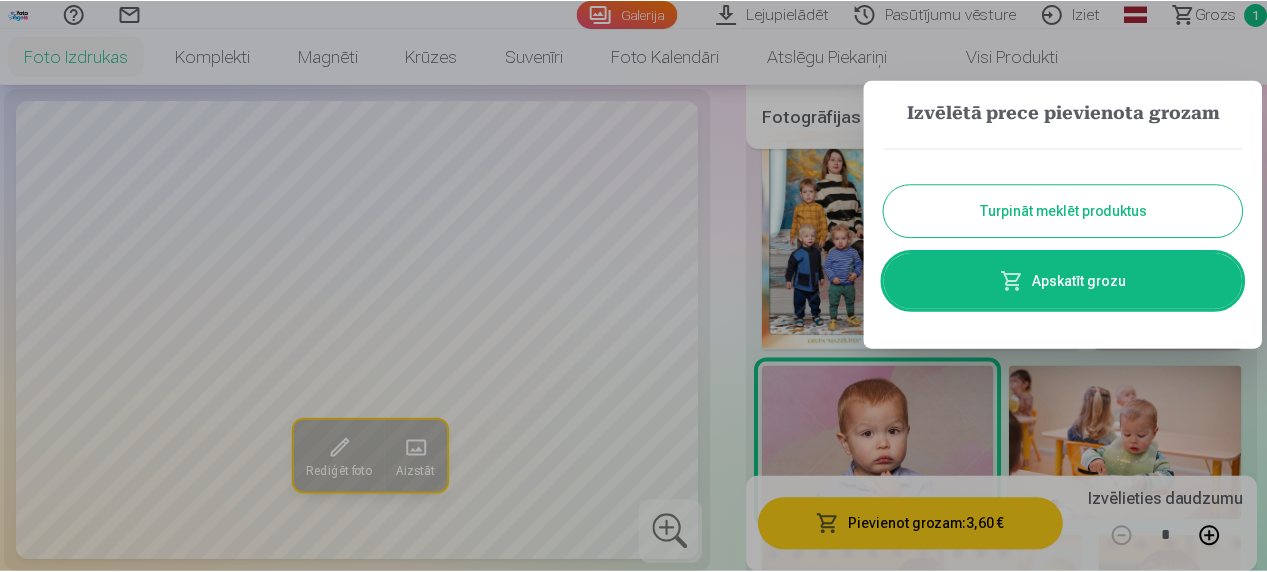 scroll, scrollTop: 0, scrollLeft: 0, axis: both 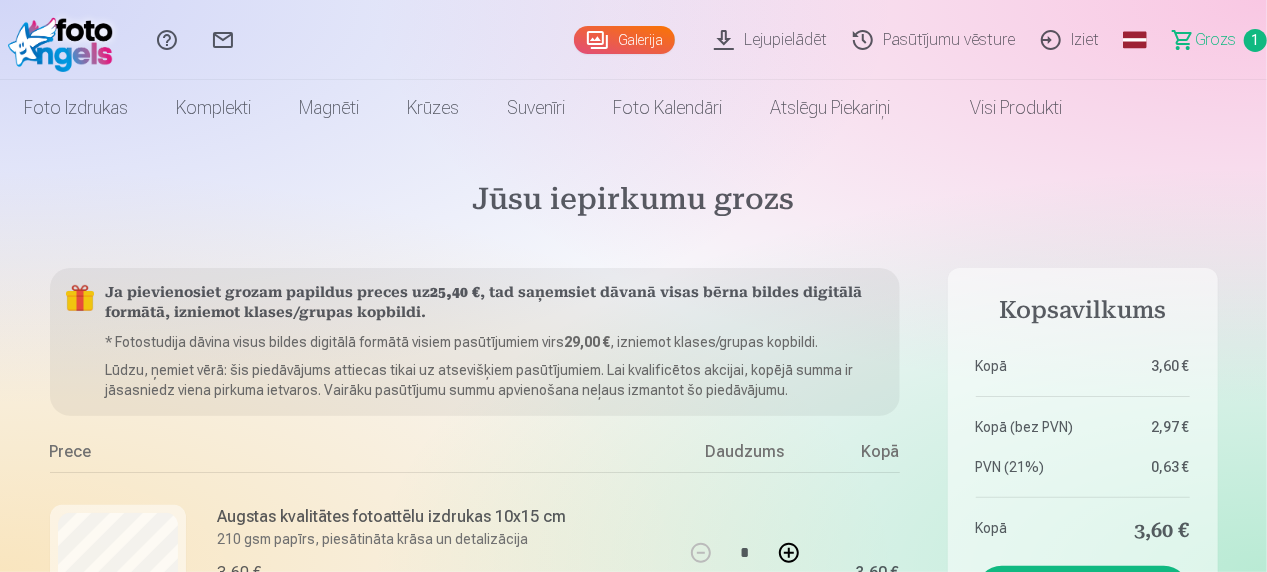click on "Galerija" at bounding box center [624, 40] 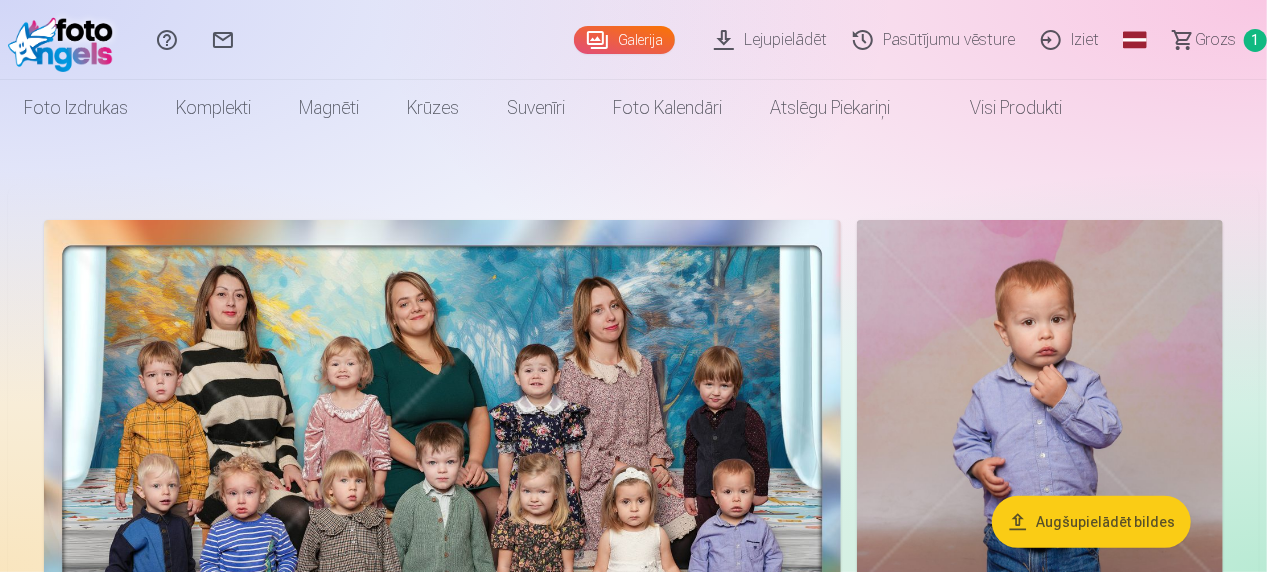 click at bounding box center [442, 494] 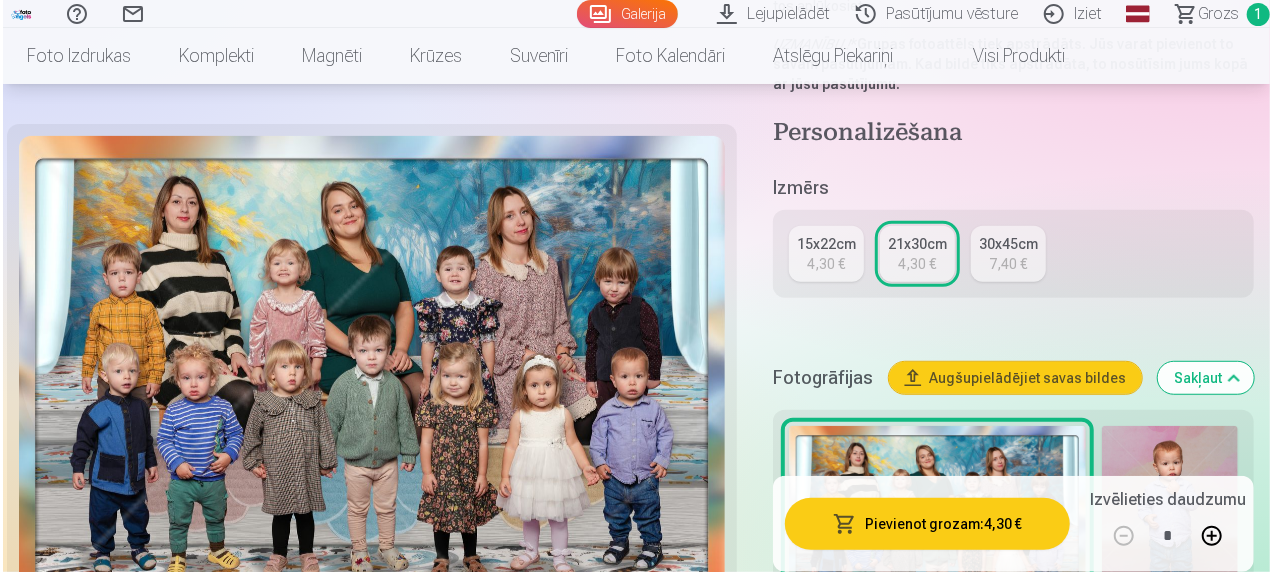 scroll, scrollTop: 480, scrollLeft: 0, axis: vertical 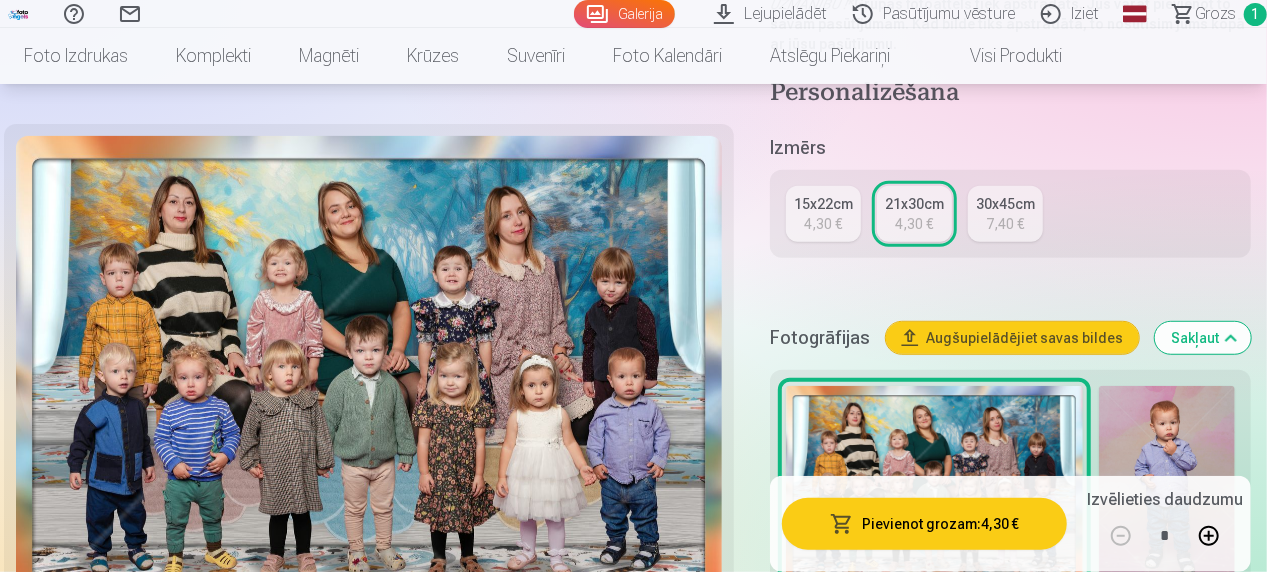 click on "Pievienot grozam :  4,30 €" at bounding box center (924, 524) 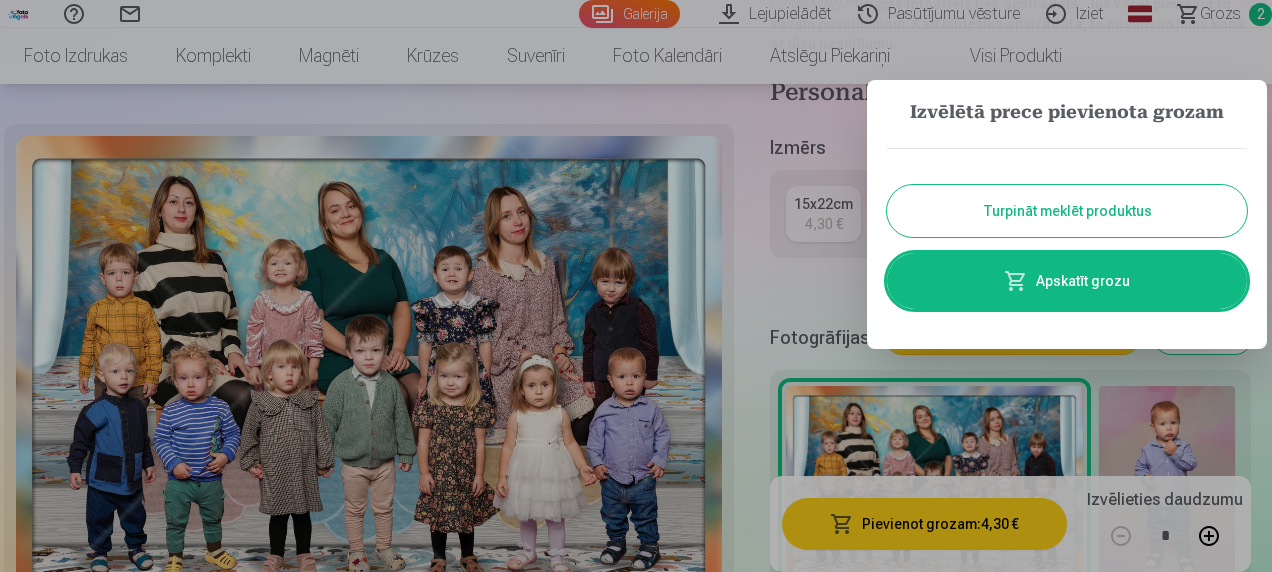 click on "Apskatīt grozu" at bounding box center [1067, 281] 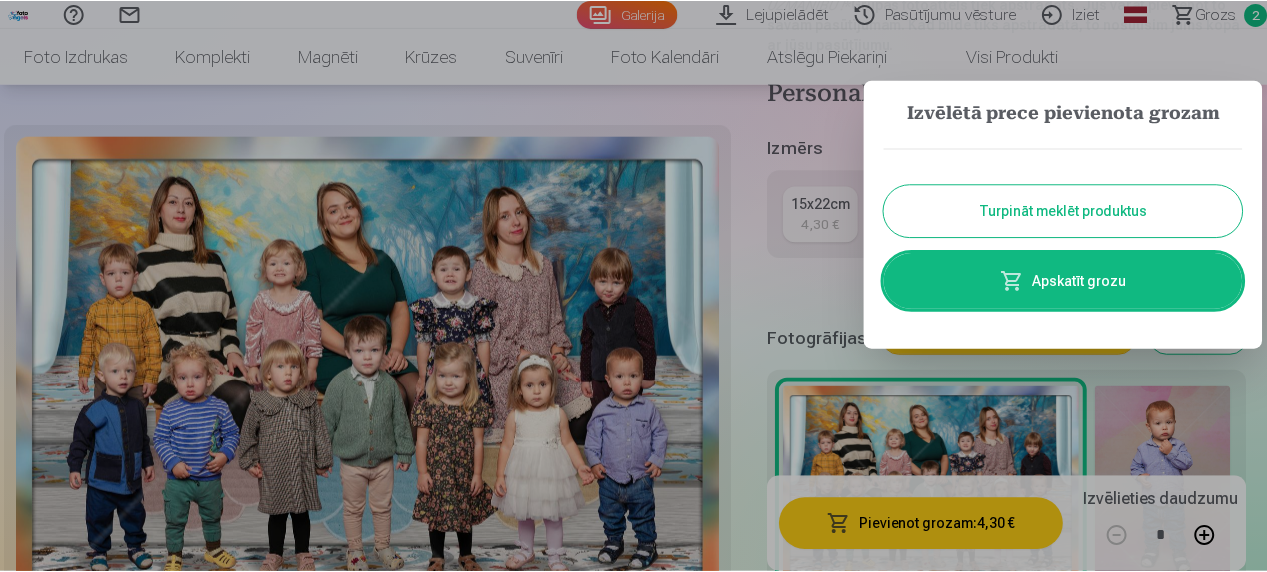 scroll, scrollTop: 0, scrollLeft: 0, axis: both 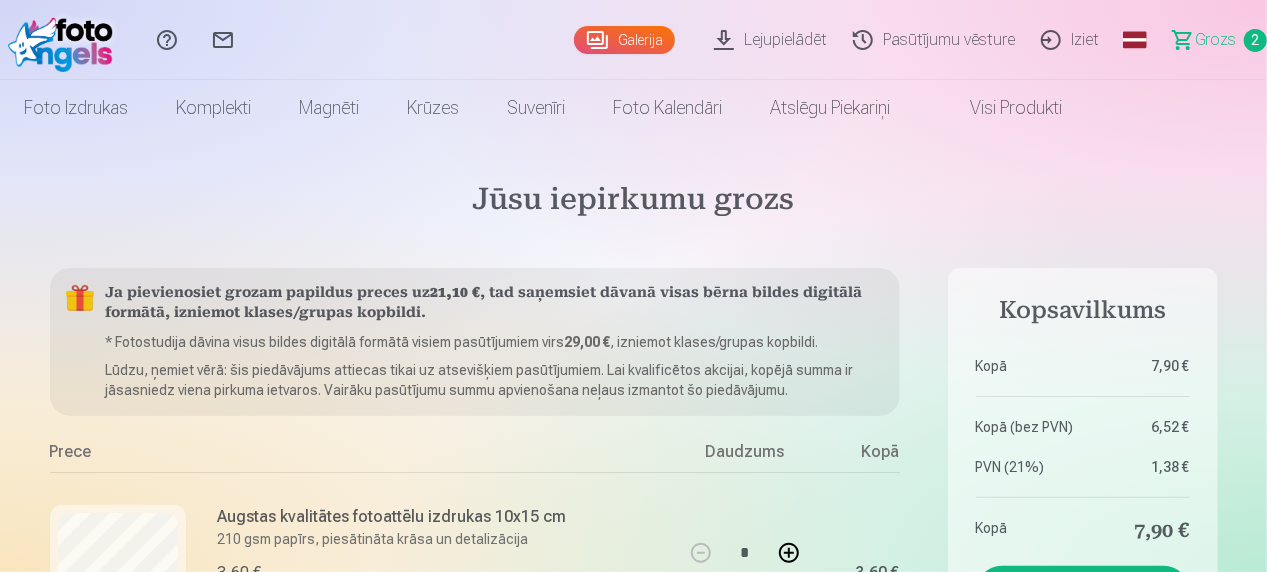 click on "Galerija" at bounding box center [624, 40] 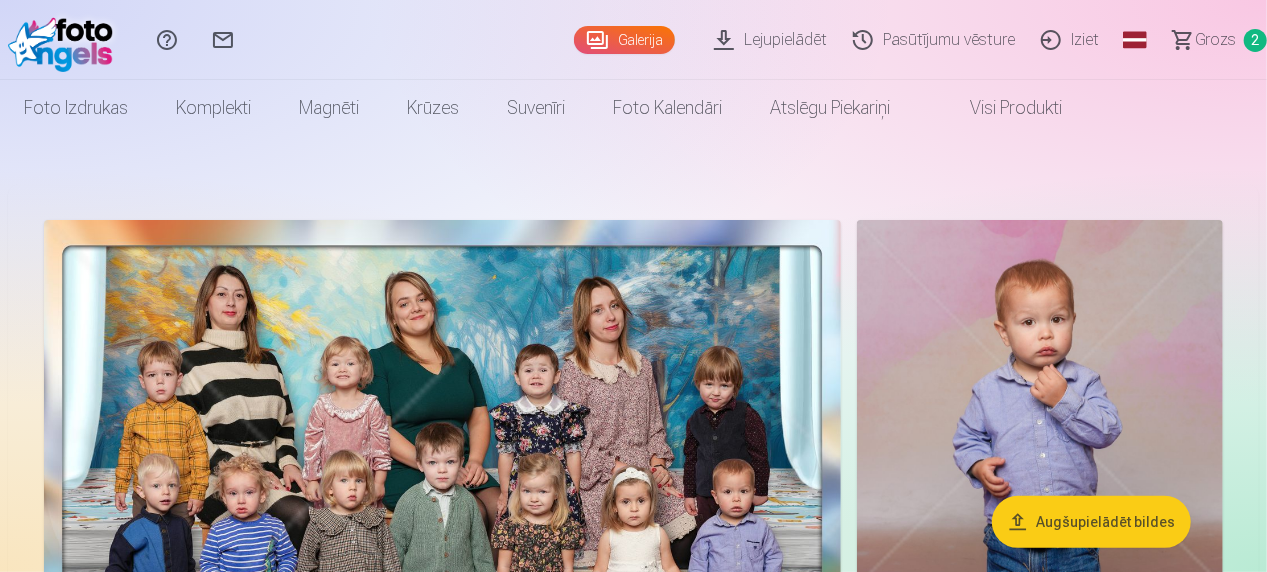 click on "Grozs 2" at bounding box center (1211, 40) 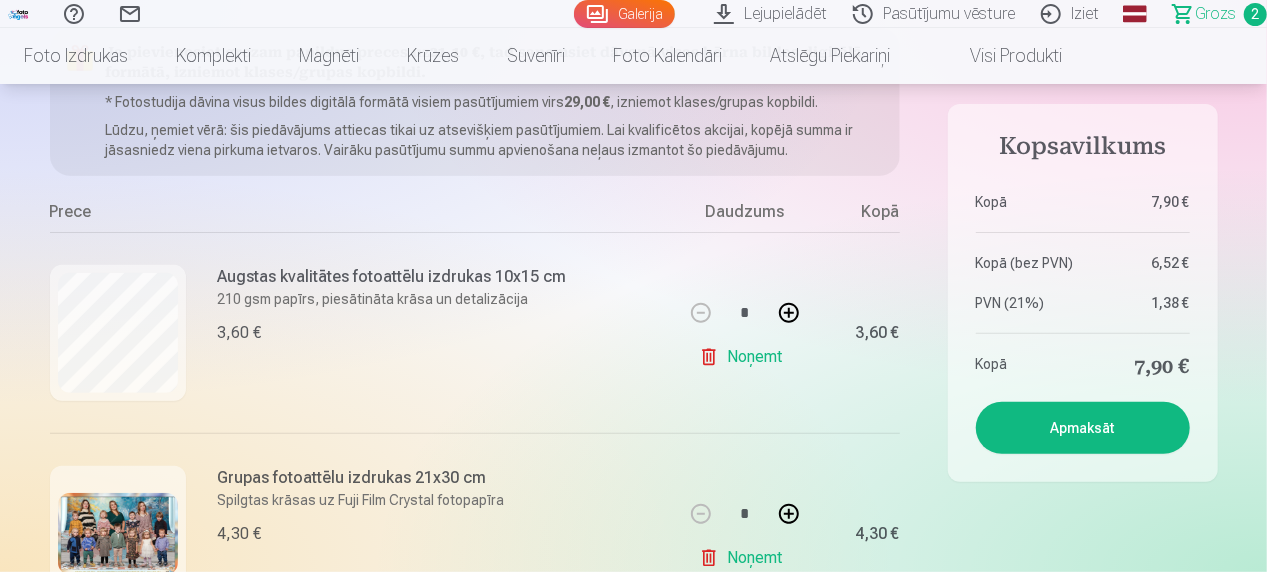 scroll, scrollTop: 280, scrollLeft: 0, axis: vertical 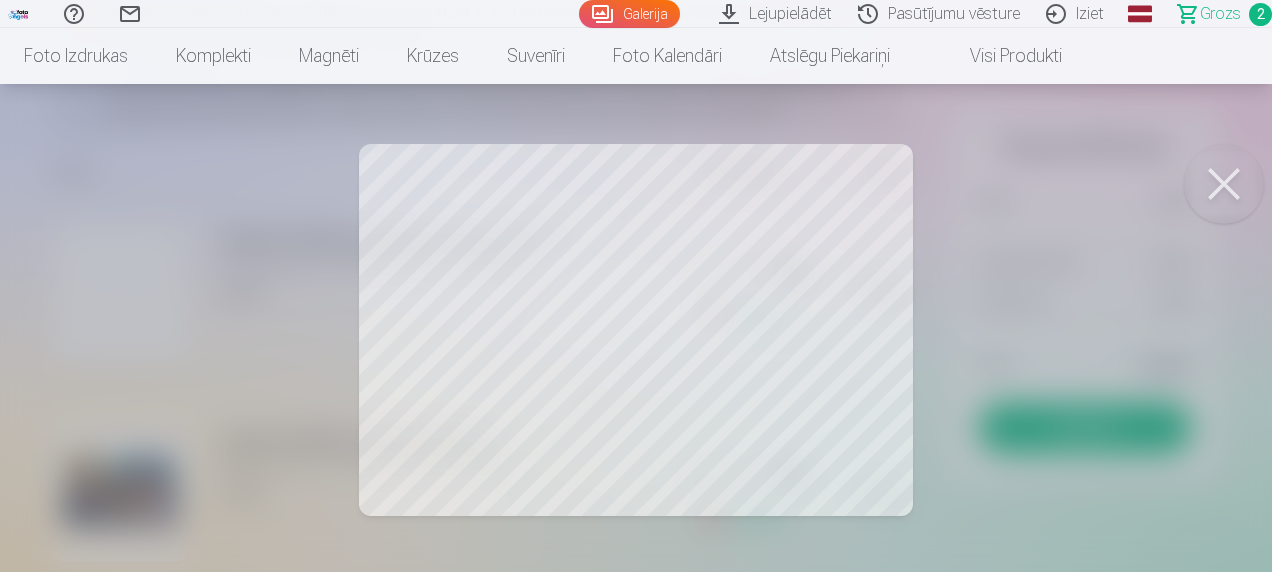 click at bounding box center (1224, 184) 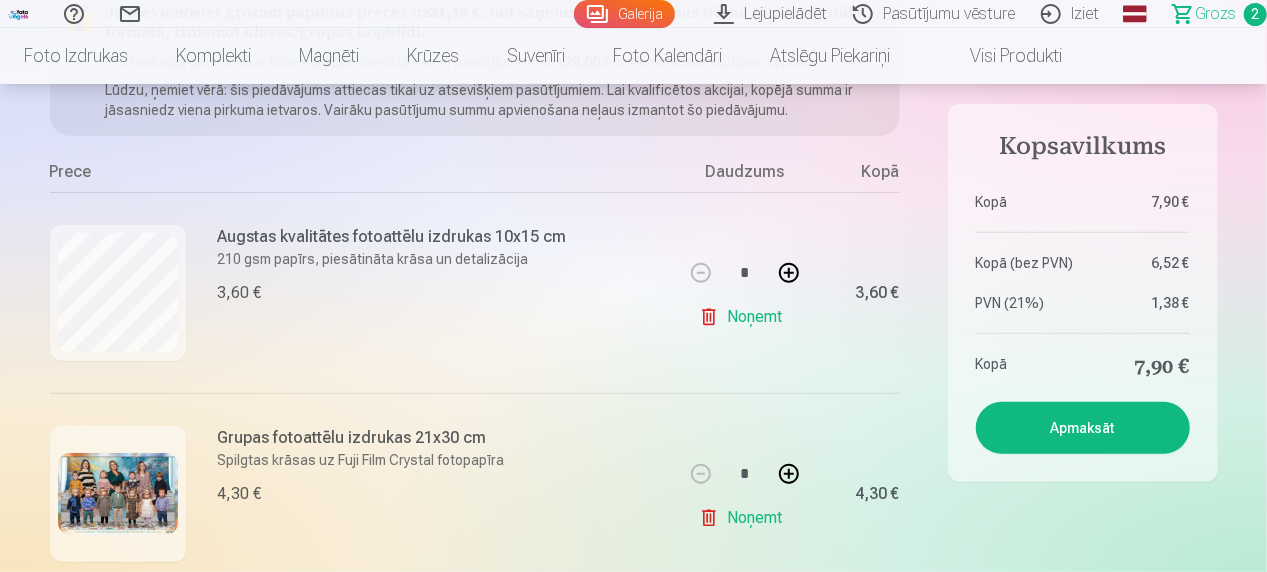 click on "Galerija" at bounding box center (624, 14) 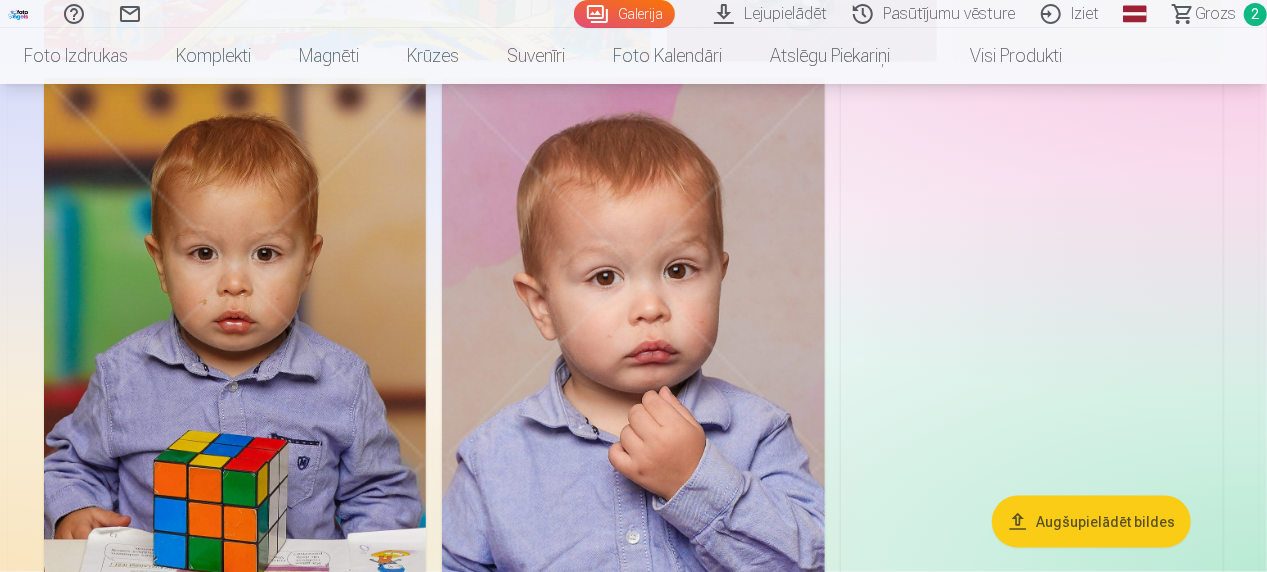 scroll, scrollTop: 5160, scrollLeft: 0, axis: vertical 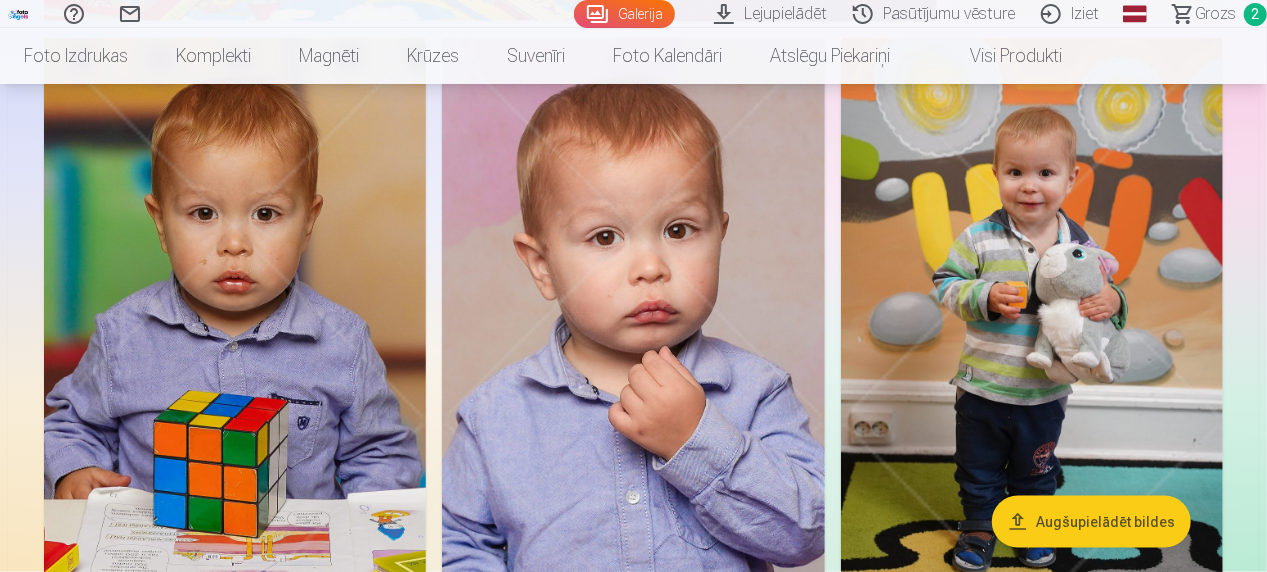 click at bounding box center (633, 324) 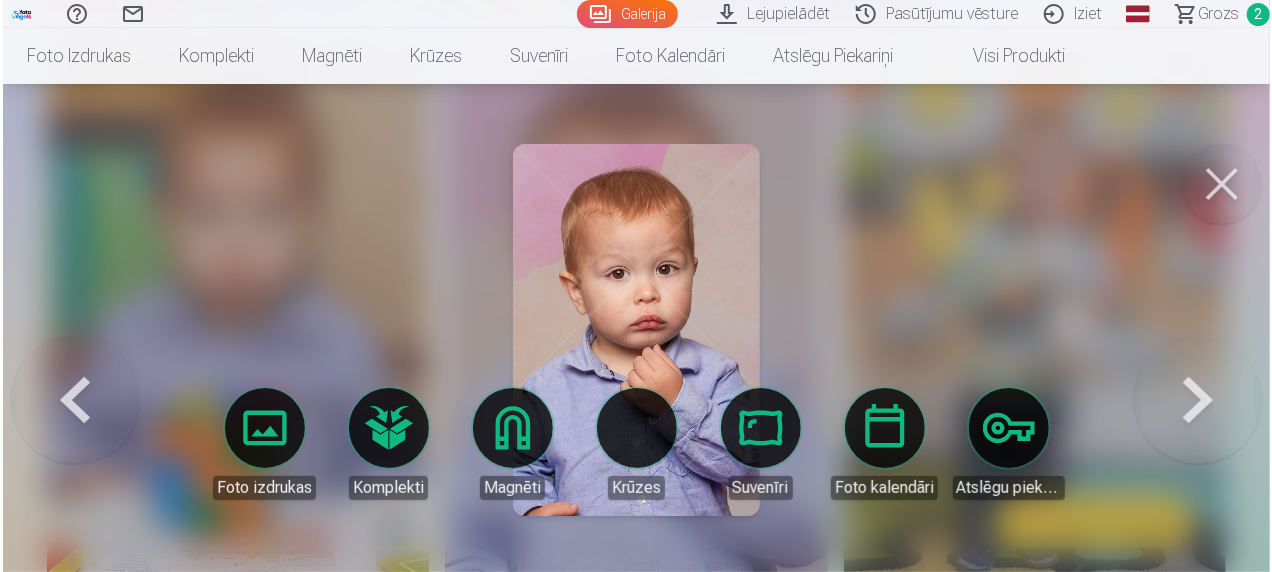 scroll, scrollTop: 5178, scrollLeft: 0, axis: vertical 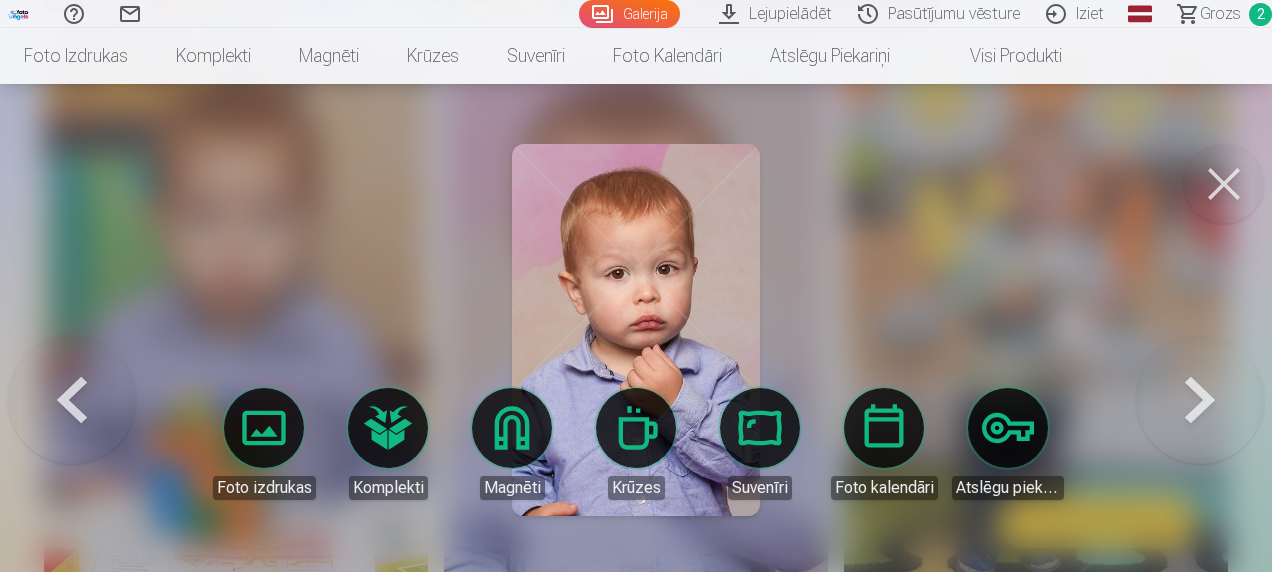 click at bounding box center (636, 330) 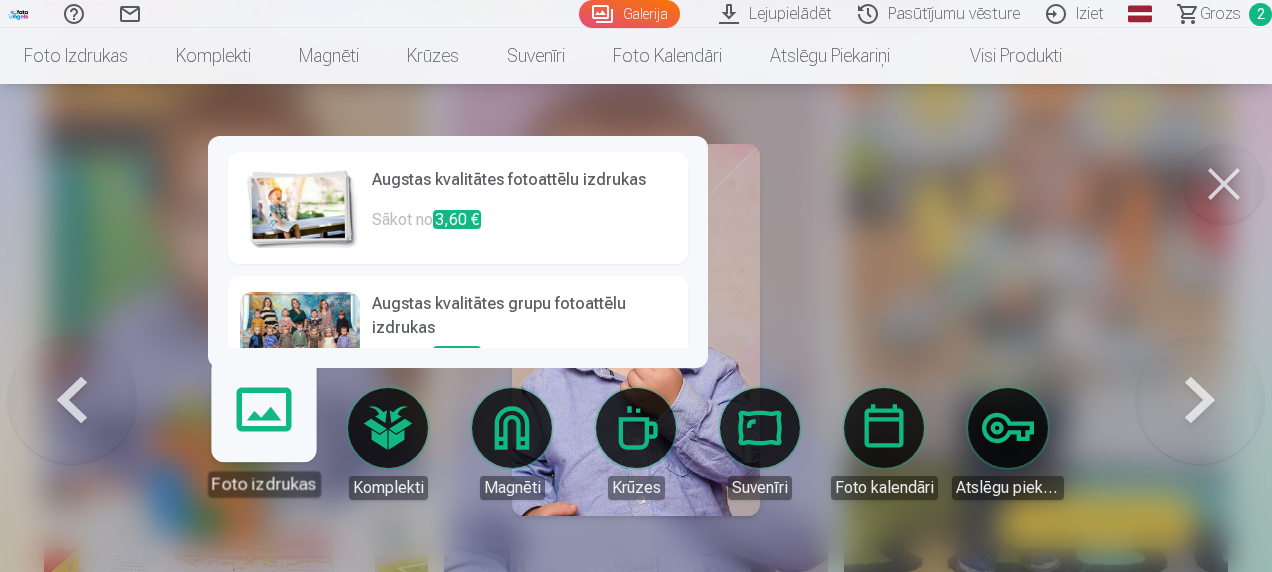 click on "Foto izdrukas" at bounding box center [263, 435] 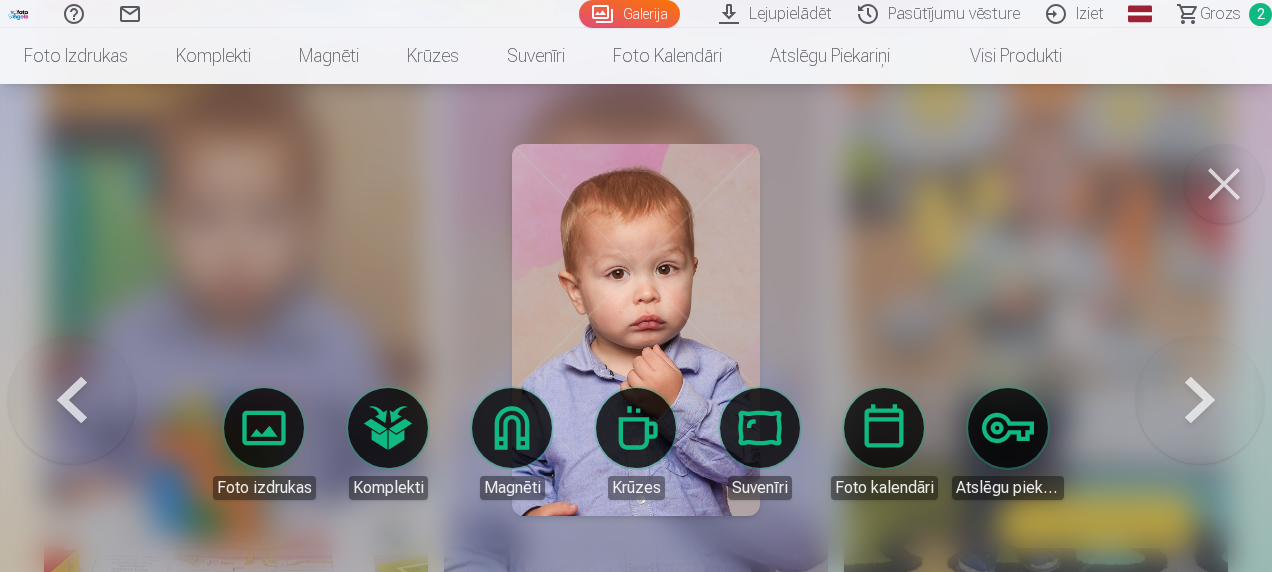 click at bounding box center (636, 330) 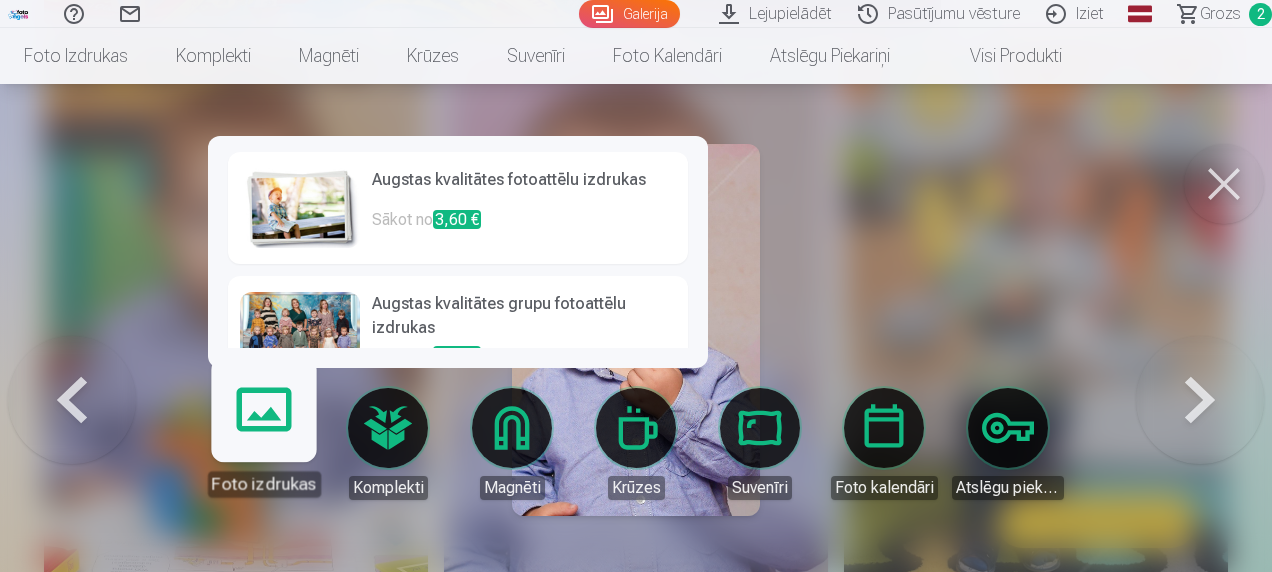click on "Foto izdrukas" at bounding box center [263, 435] 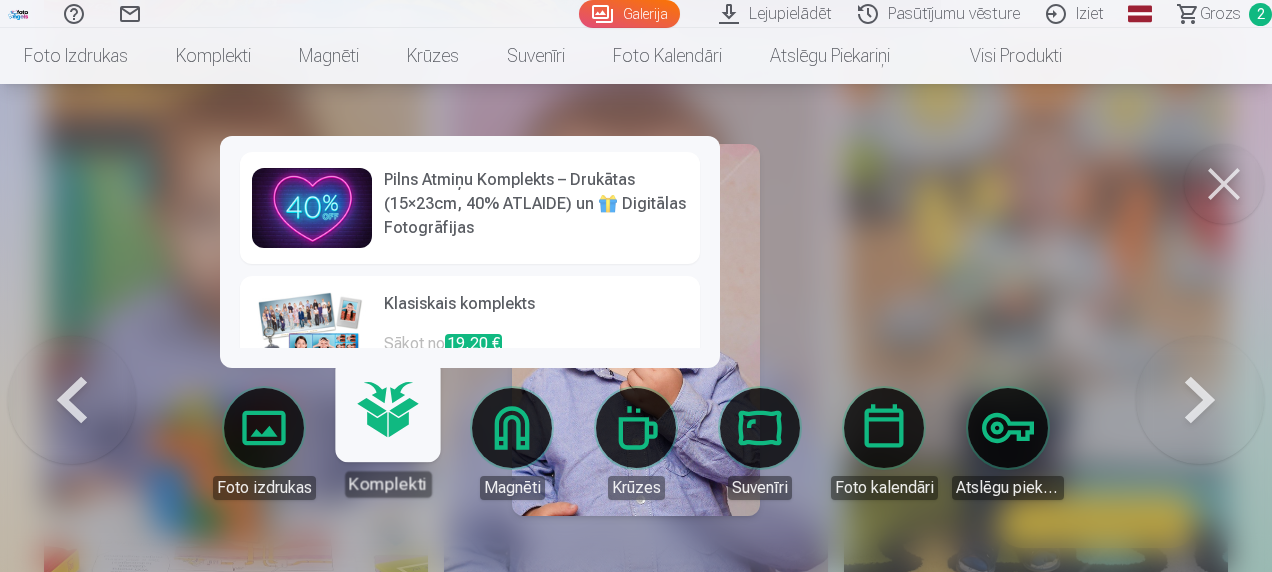 click on "Komplekti" at bounding box center [387, 435] 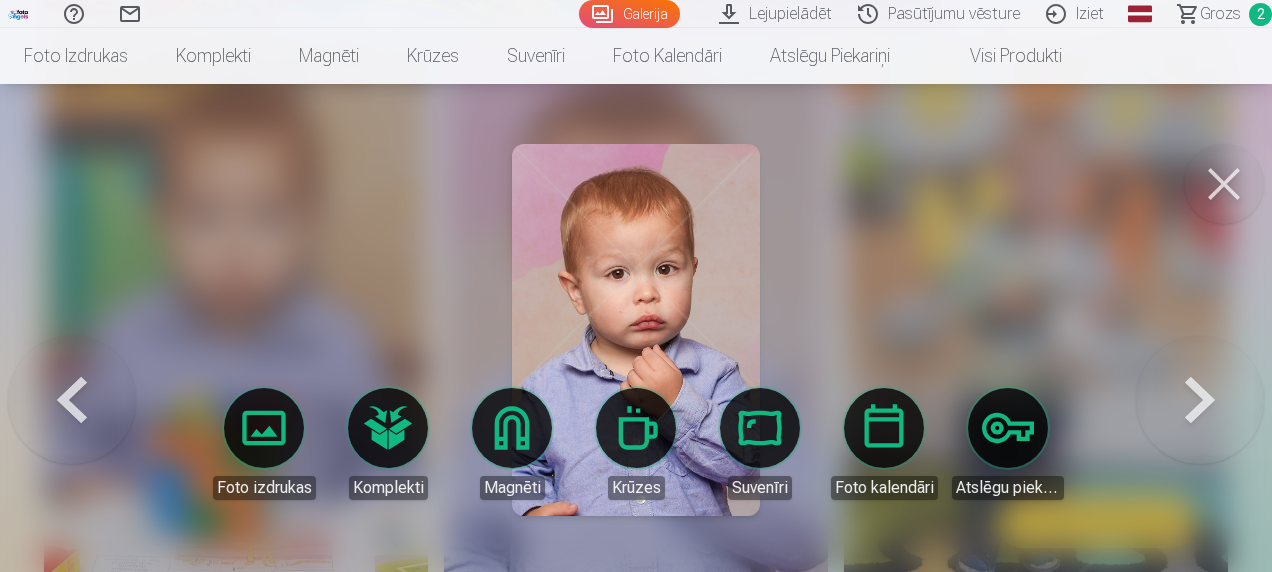 click at bounding box center (636, 330) 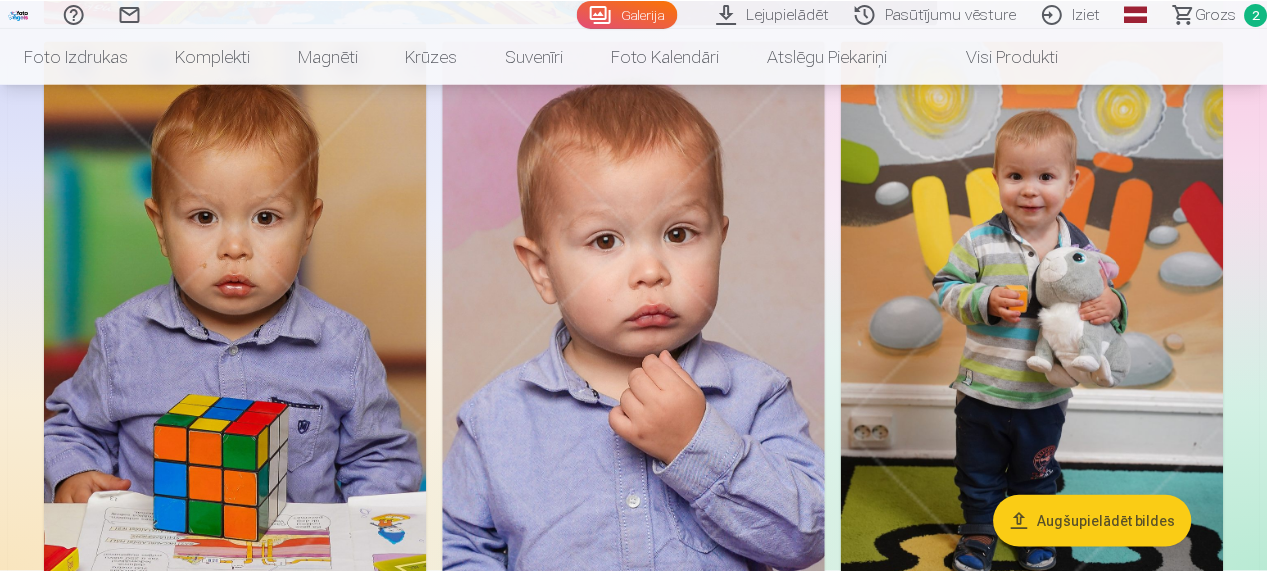 scroll, scrollTop: 5160, scrollLeft: 0, axis: vertical 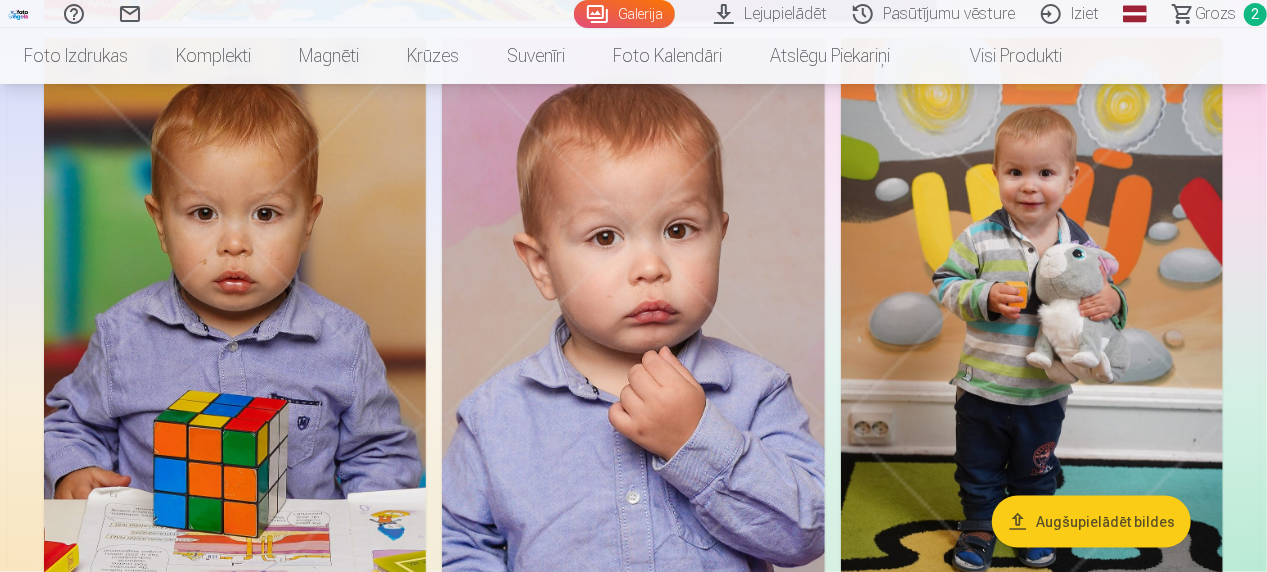 click at bounding box center (633, 324) 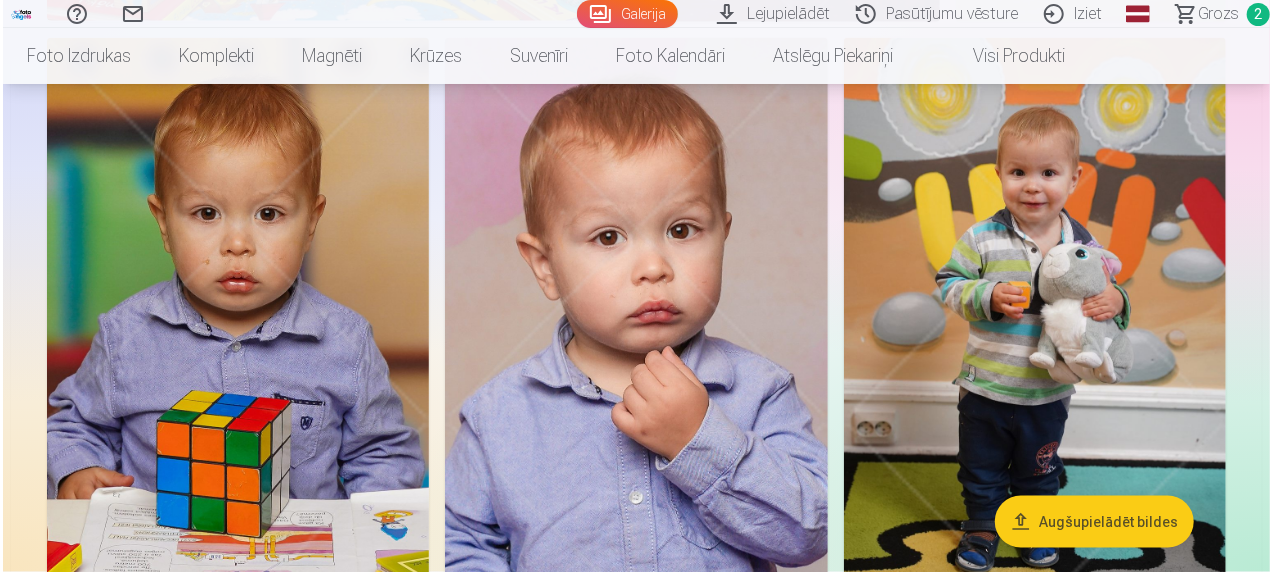 scroll, scrollTop: 5178, scrollLeft: 0, axis: vertical 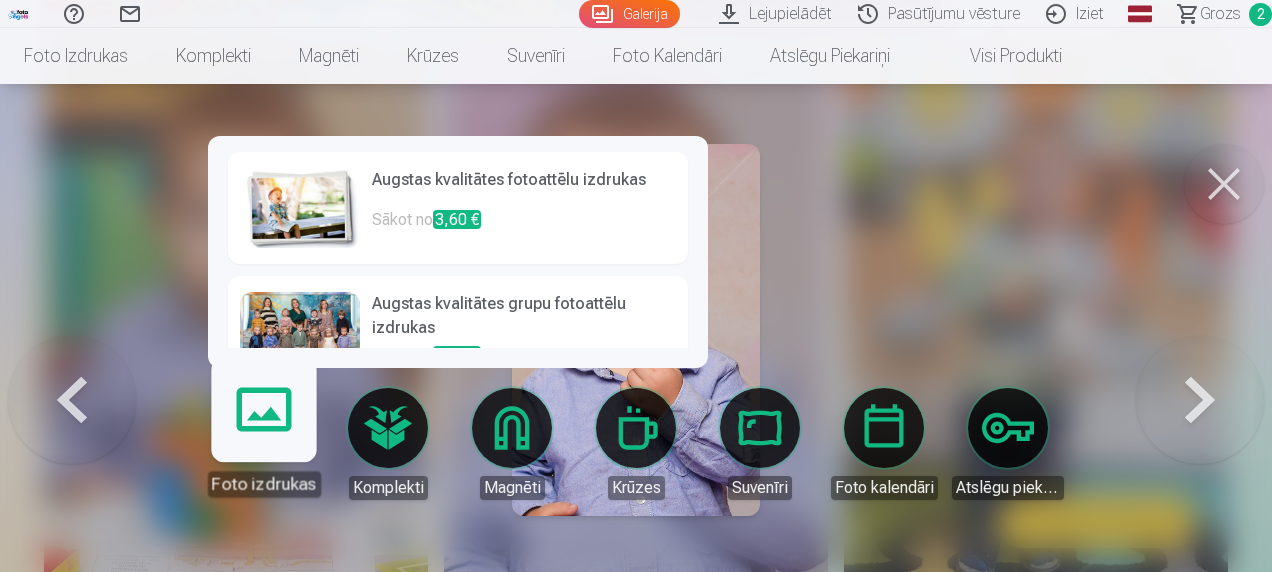 click on "3,60 €" at bounding box center (457, 219) 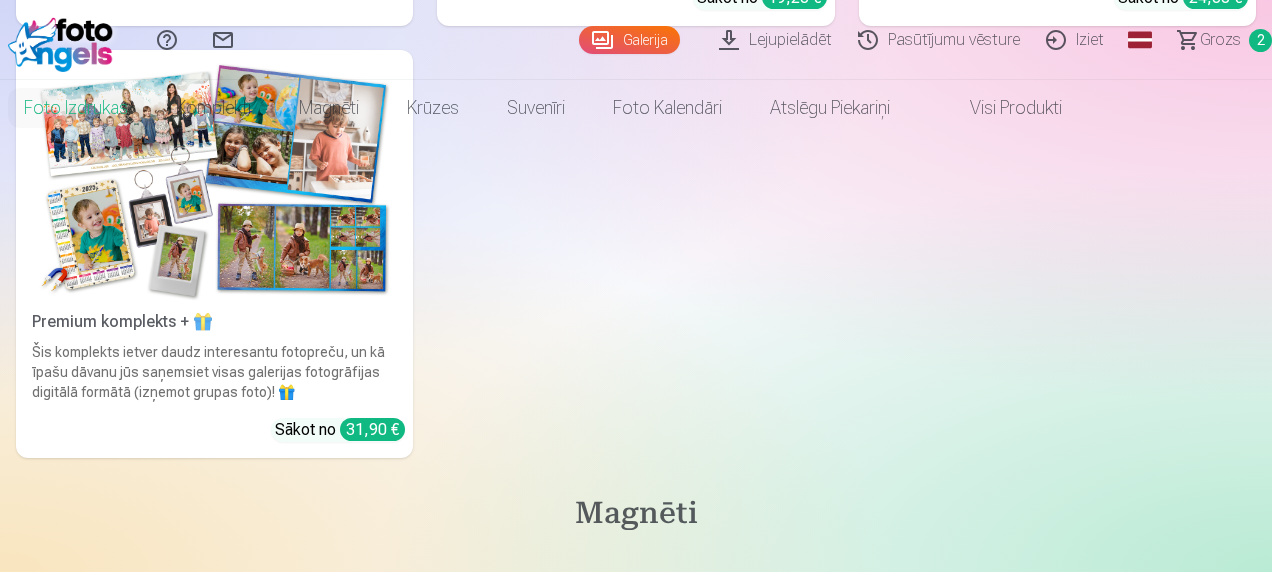 scroll, scrollTop: 0, scrollLeft: 0, axis: both 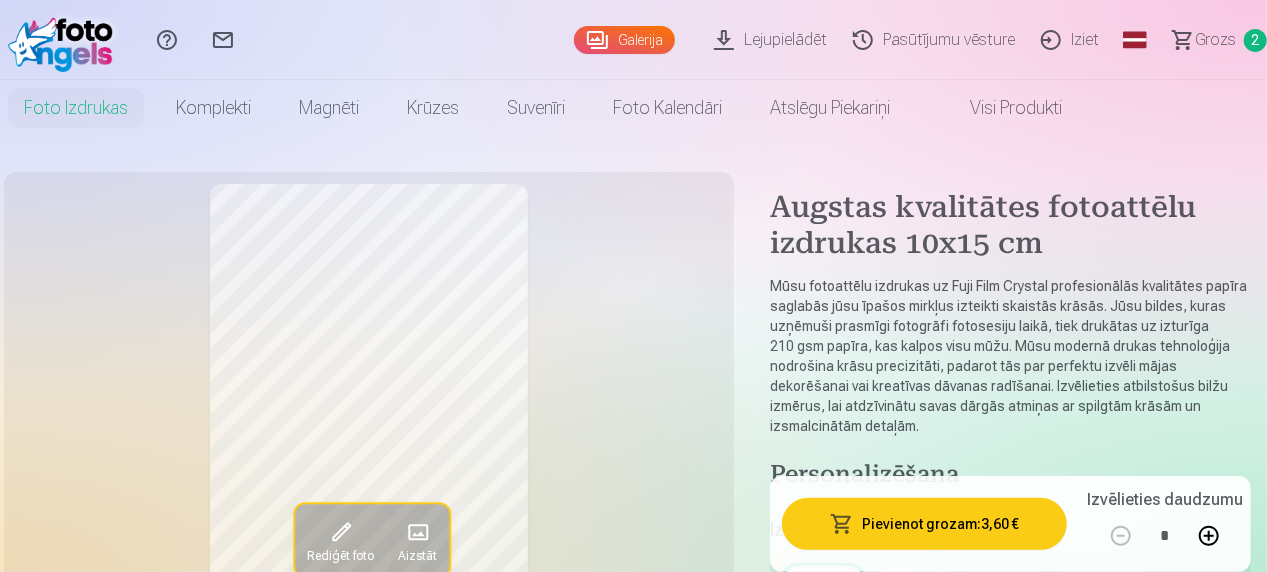 click on "Pievienot grozam :  3,60 €" at bounding box center (924, 524) 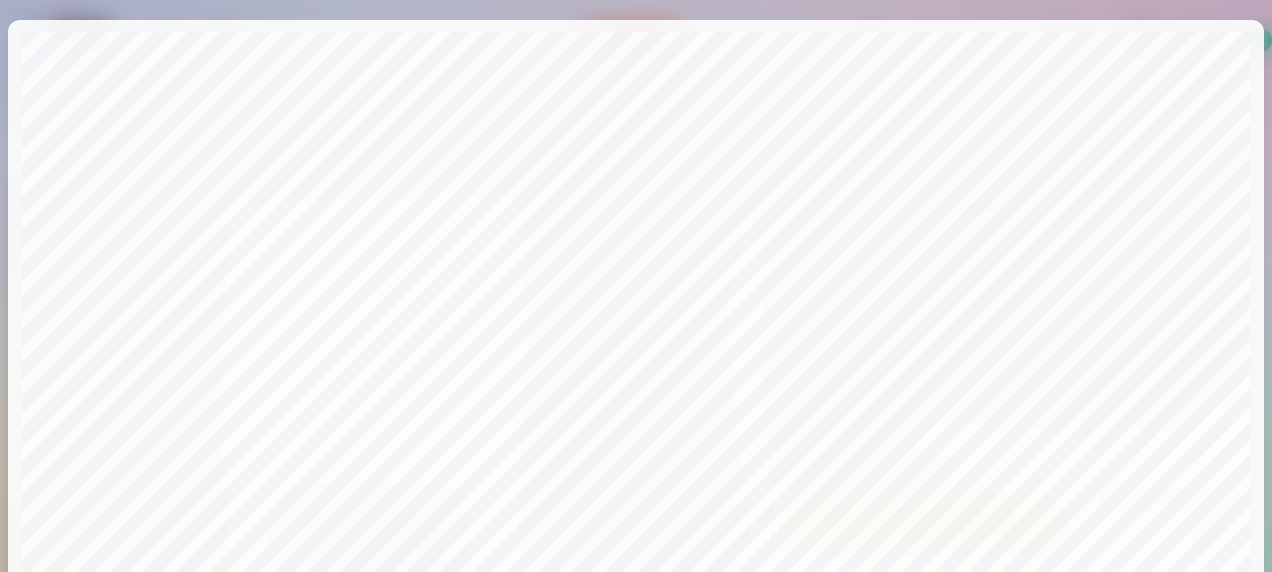 scroll, scrollTop: 796, scrollLeft: 0, axis: vertical 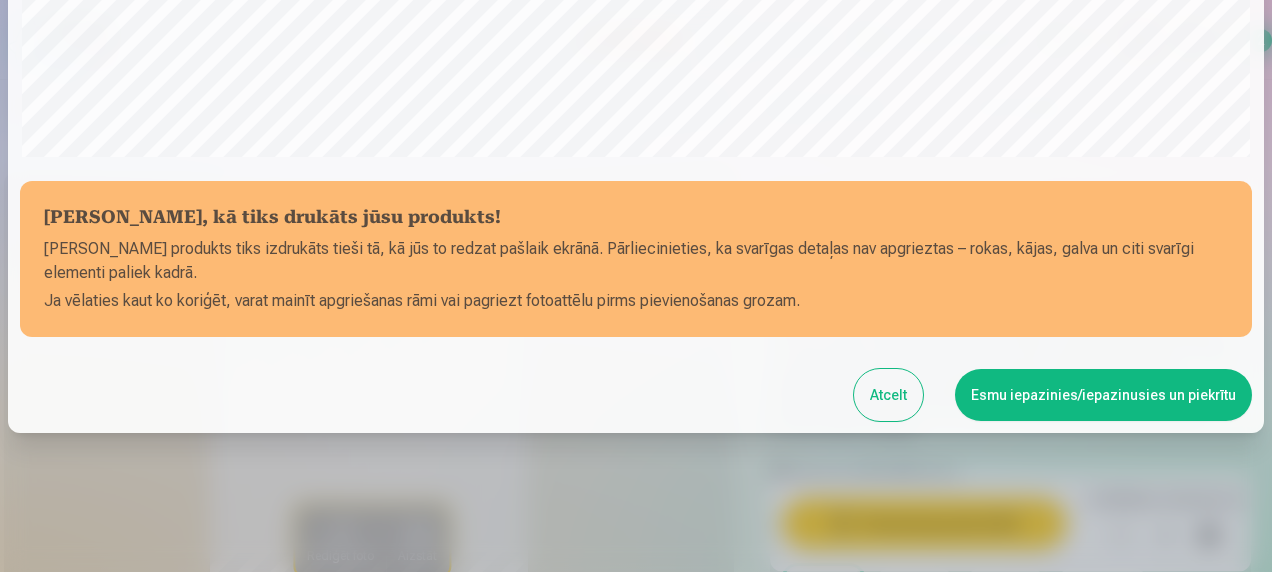 click on "Esmu iepazinies/iepazinusies un piekrītu" at bounding box center [1103, 395] 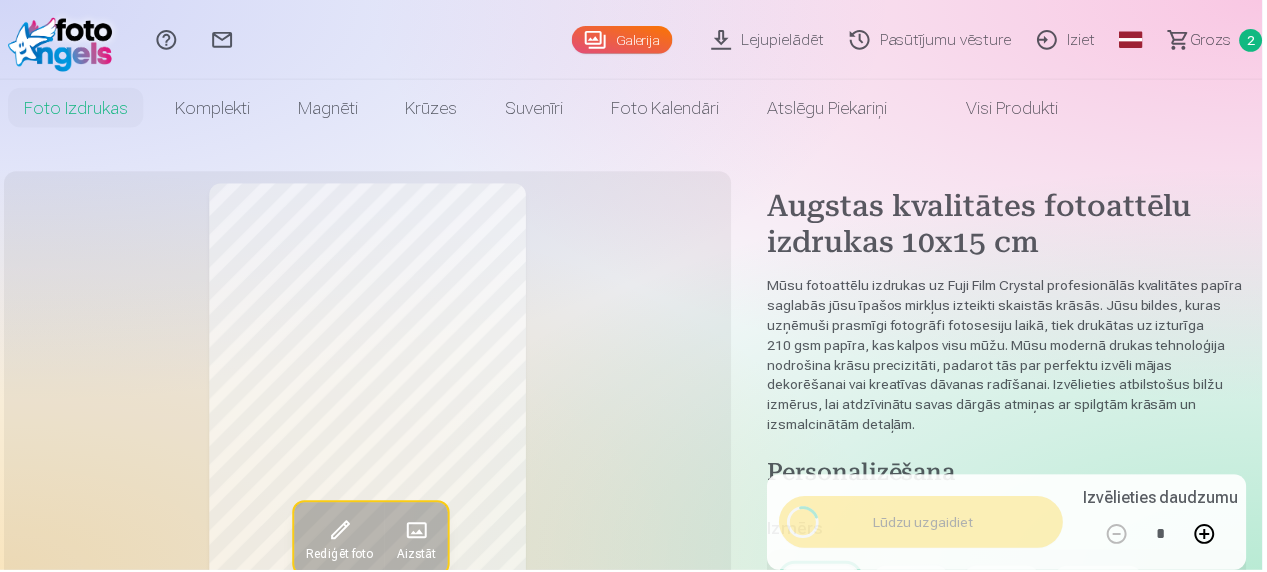 scroll, scrollTop: 793, scrollLeft: 0, axis: vertical 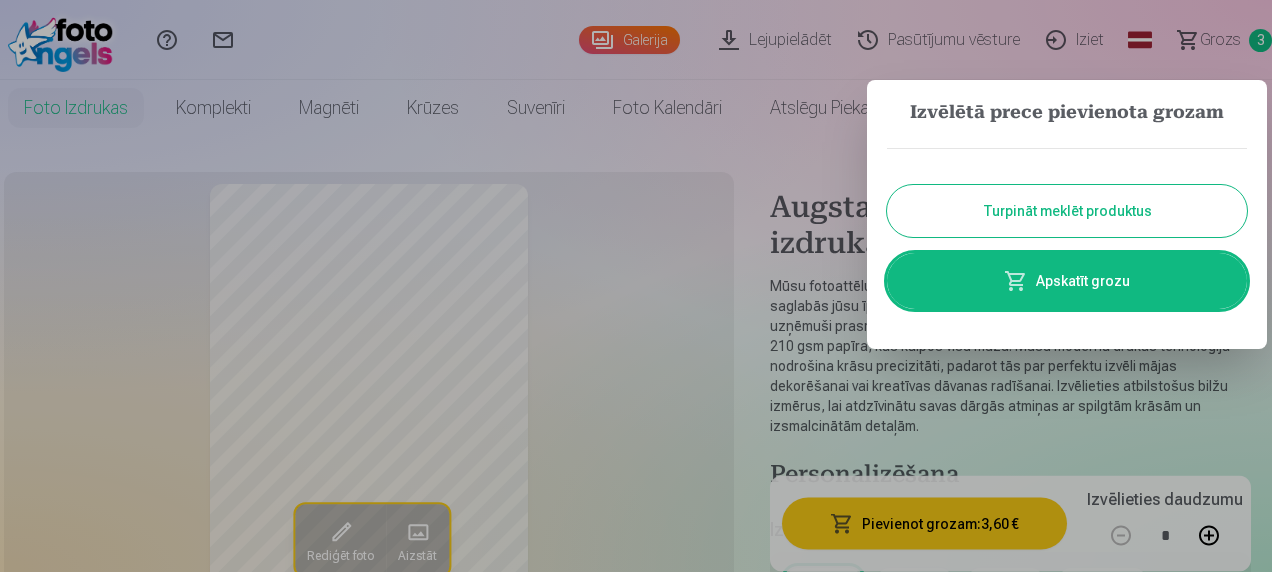 click on "Turpināt meklēt produktus" at bounding box center (1067, 211) 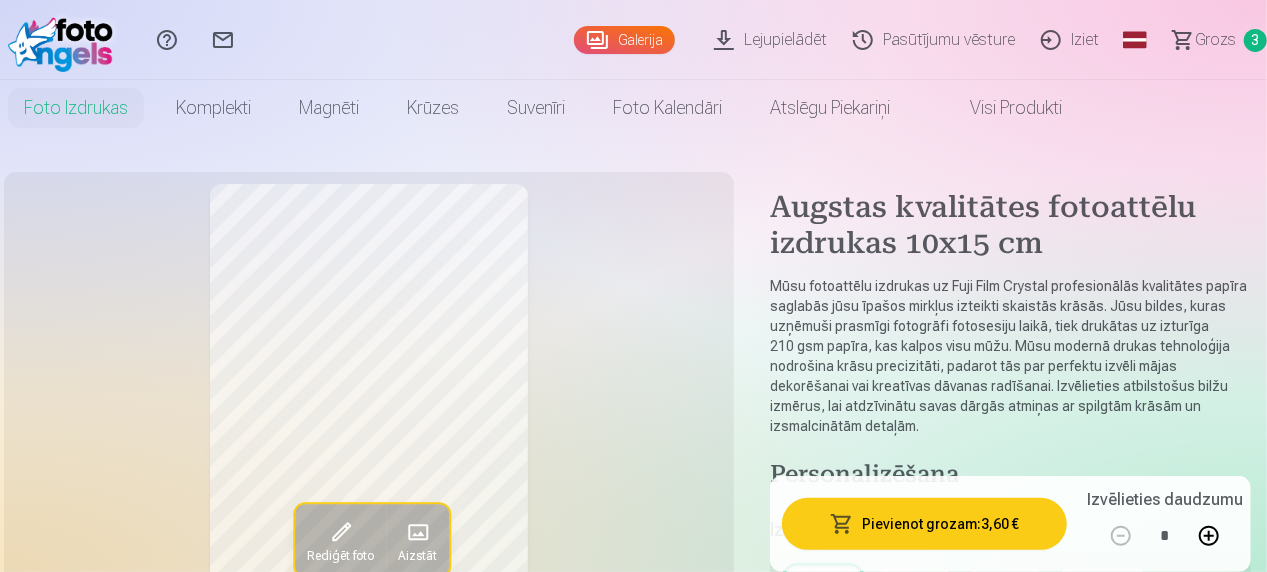 click on "Grozs" at bounding box center (1215, 40) 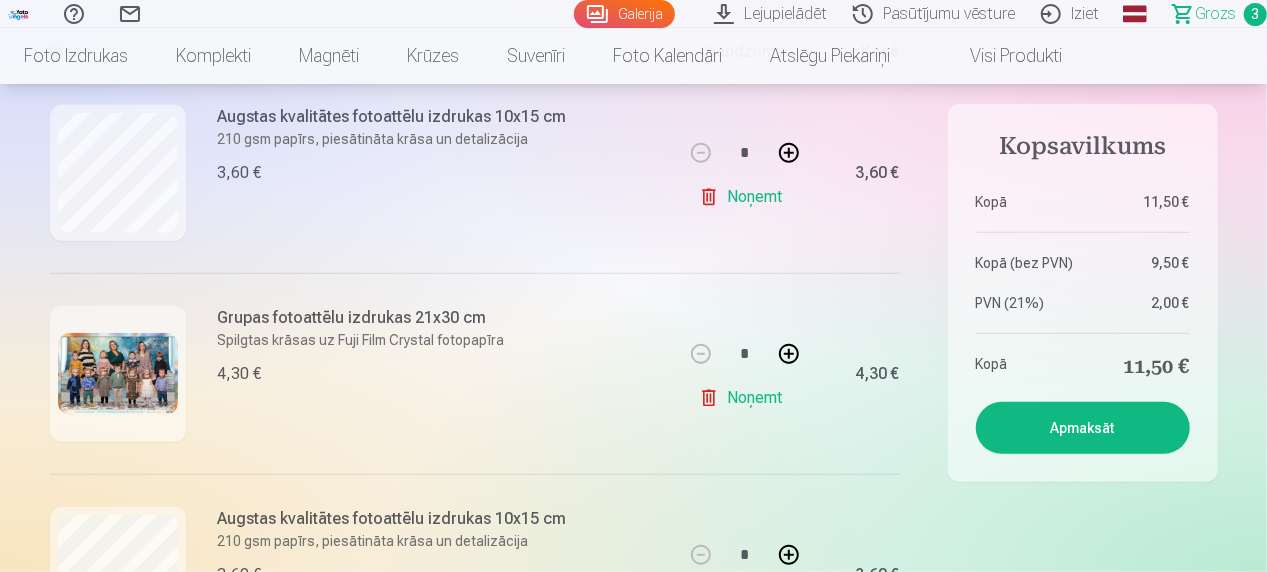 scroll, scrollTop: 440, scrollLeft: 0, axis: vertical 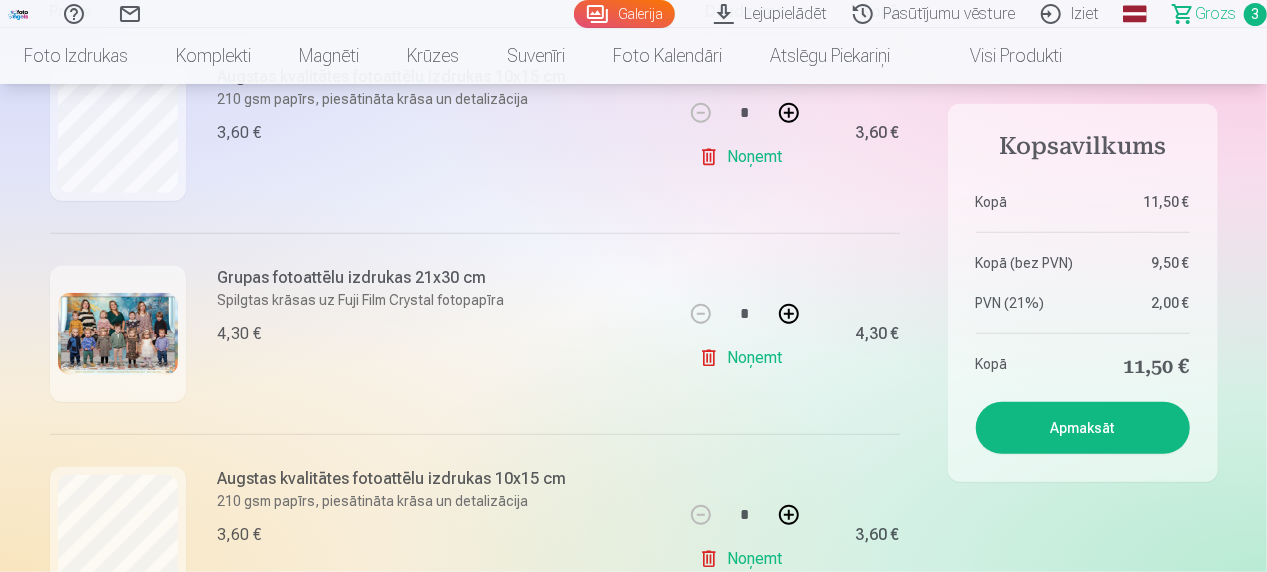 click on "Noņemt" at bounding box center (744, 157) 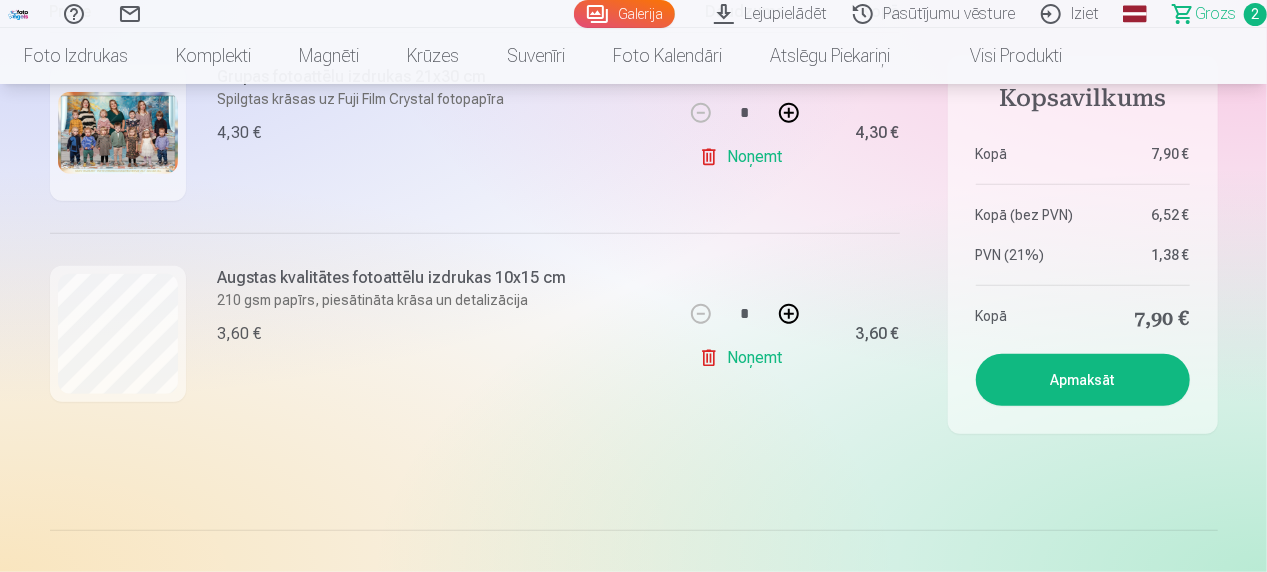 click at bounding box center (789, 314) 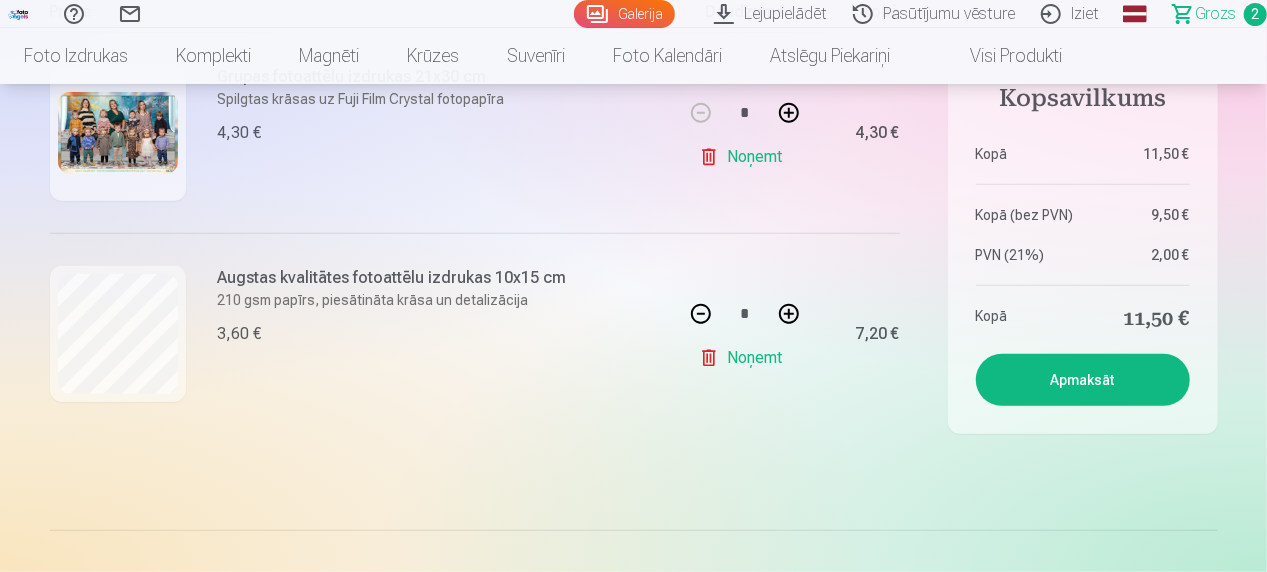 click on "Palīdzības centrs Sazinies ar mums Galerija Lejupielādēt Pasūtījumu vēsture Iziet Global English (en) Latvian (lv) Russian (ru) Lithuanian (lt) Estonian (et) Grozs 2 Foto izdrukas Augstas kvalitātes fotoattēlu izdrukas 210 gsm papīrs, piesātināta krāsa un detalizācija Sākot no  3,60 € Augstas kvalitātes grupu fotoattēlu izdrukas Spilgtas krāsas uz Fuji Film Crystal fotopapīra Sākot no  4,30 € Foto kolāža no divām fotogrāfijām Divi neaizmirstami mirkļi vienā skaistā bildē Sākot no  4,10 € Foto izdrukas dokumentiem Universālas foto izdrukas dokumentiem (6 fotogrāfijas) Sākot no  4,40 € Augstas izšķirtspējas digitālais fotoattēls JPG formātā Iemūžiniet savas atmiņas ērtā digitālā veidā Sākot no  6,00 € See all products Komplekti Pilns Atmiņu Komplekts – Drukātas (15×23cm, 40% ATLAIDE) un 🎁 Digitālas Fotogrāfijas   Klasiskais komplekts Sākot no  19,20 € Populārs komplekts Sākot no  24,00 € Premium komplekts + 🎁  Sākot no  * *" at bounding box center [633, 3687] 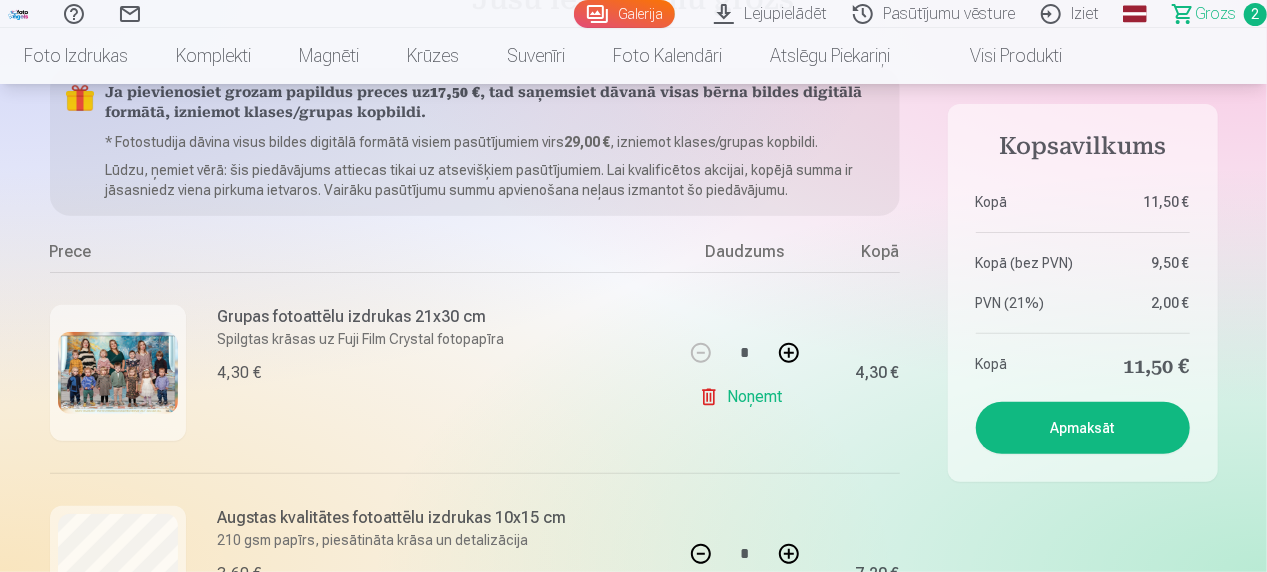 scroll, scrollTop: 40, scrollLeft: 0, axis: vertical 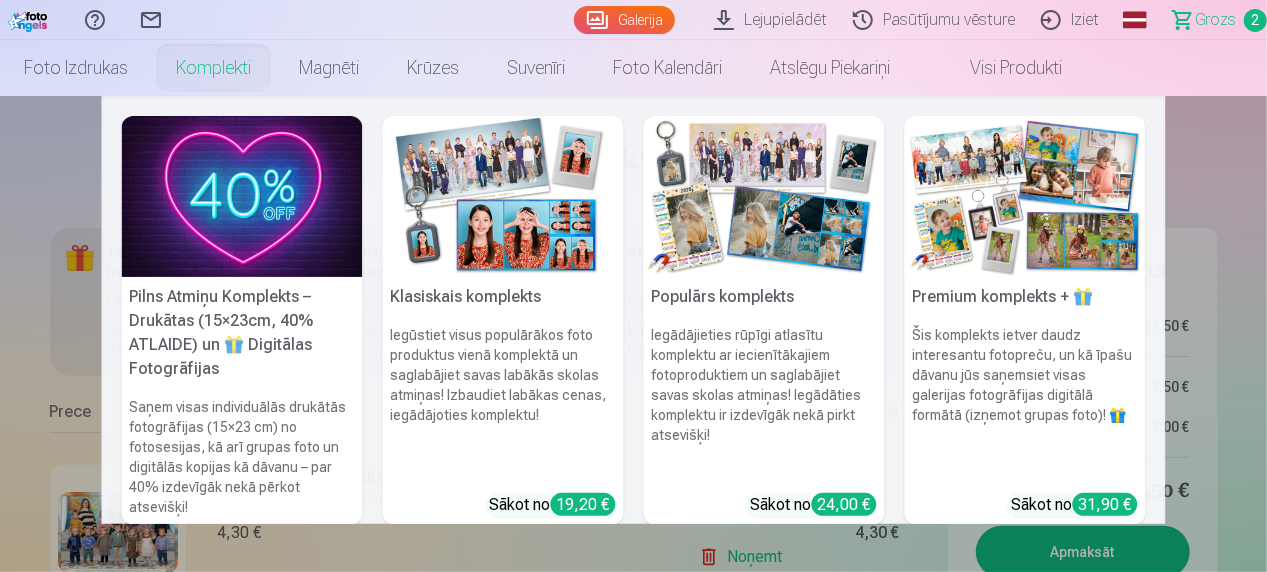 click on "Komplekti" at bounding box center (213, 68) 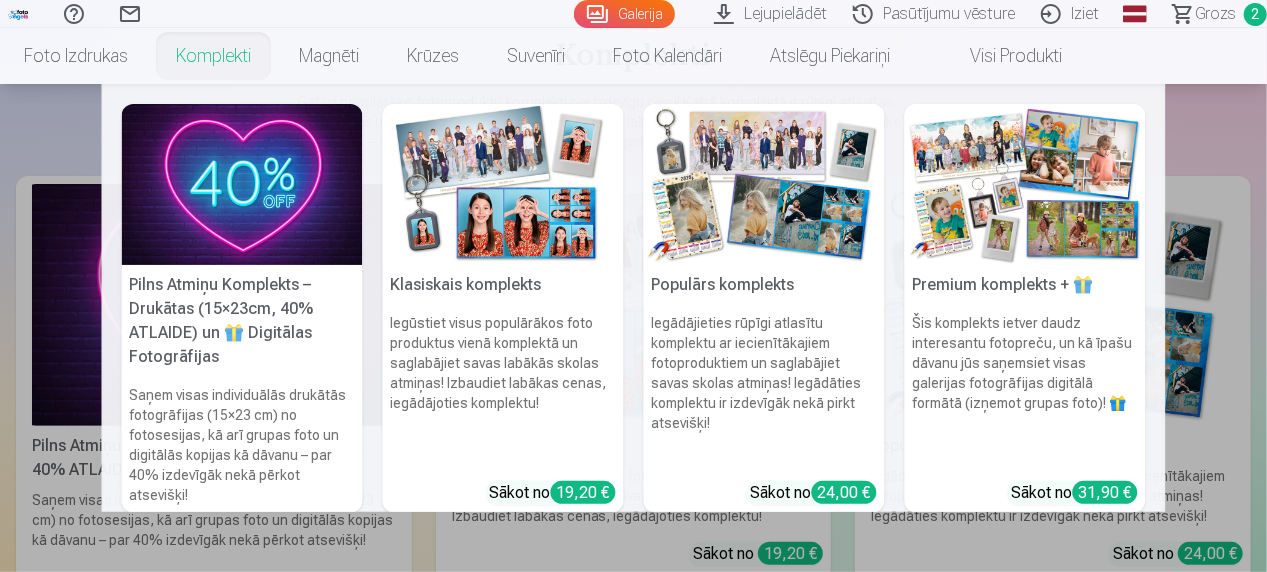 scroll, scrollTop: 200, scrollLeft: 0, axis: vertical 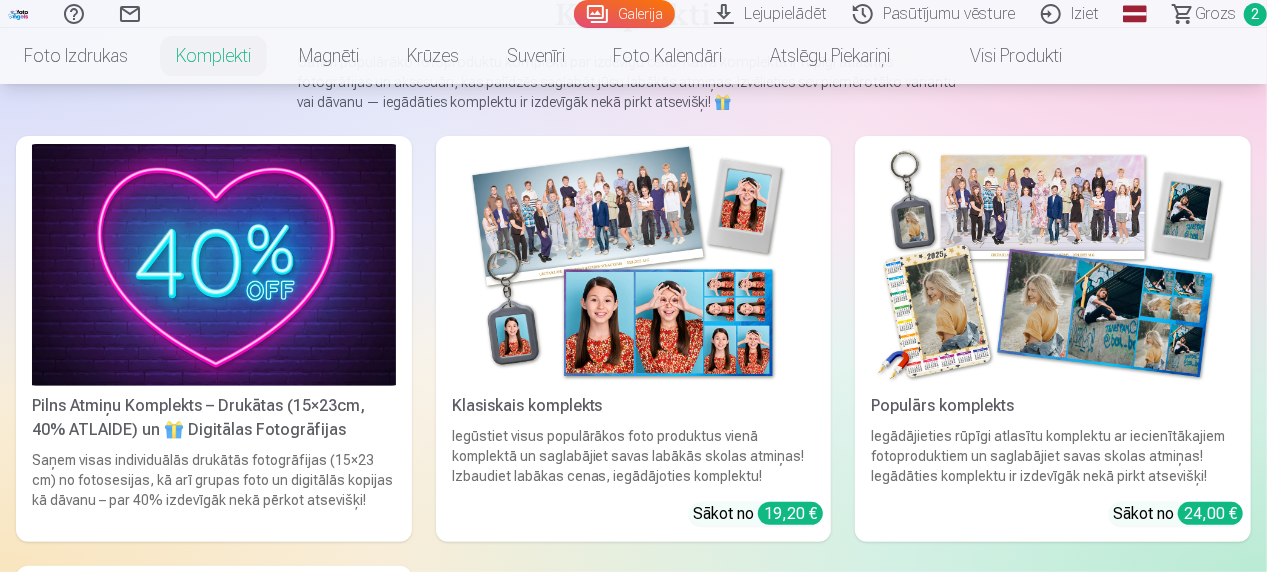 click on "Pilns Atmiņu Komplekts – Drukātas (15×23cm, 40% ATLAIDE) un 🎁 Digitālas Fotogrāfijas" at bounding box center [214, 418] 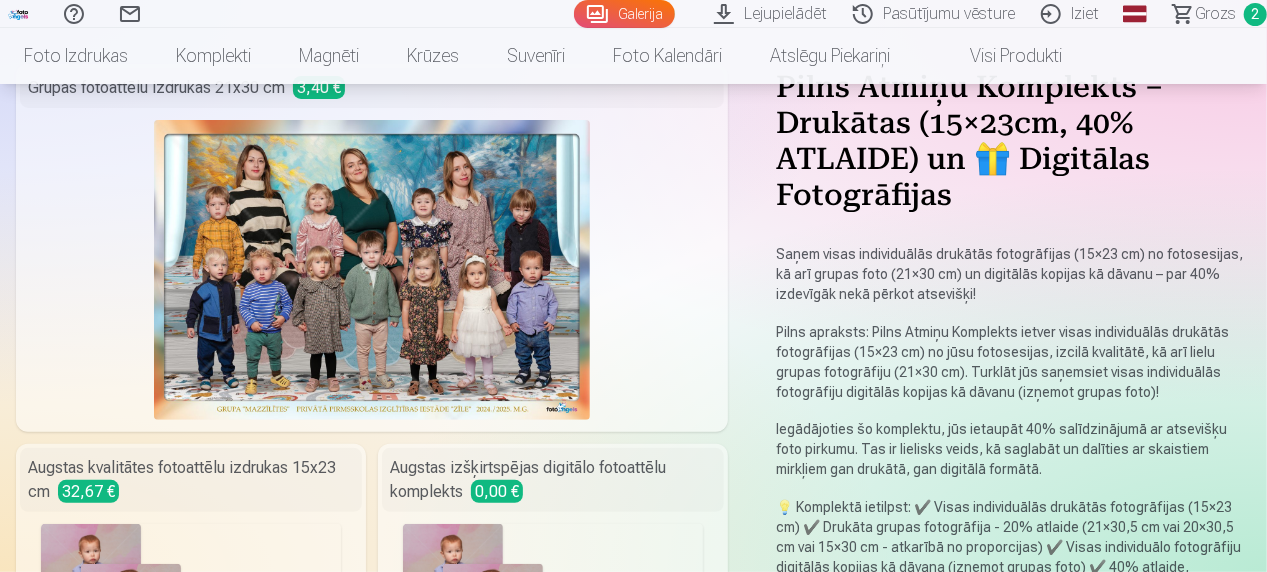 scroll, scrollTop: 0, scrollLeft: 0, axis: both 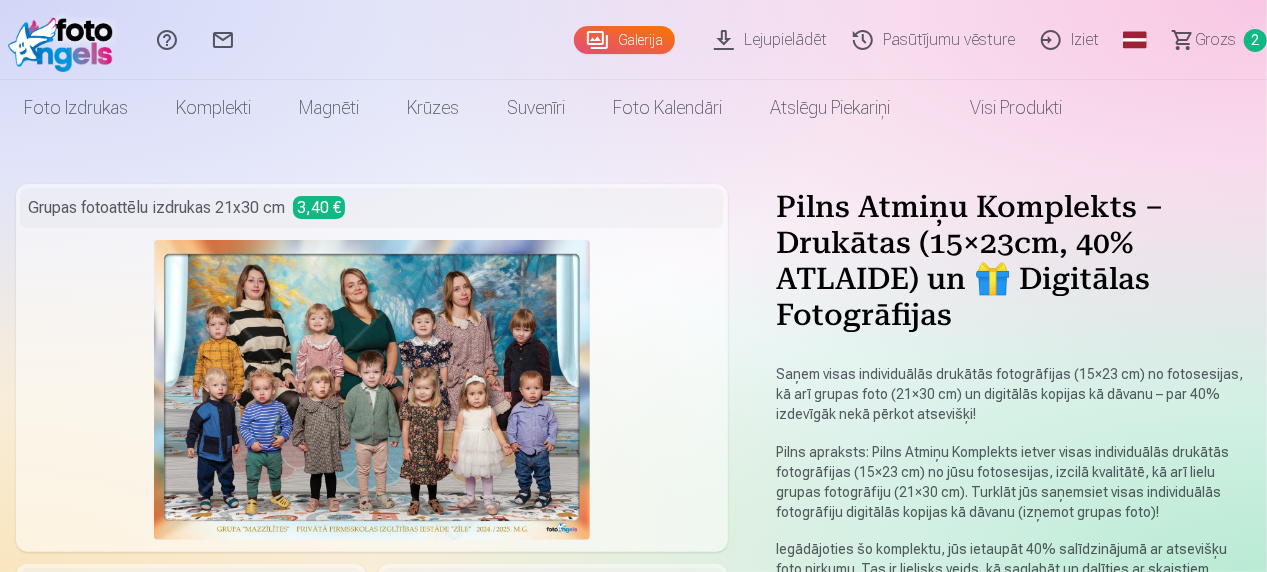 click on "Grozs" at bounding box center (1215, 40) 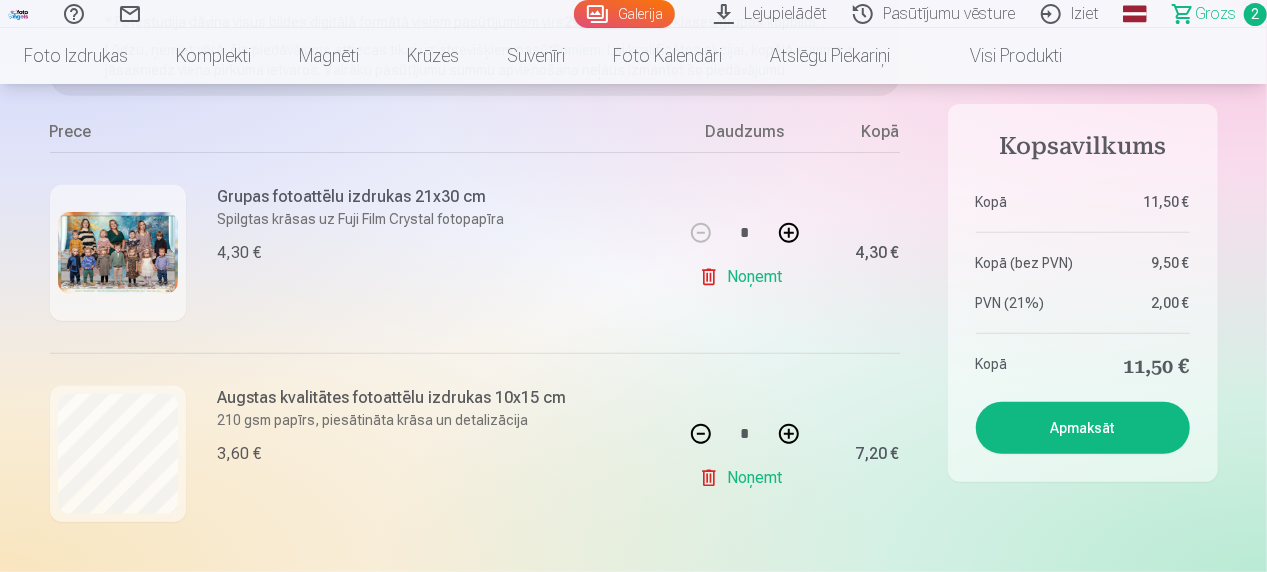 scroll, scrollTop: 360, scrollLeft: 0, axis: vertical 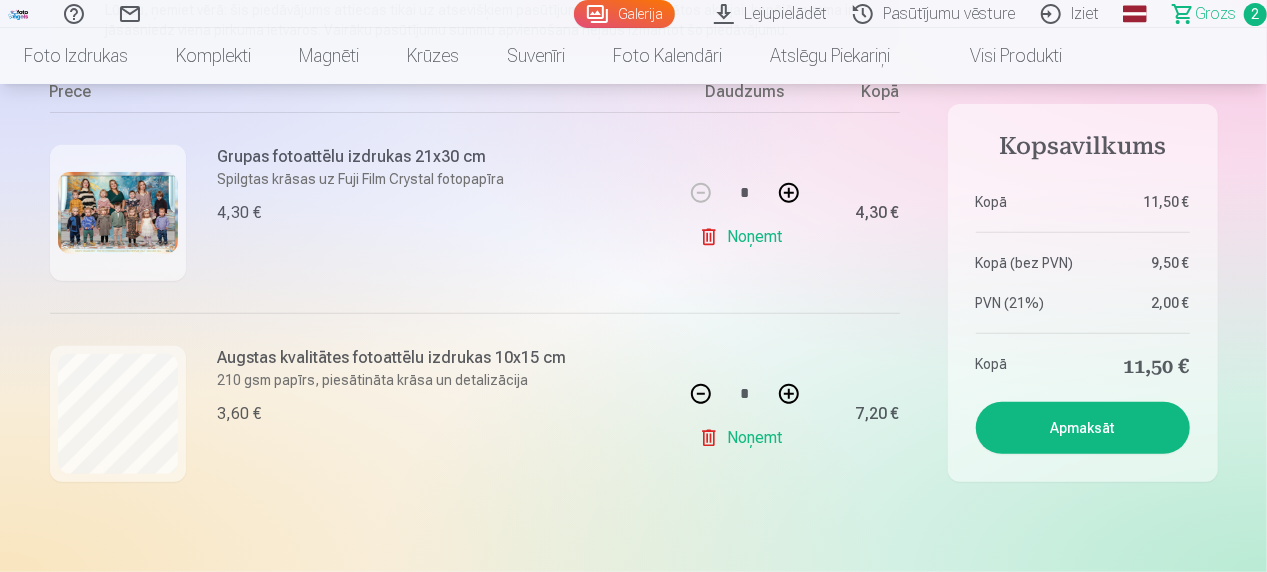 click at bounding box center [701, 394] 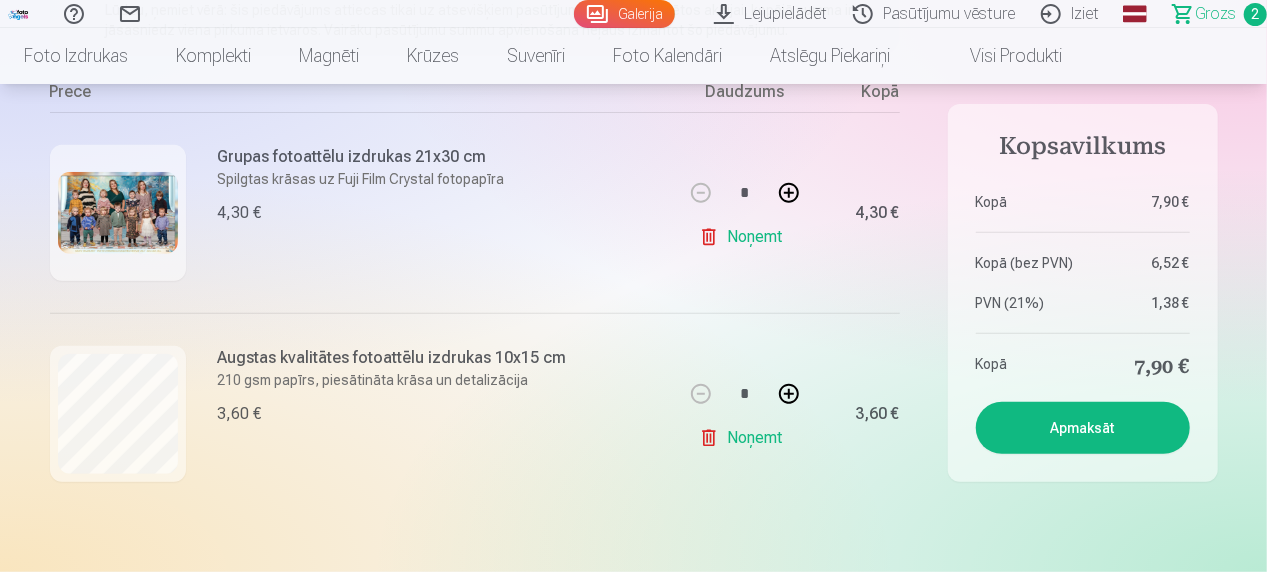 click at bounding box center [789, 394] 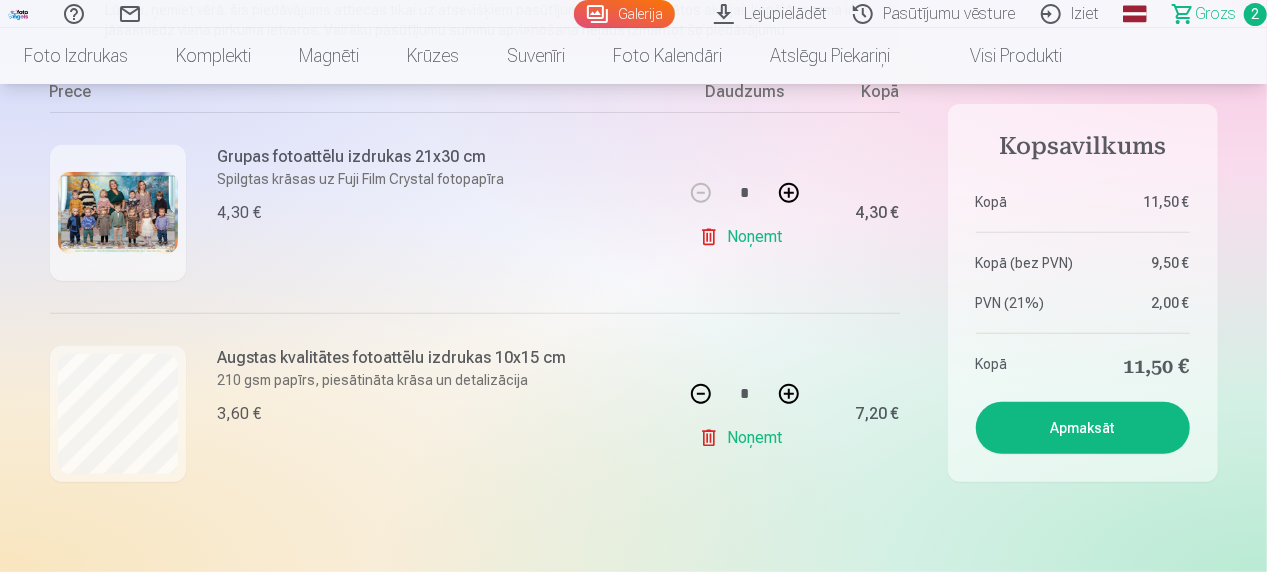 type 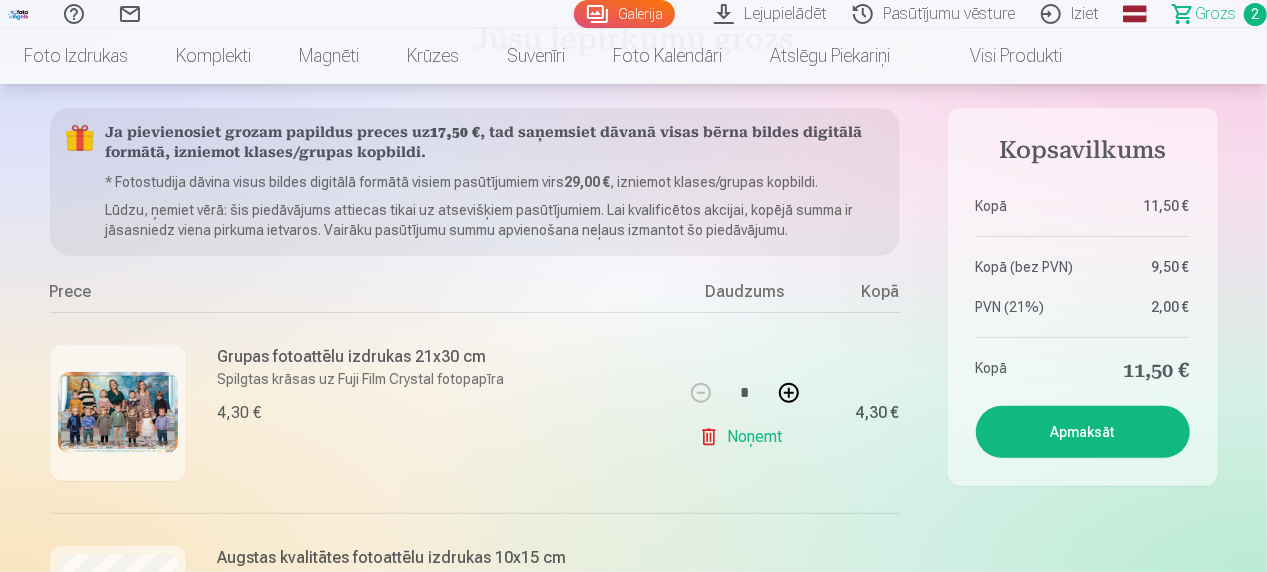 scroll, scrollTop: 200, scrollLeft: 0, axis: vertical 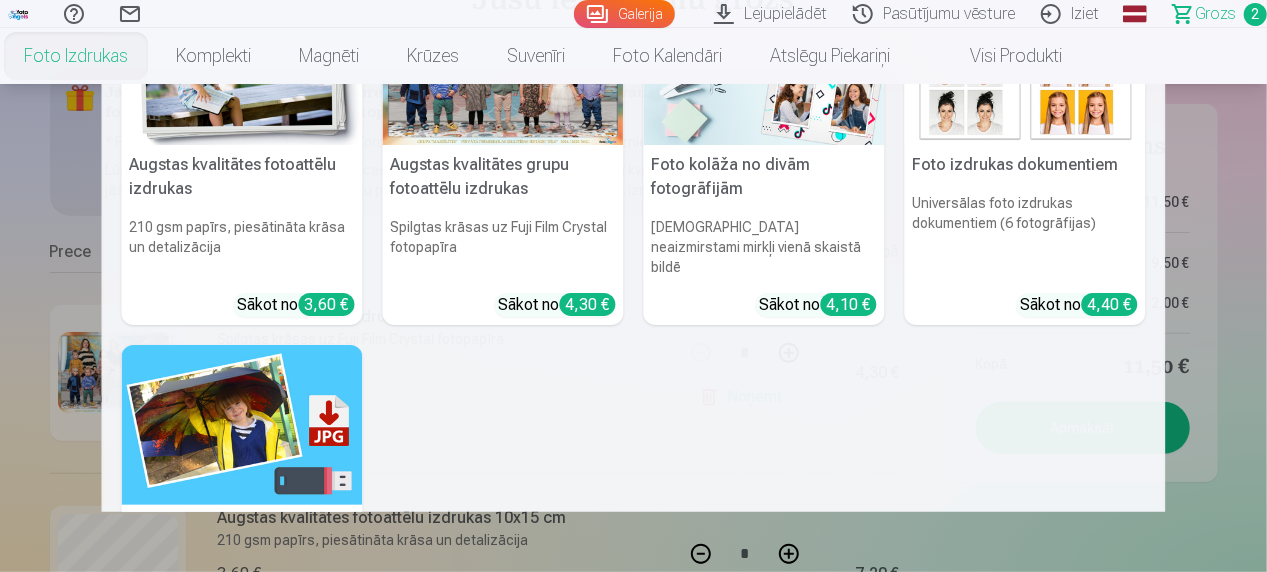 click on "Foto izdrukas" at bounding box center [76, 56] 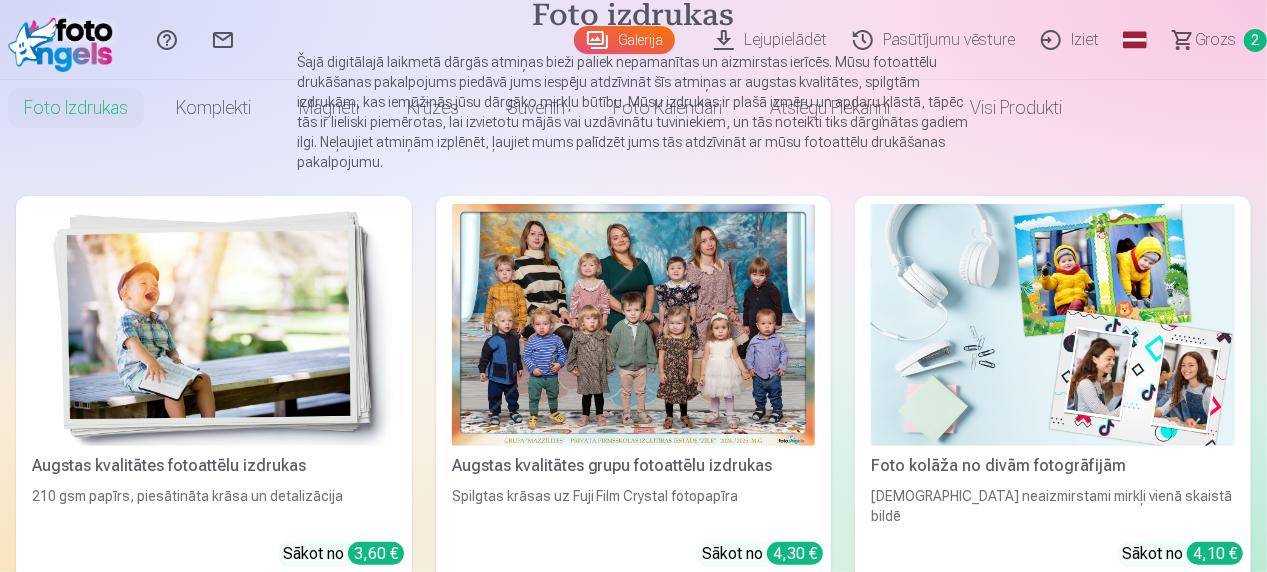 scroll, scrollTop: 0, scrollLeft: 0, axis: both 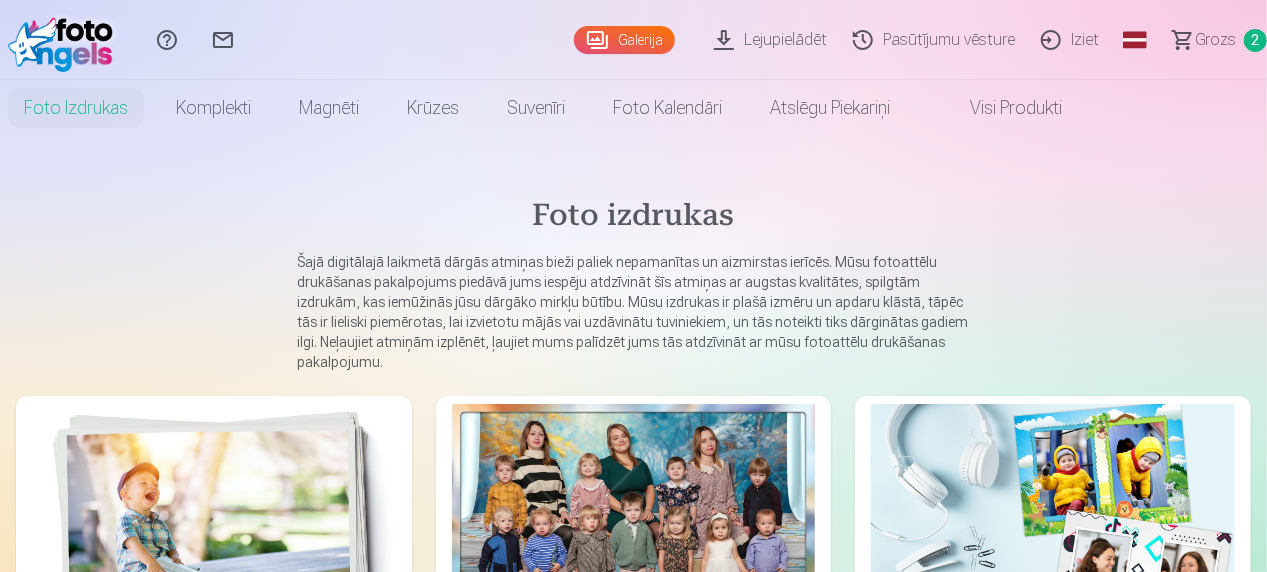 click on "Galerija" at bounding box center [624, 40] 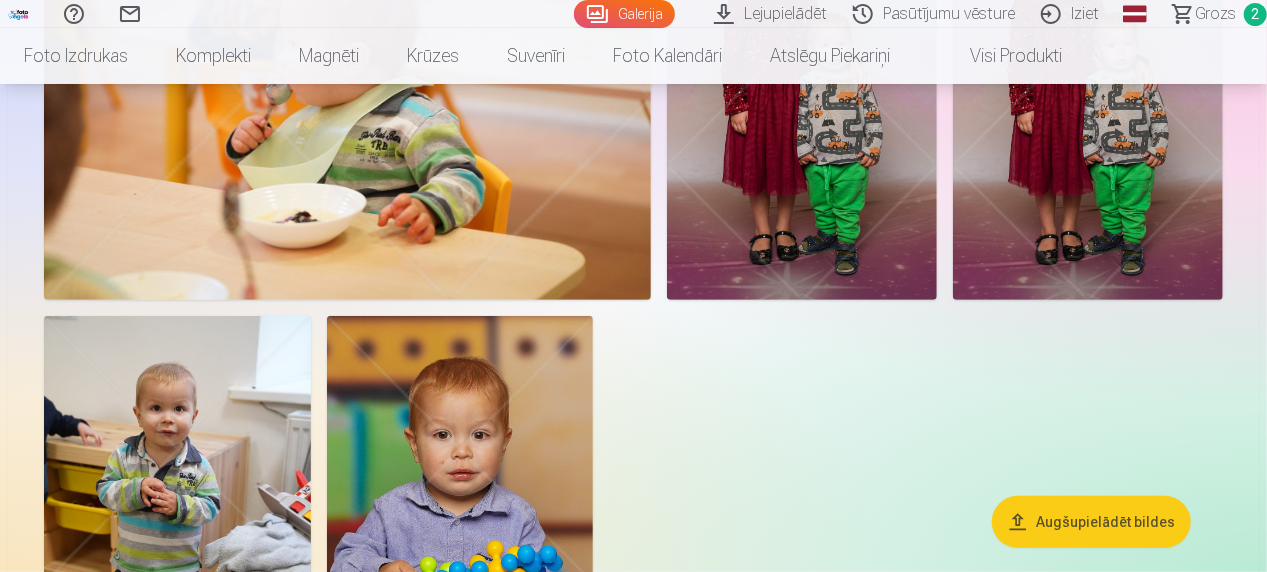 scroll, scrollTop: 7640, scrollLeft: 0, axis: vertical 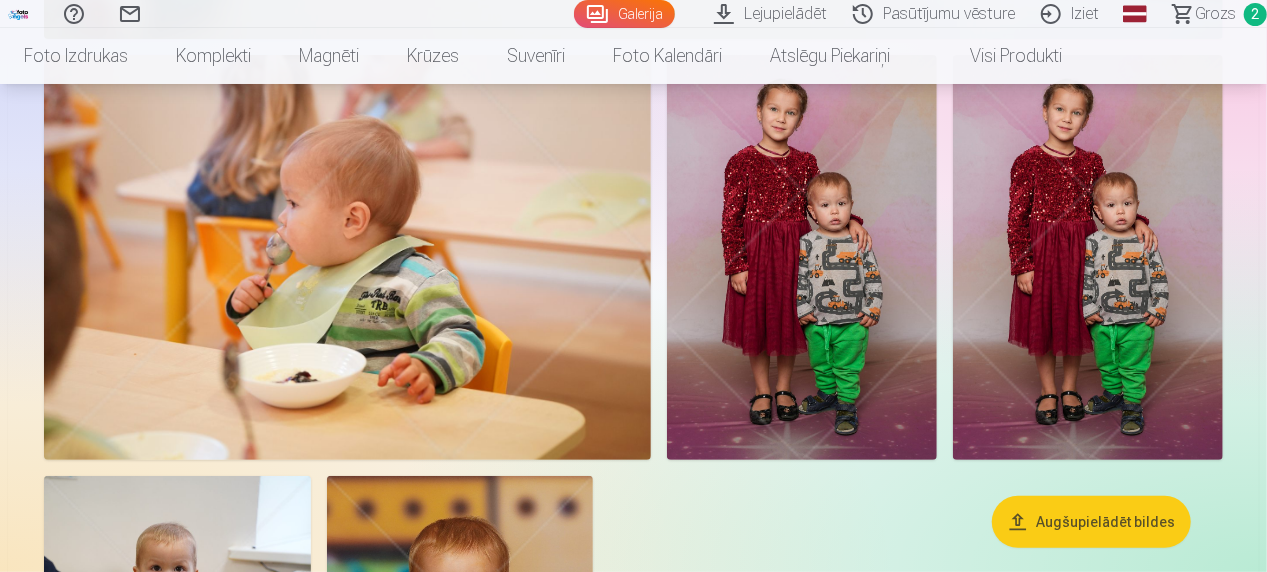 click at bounding box center (802, 257) 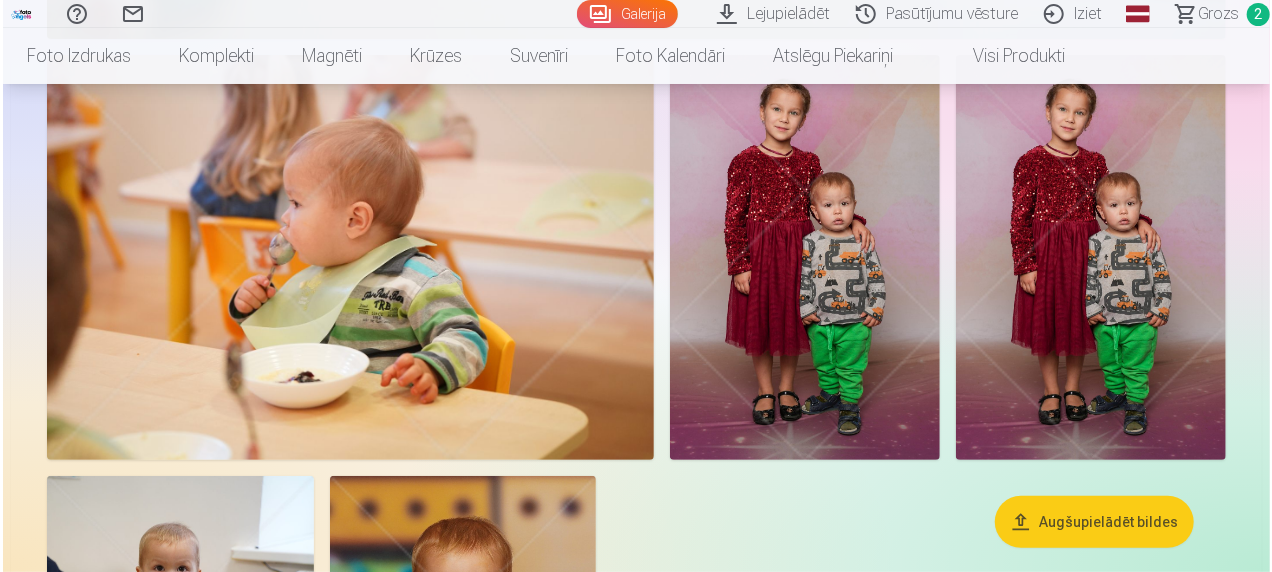 scroll, scrollTop: 7666, scrollLeft: 0, axis: vertical 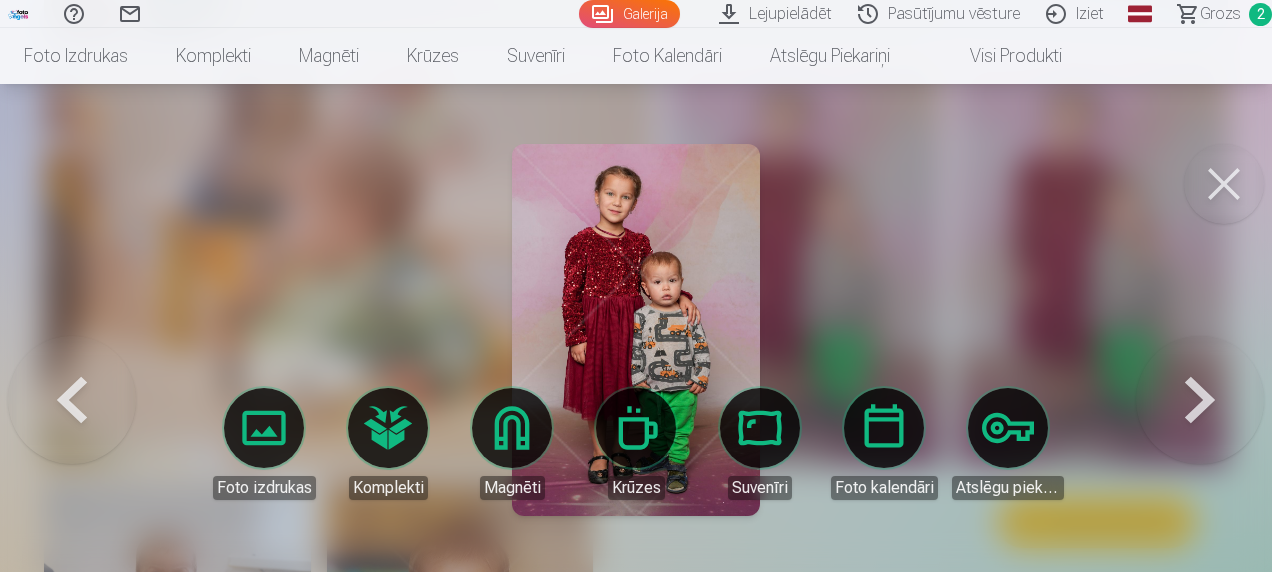 click at bounding box center (1224, 184) 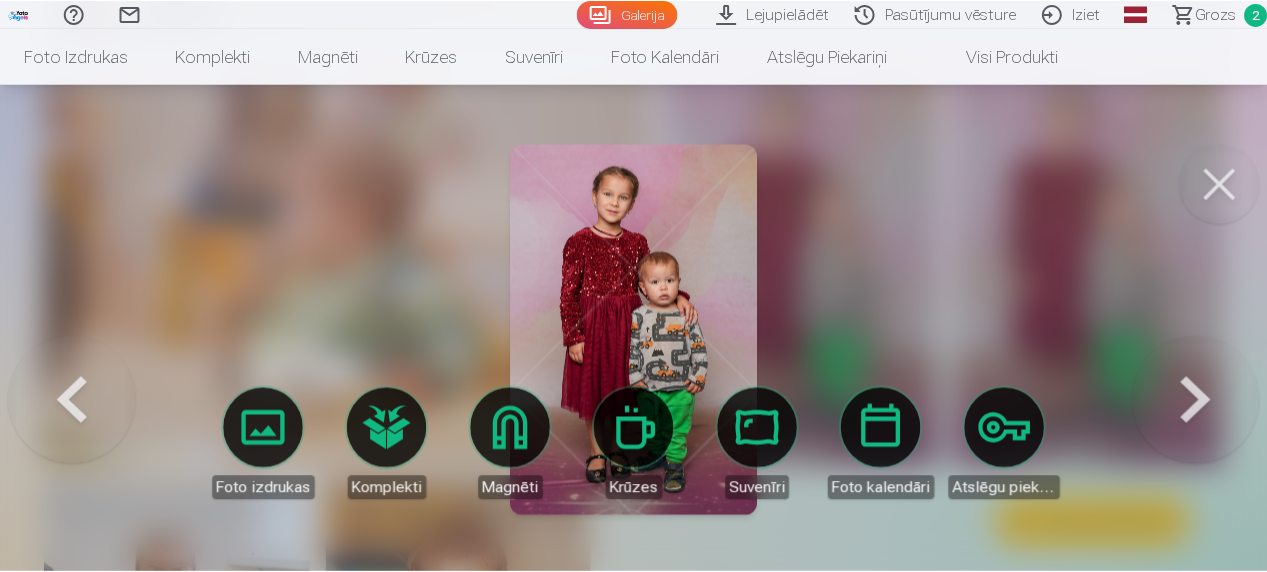 scroll, scrollTop: 7640, scrollLeft: 0, axis: vertical 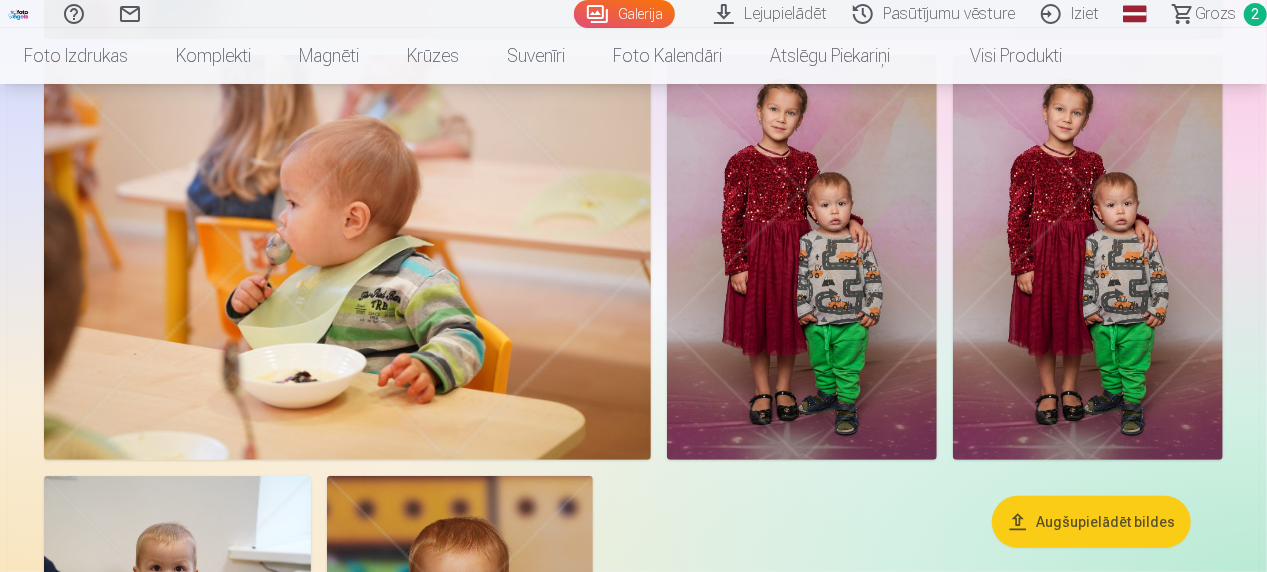 click at bounding box center (802, 257) 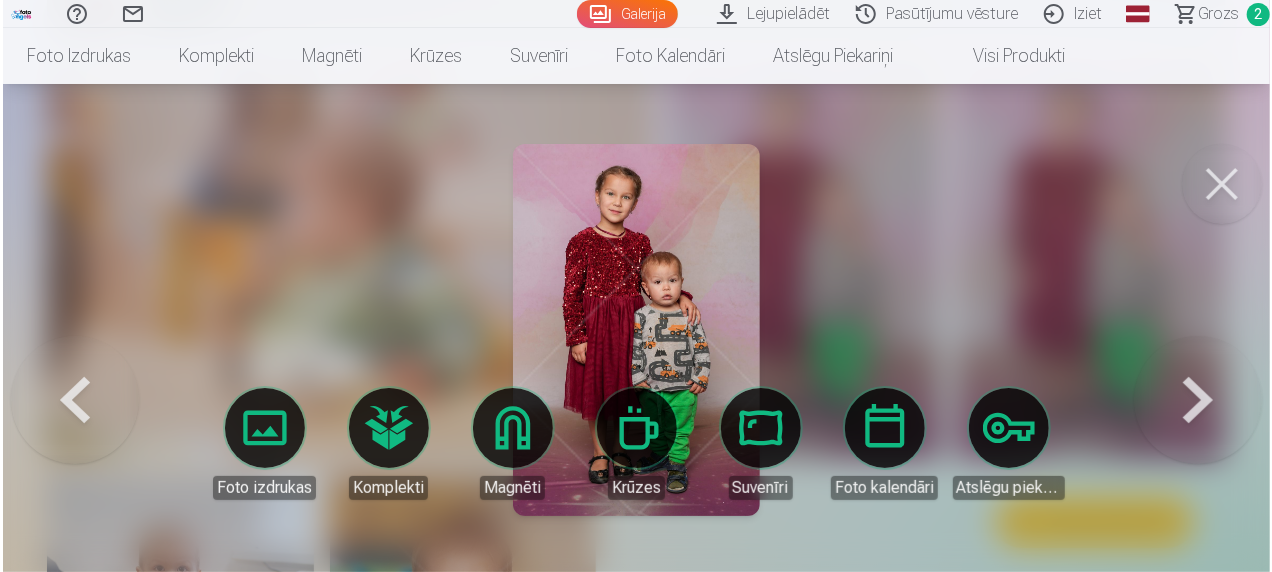 scroll, scrollTop: 7666, scrollLeft: 0, axis: vertical 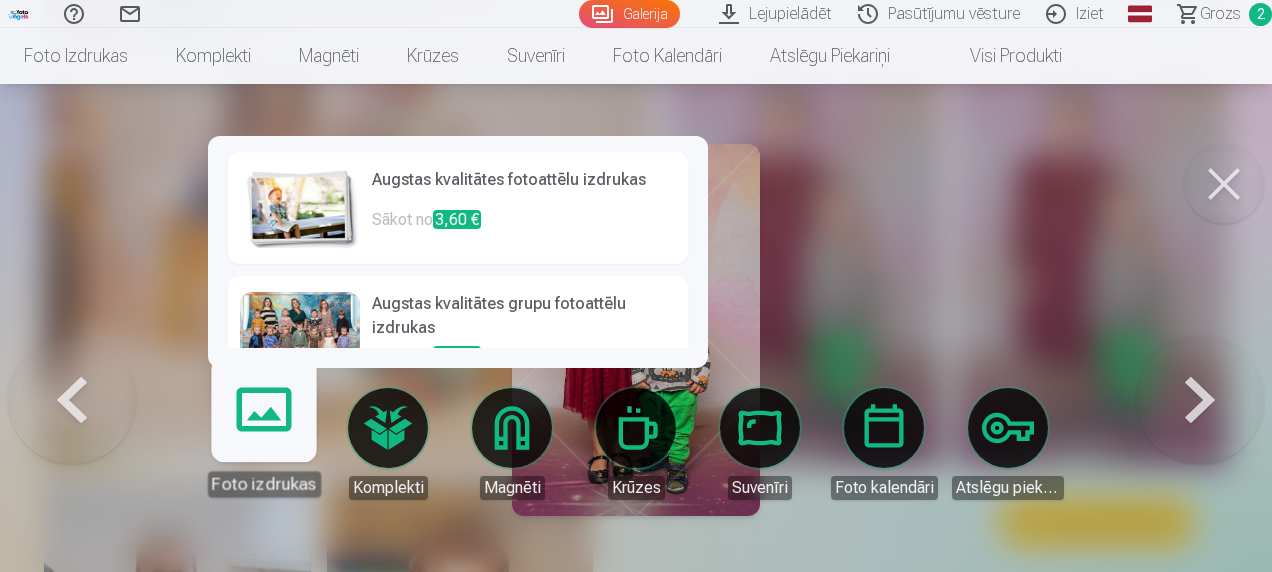 click on "Foto izdrukas" at bounding box center [263, 435] 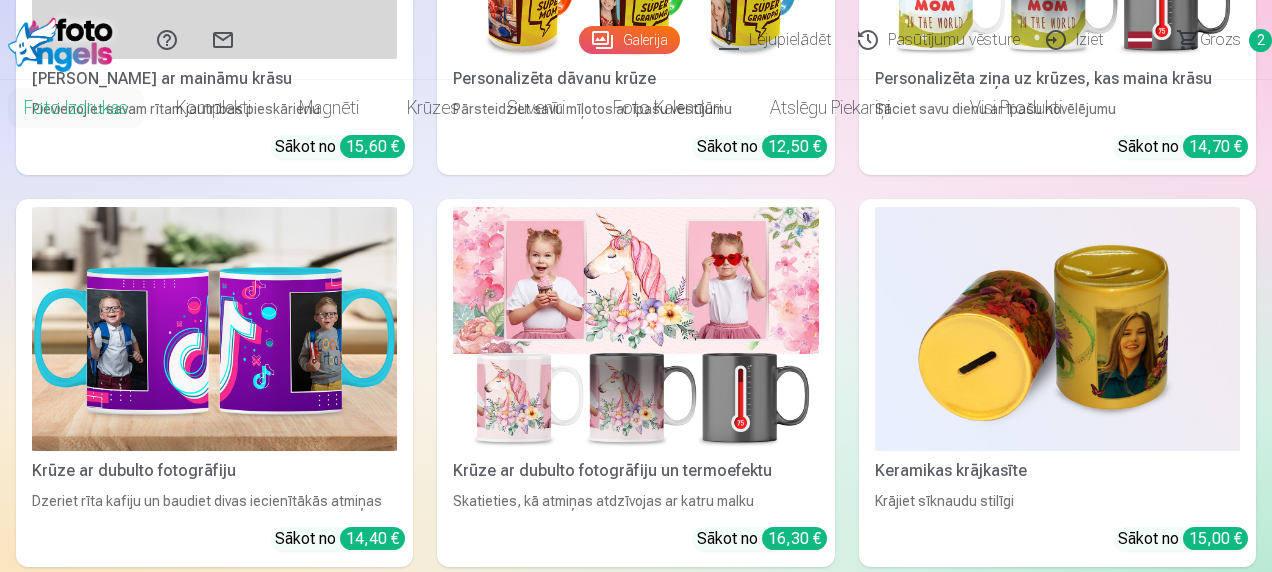 scroll, scrollTop: 0, scrollLeft: 0, axis: both 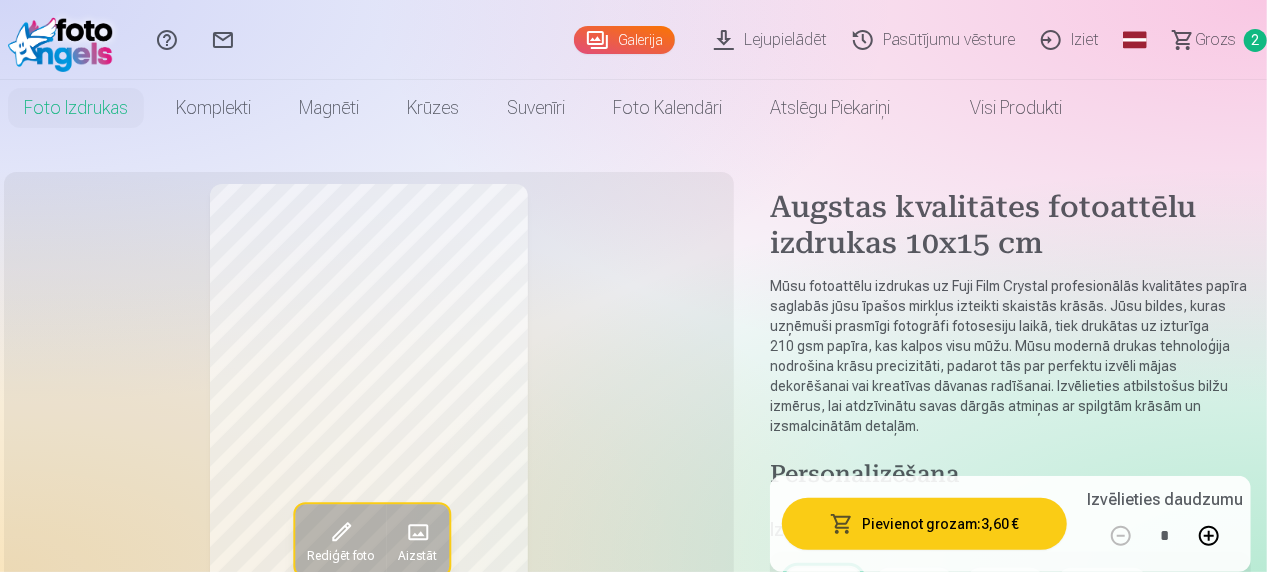 click on "Pievienot grozam :  3,60 €" at bounding box center [924, 524] 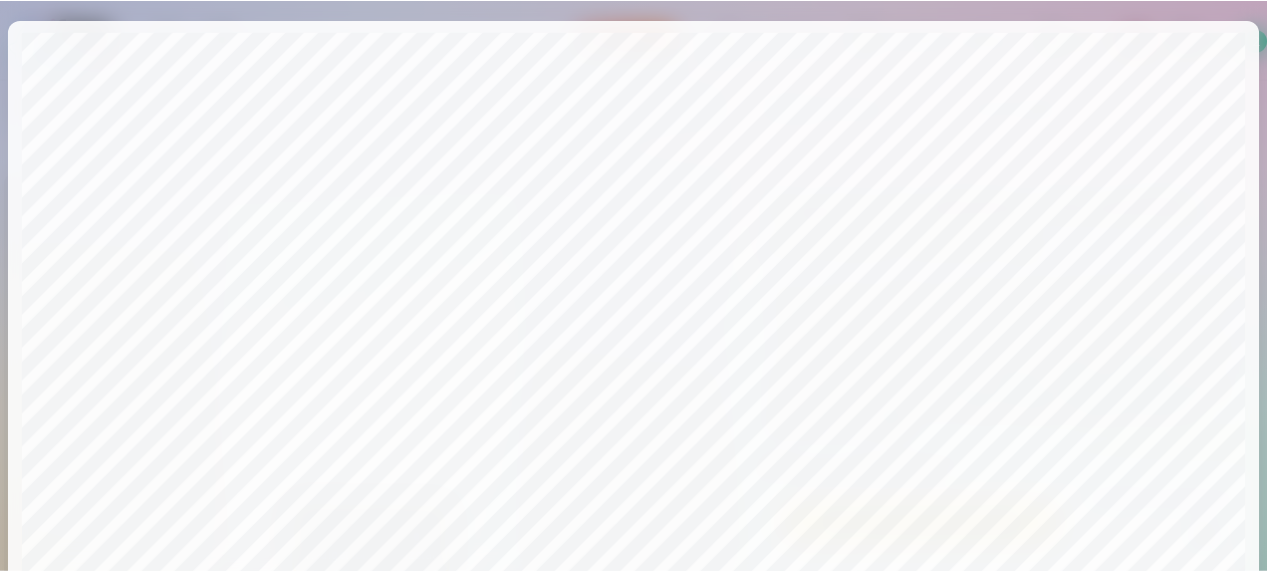 scroll, scrollTop: 796, scrollLeft: 0, axis: vertical 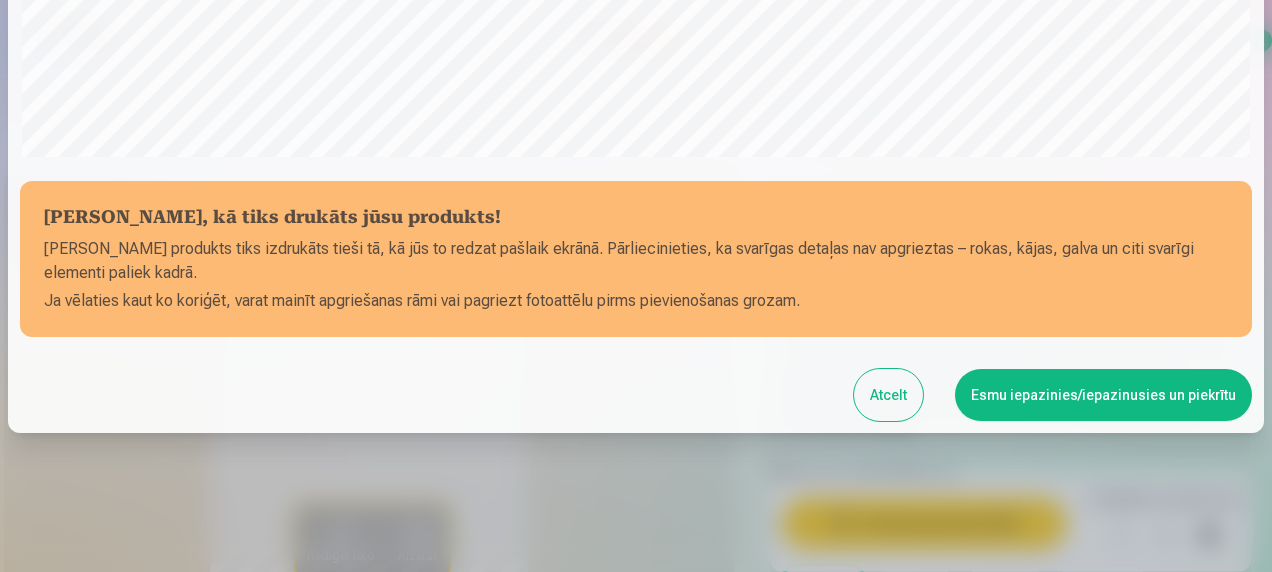 click on "Esmu iepazinies/iepazinusies un piekrītu" at bounding box center (1103, 395) 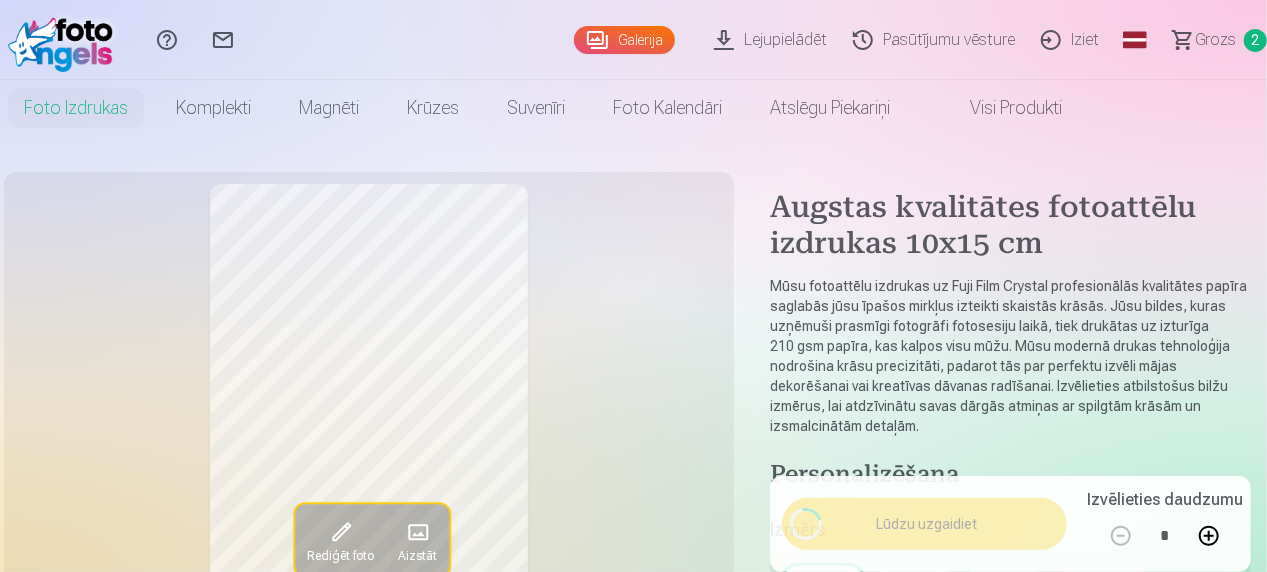 scroll, scrollTop: 793, scrollLeft: 0, axis: vertical 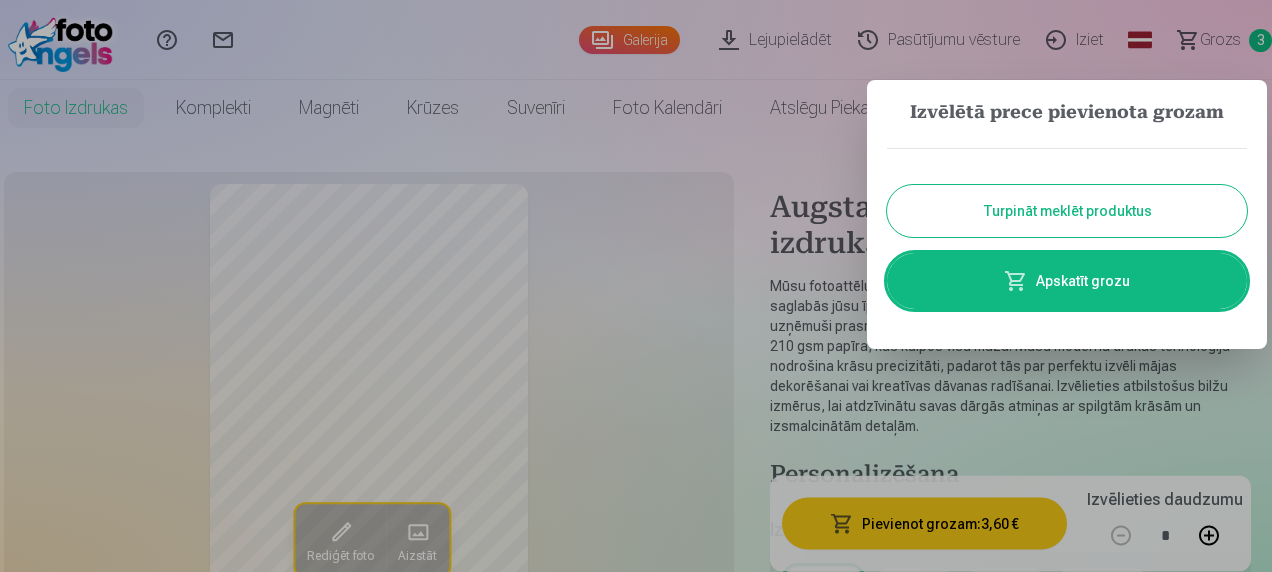 click on "Turpināt meklēt produktus" at bounding box center [1067, 211] 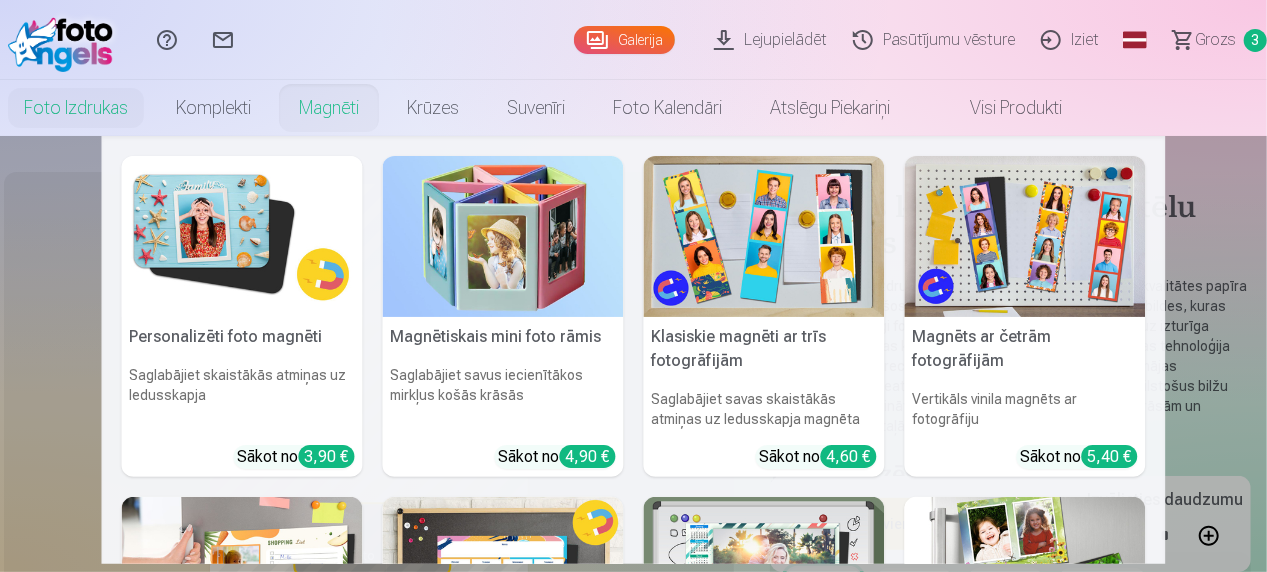 click on "Magnēti" at bounding box center [329, 108] 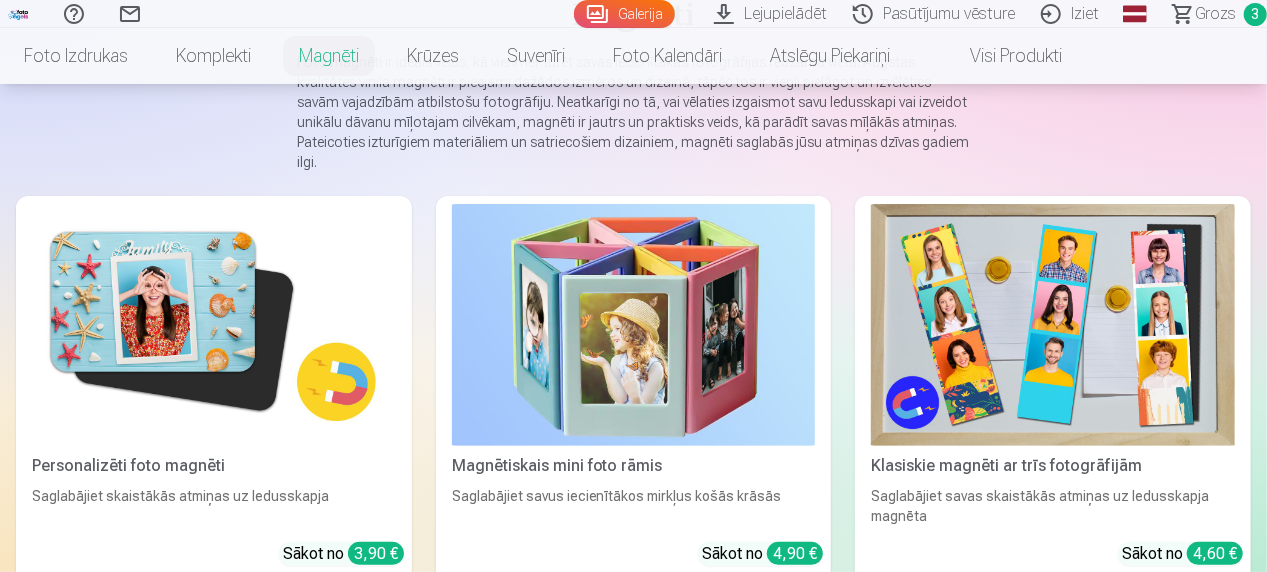 scroll, scrollTop: 240, scrollLeft: 0, axis: vertical 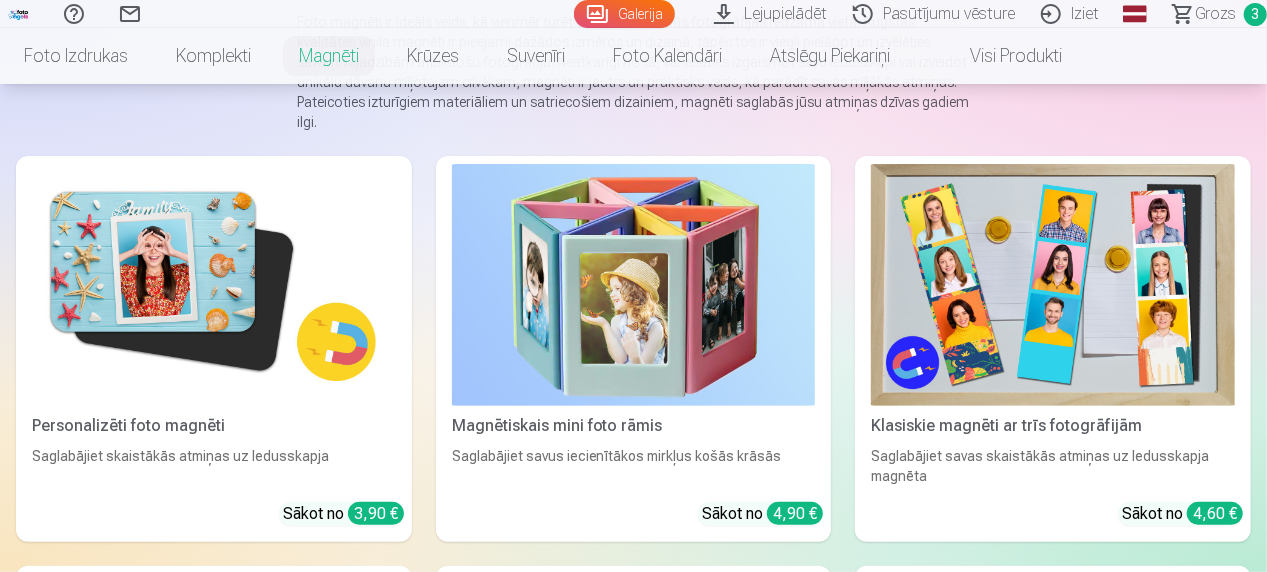 click at bounding box center [214, 285] 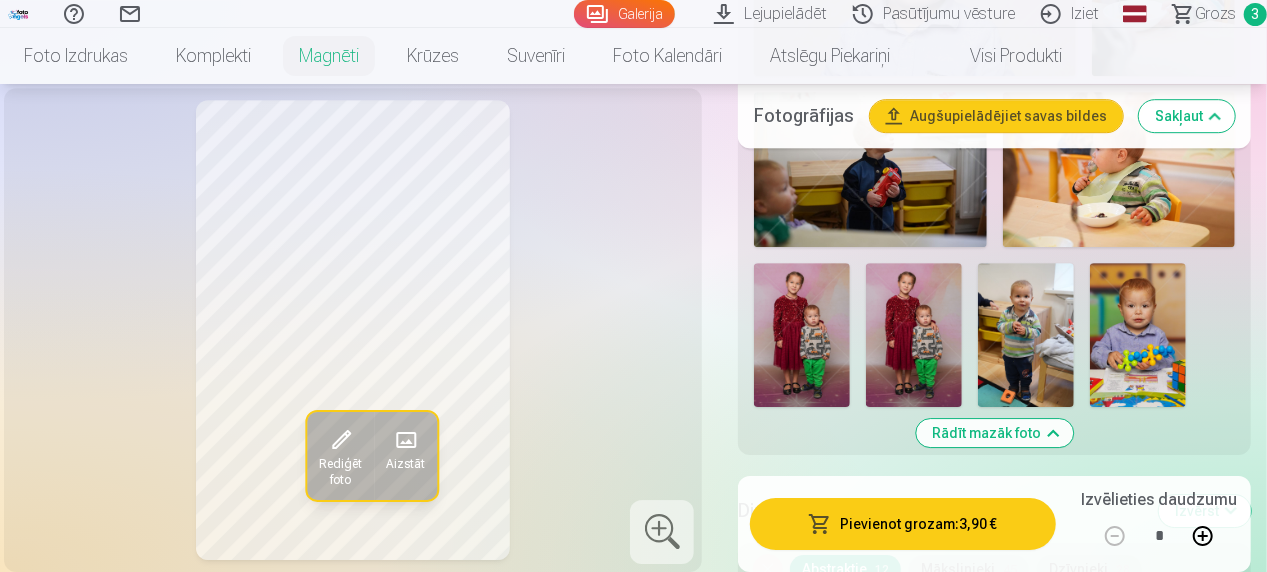 scroll, scrollTop: 3080, scrollLeft: 0, axis: vertical 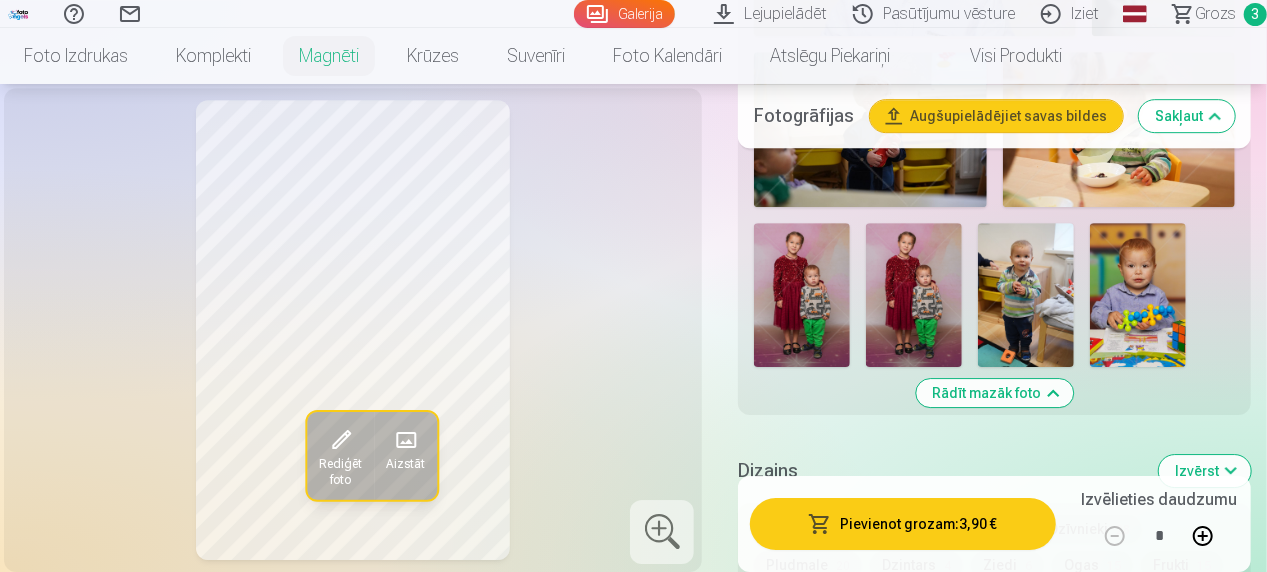 click at bounding box center (802, 295) 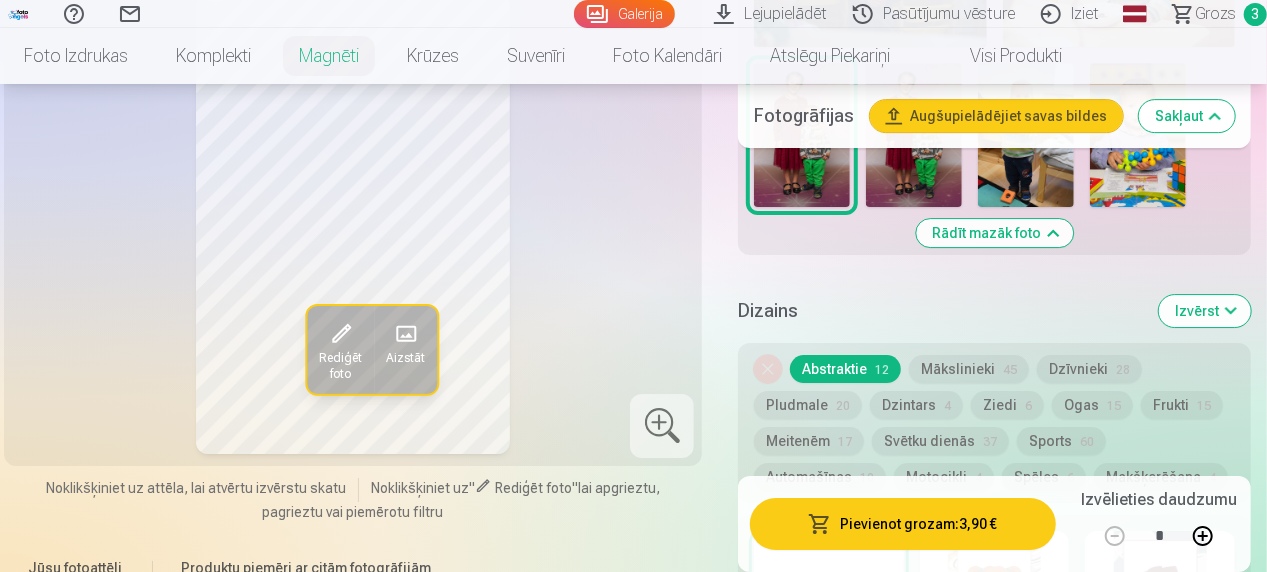 scroll, scrollTop: 3280, scrollLeft: 0, axis: vertical 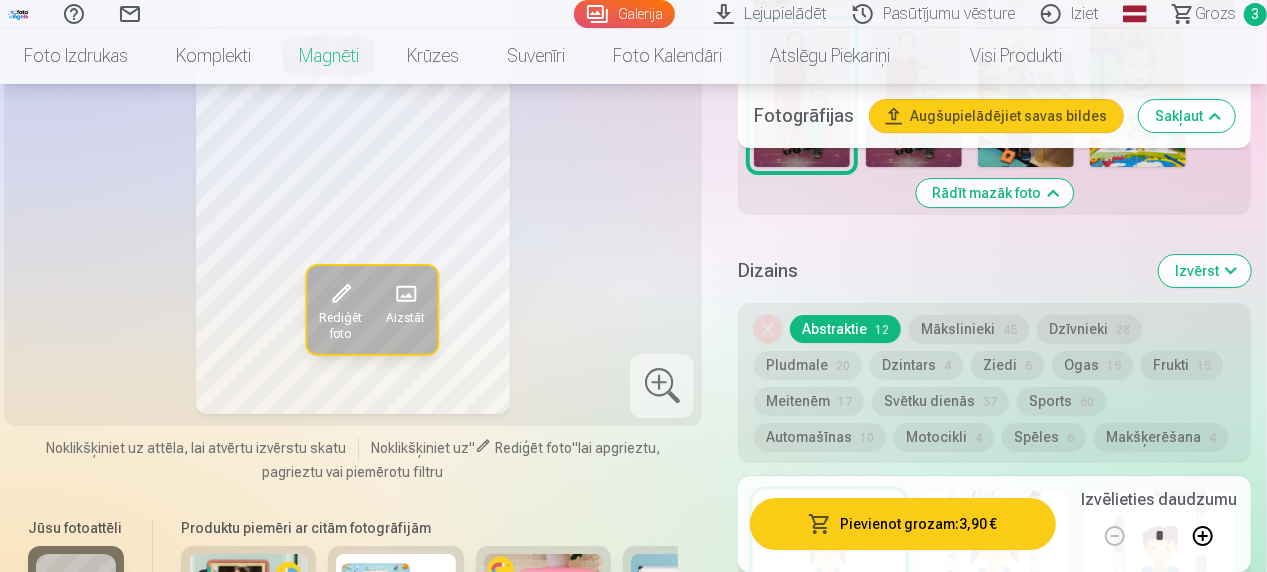 click on "Mākslinieki 45" at bounding box center [969, 329] 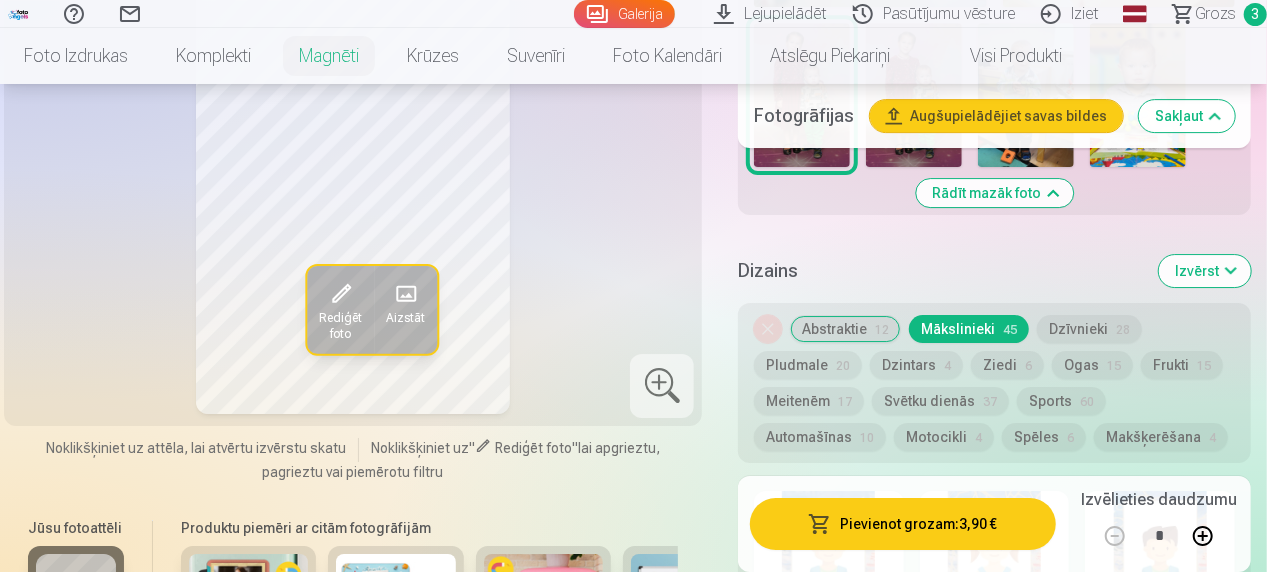 click on "Abstraktie 12" at bounding box center [845, 329] 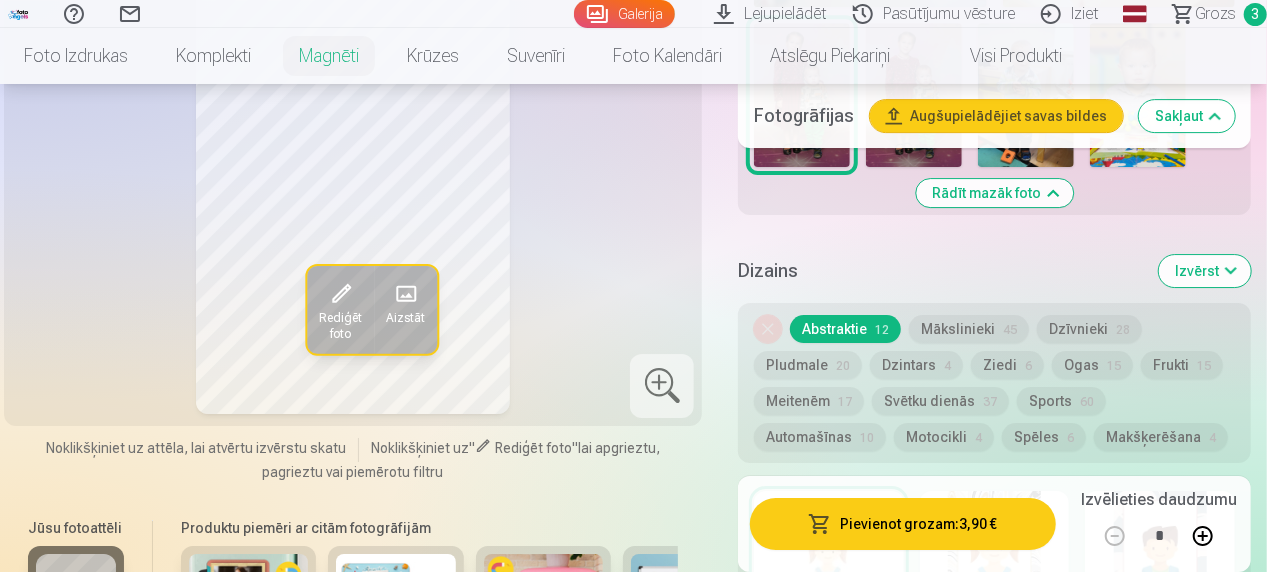 type 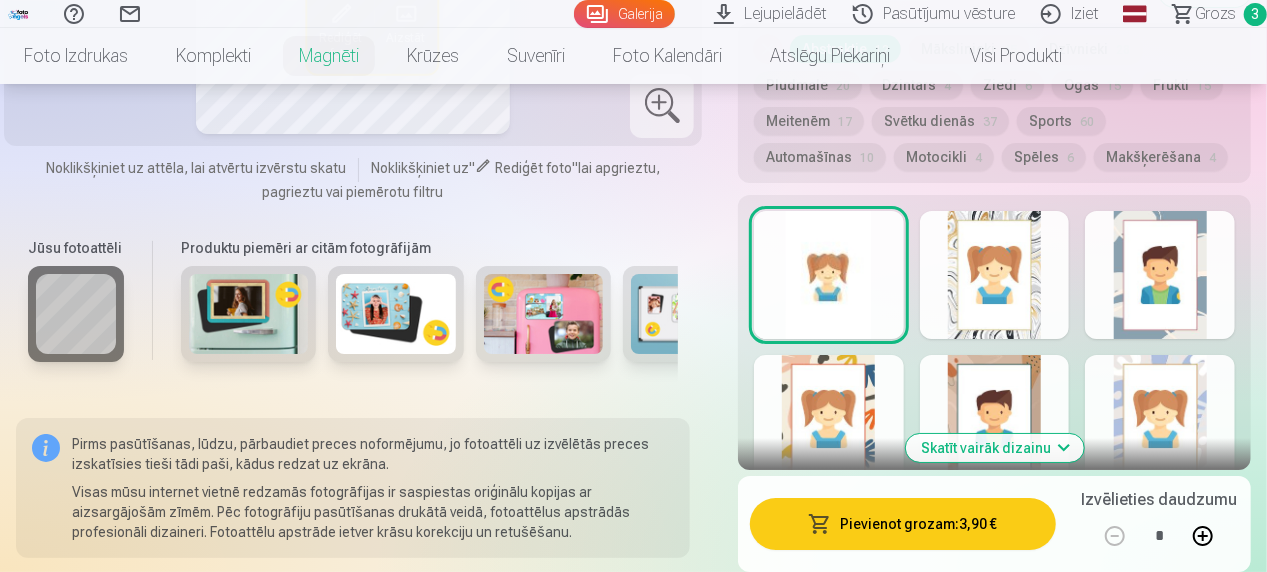 scroll, scrollTop: 3600, scrollLeft: 0, axis: vertical 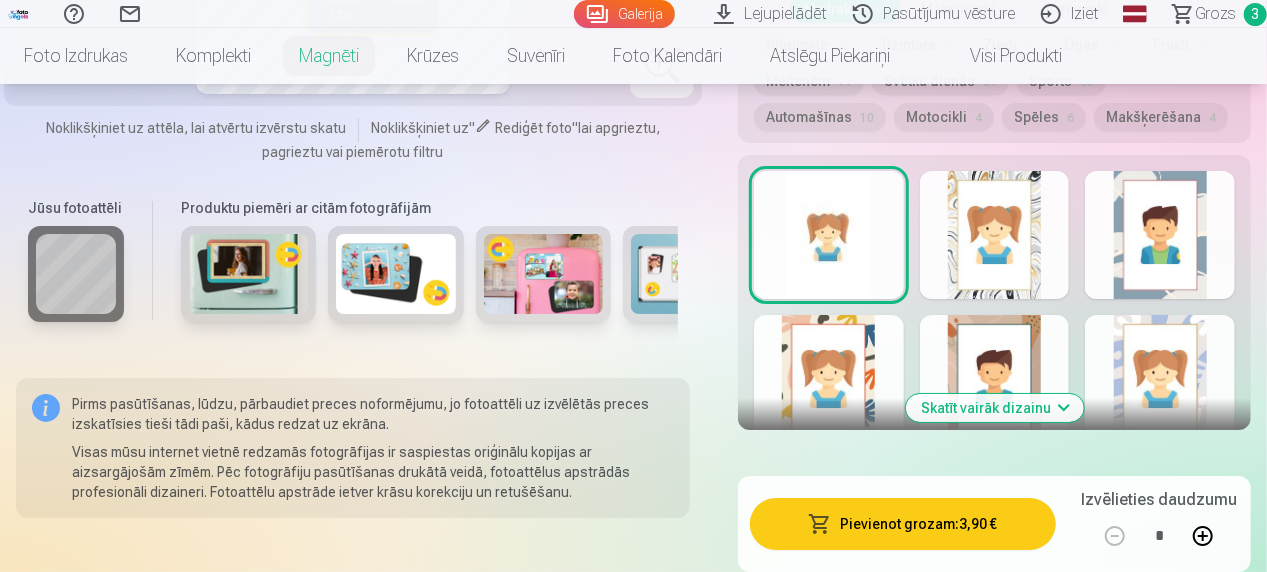 click at bounding box center (1203, 536) 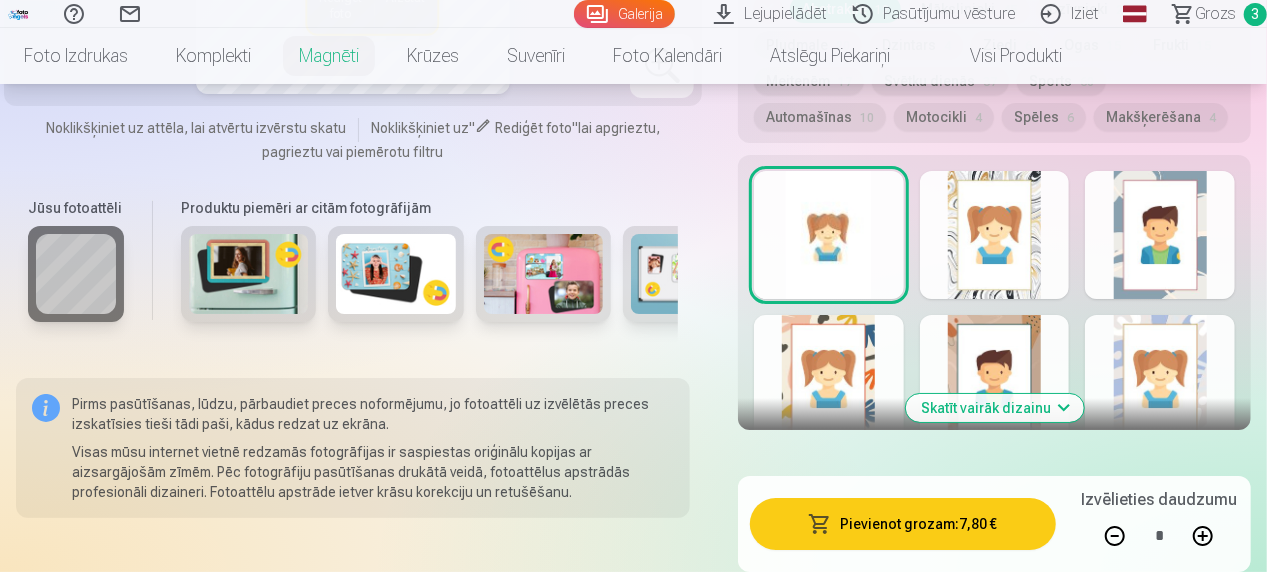 type 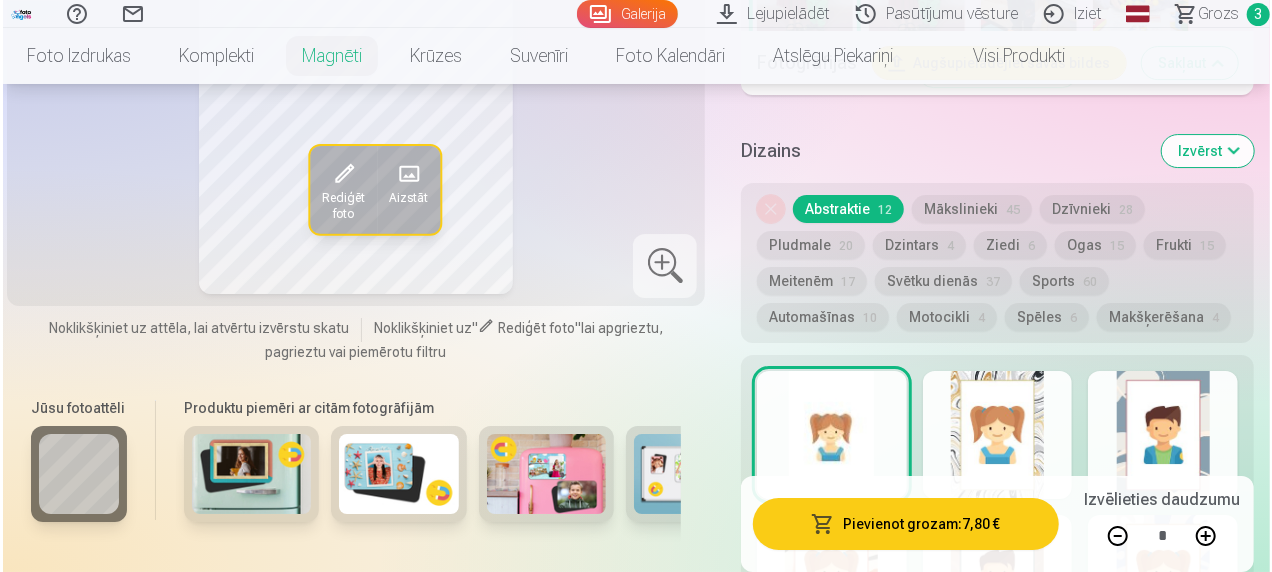 scroll, scrollTop: 3040, scrollLeft: 0, axis: vertical 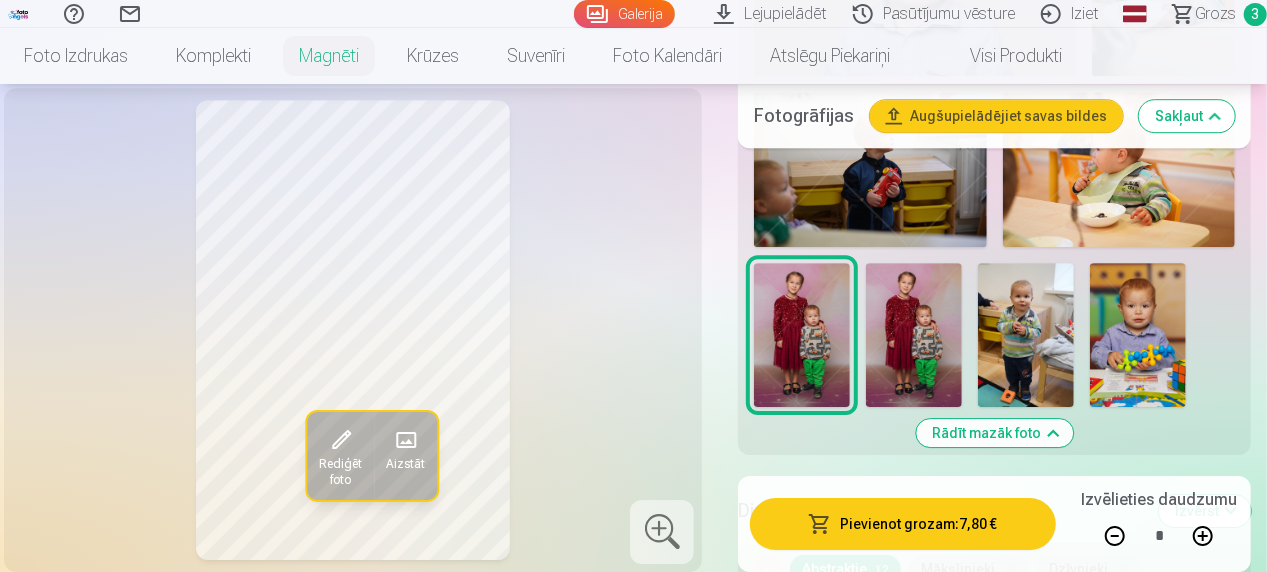 click on "Pievienot grozam :  7,80 €" at bounding box center [903, 524] 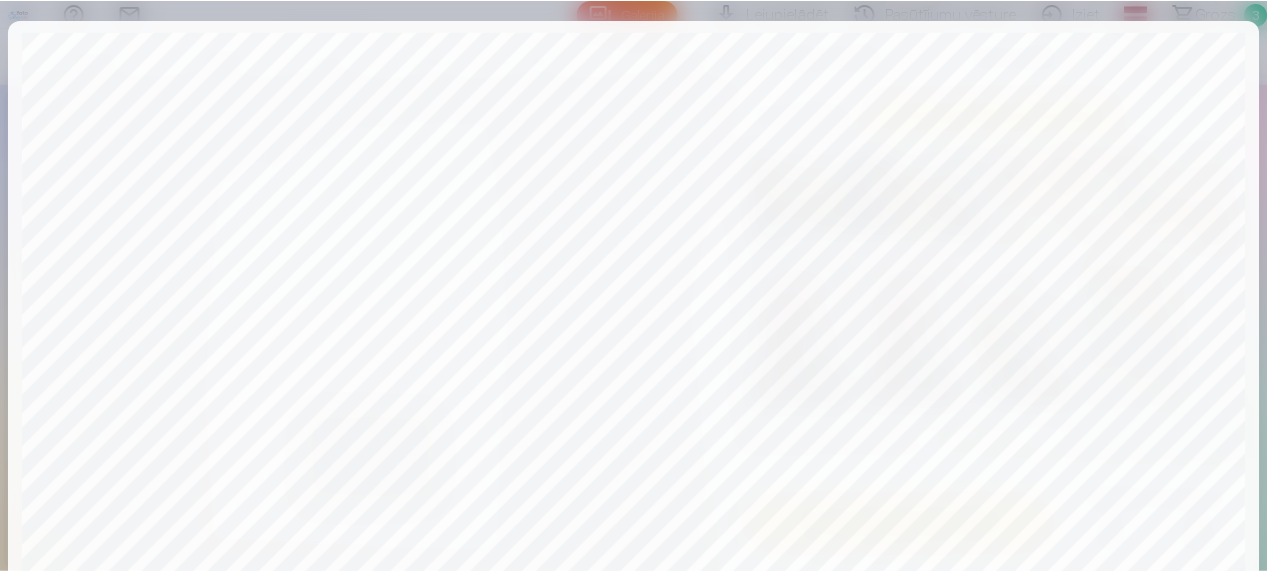 scroll, scrollTop: 796, scrollLeft: 0, axis: vertical 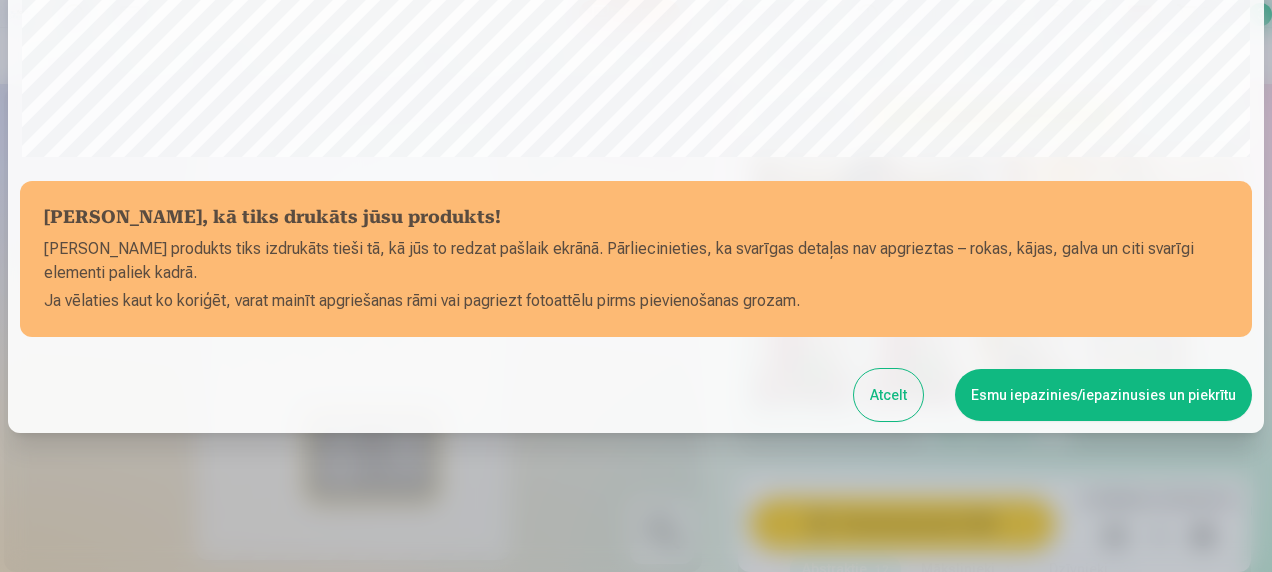 click on "Esmu iepazinies/iepazinusies un piekrītu" at bounding box center [1103, 395] 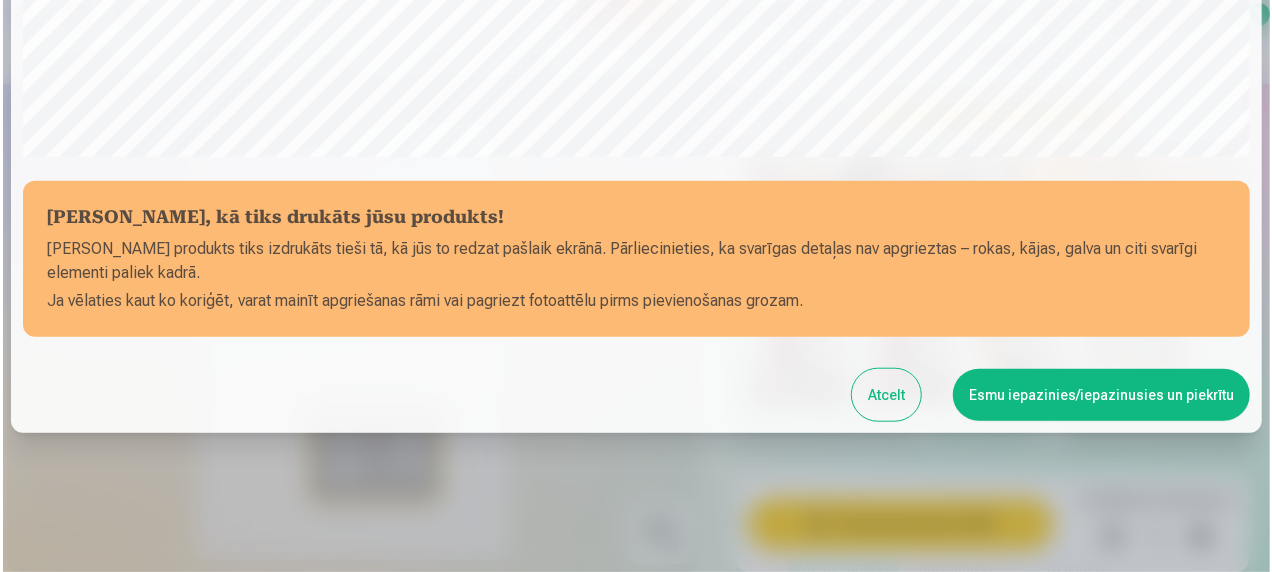 scroll, scrollTop: 793, scrollLeft: 0, axis: vertical 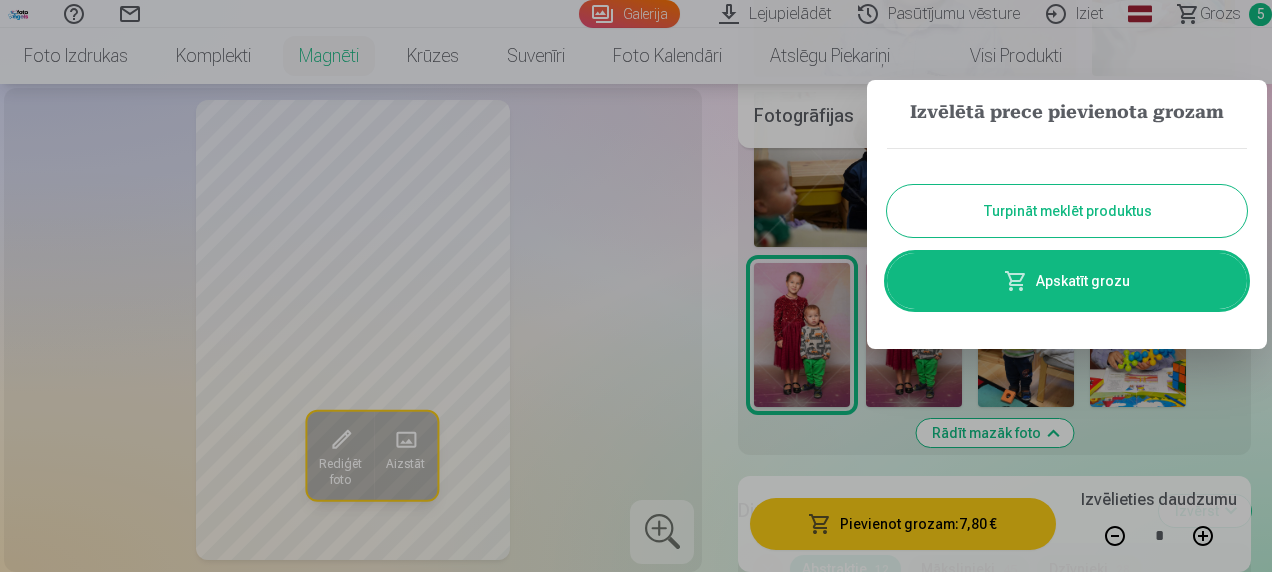 click on "Apskatīt grozu" at bounding box center [1067, 281] 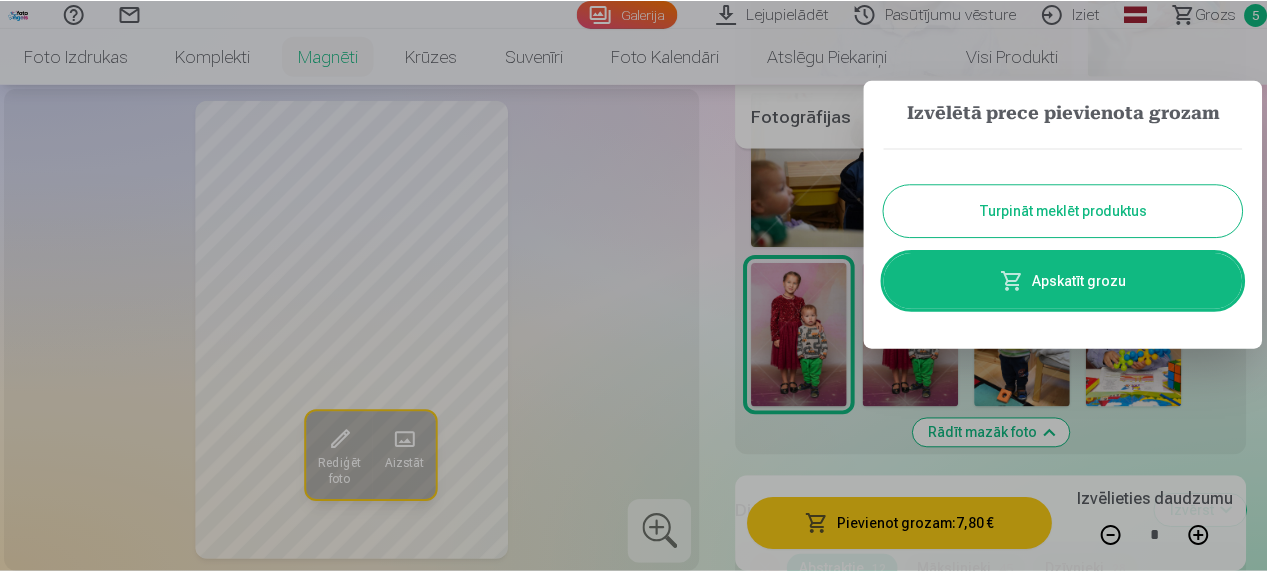 scroll, scrollTop: 0, scrollLeft: 0, axis: both 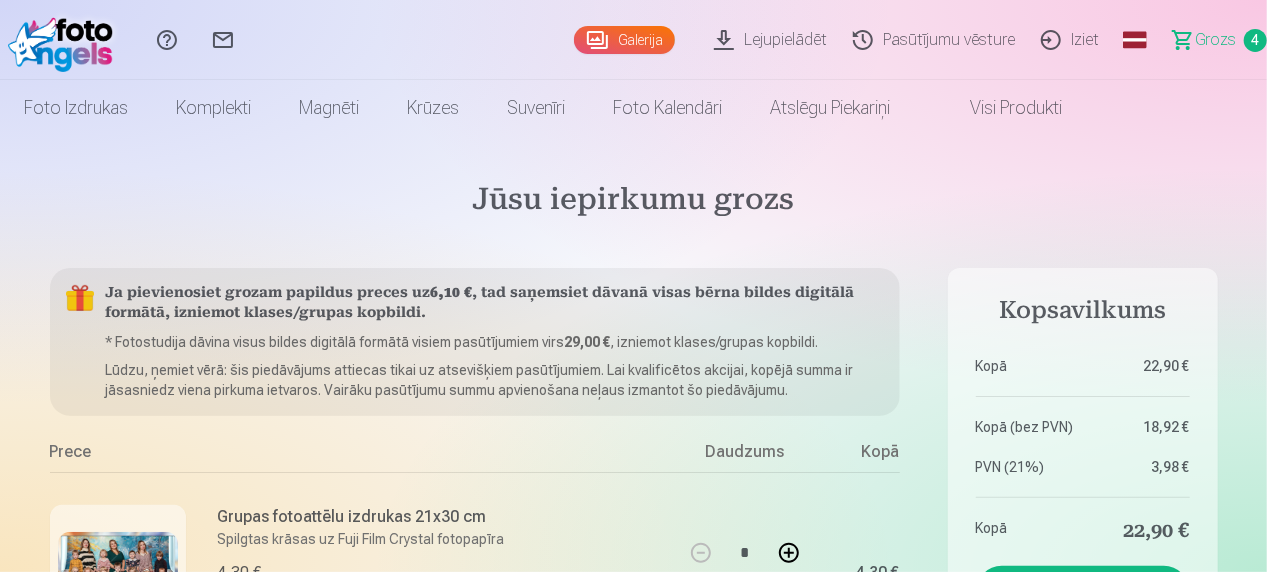 click on "Grozs" at bounding box center (1215, 40) 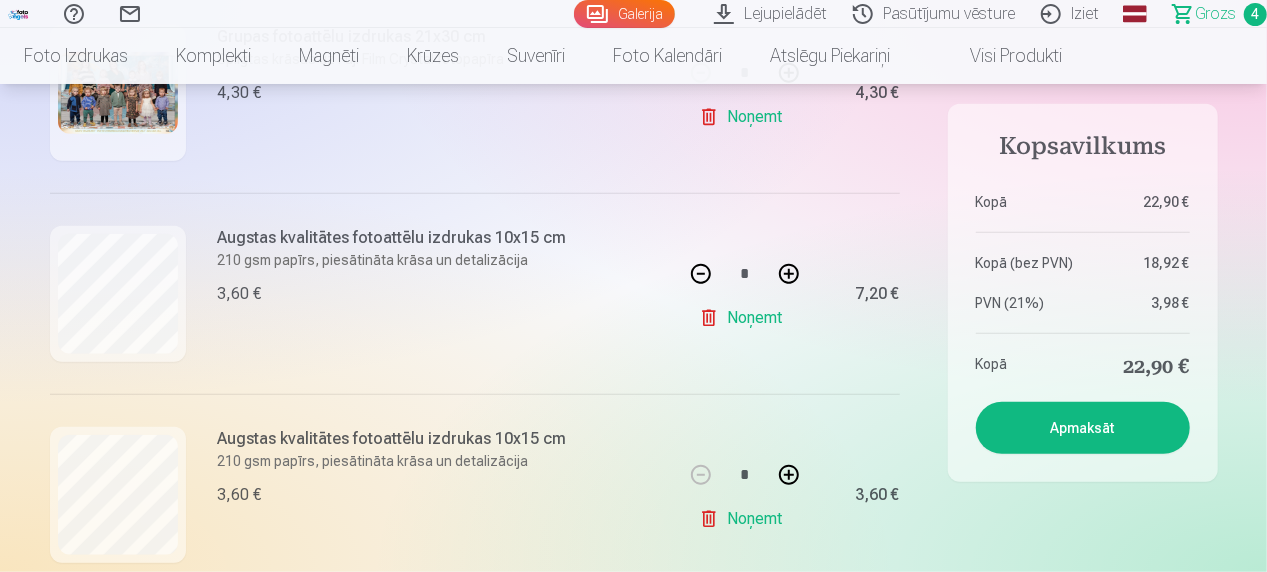 scroll, scrollTop: 520, scrollLeft: 0, axis: vertical 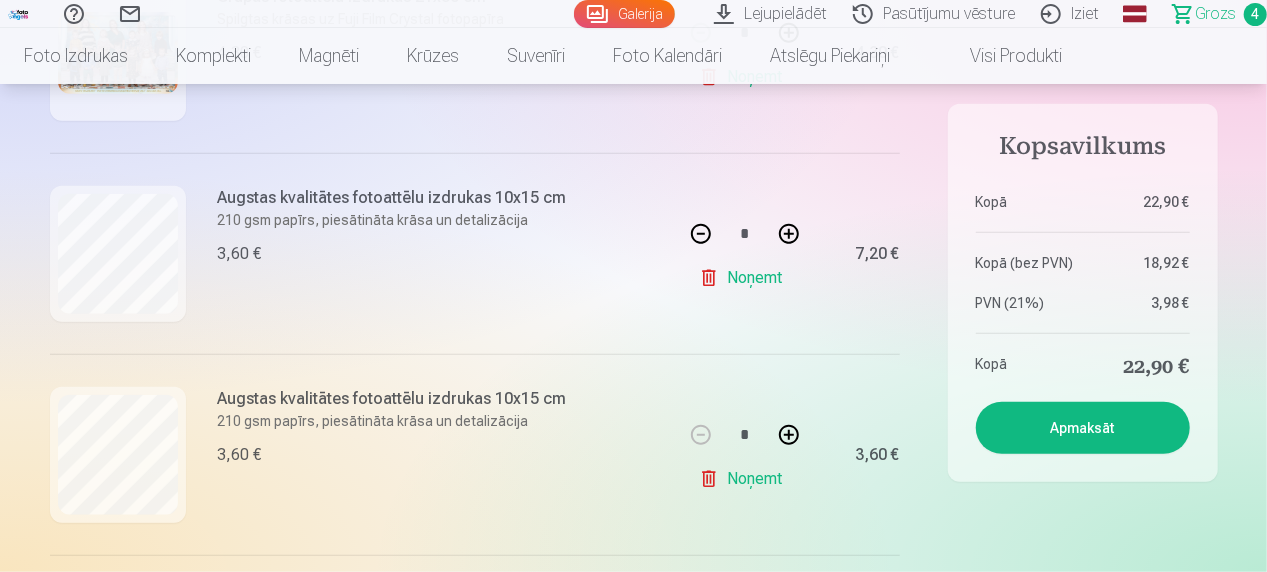 click at bounding box center [789, 435] 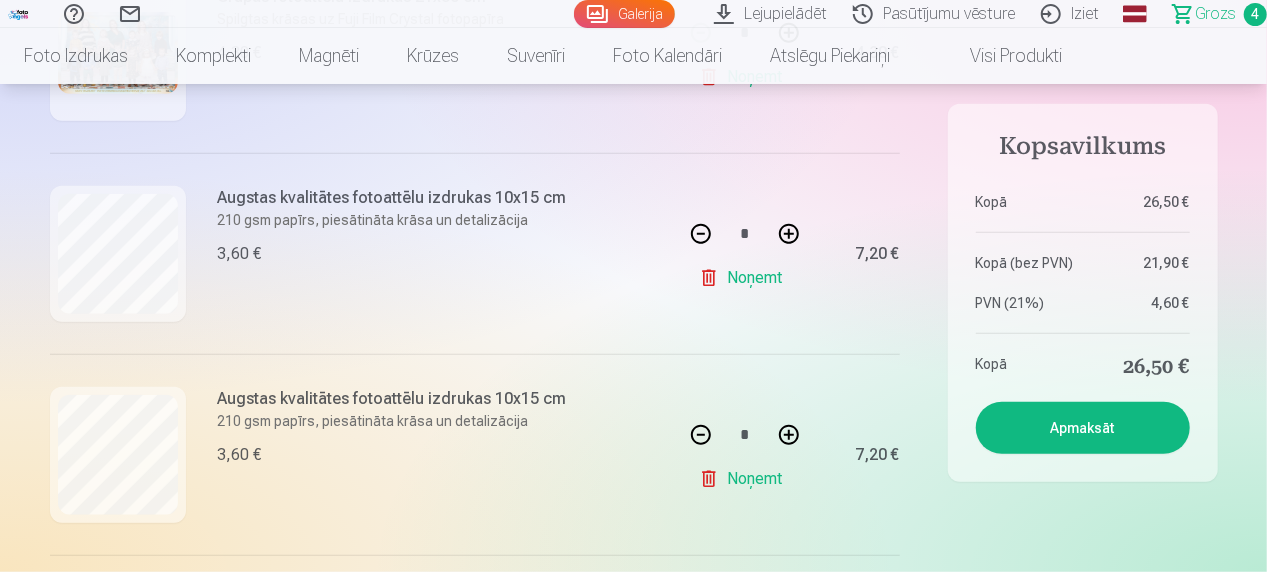 click at bounding box center [701, 435] 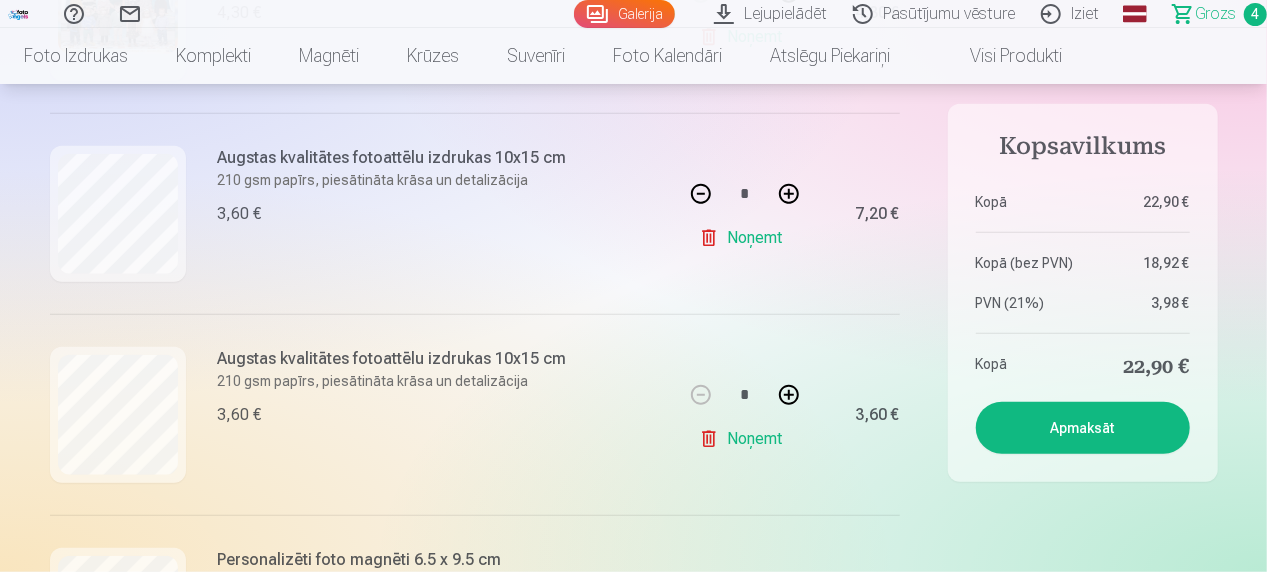 scroll, scrollTop: 800, scrollLeft: 0, axis: vertical 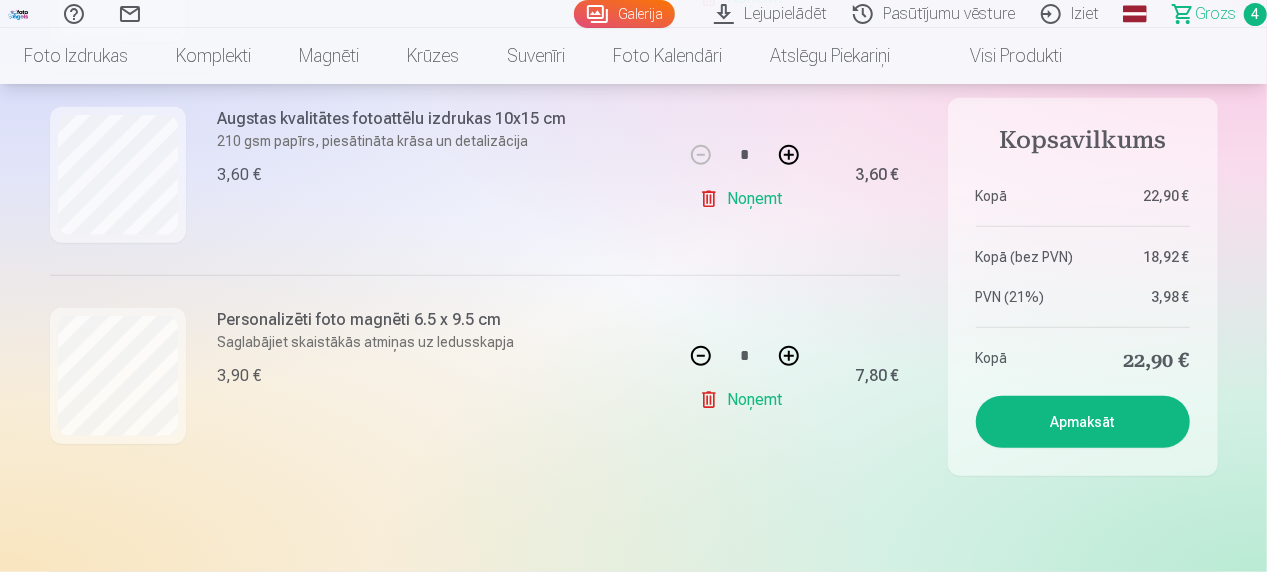 click at bounding box center (701, 356) 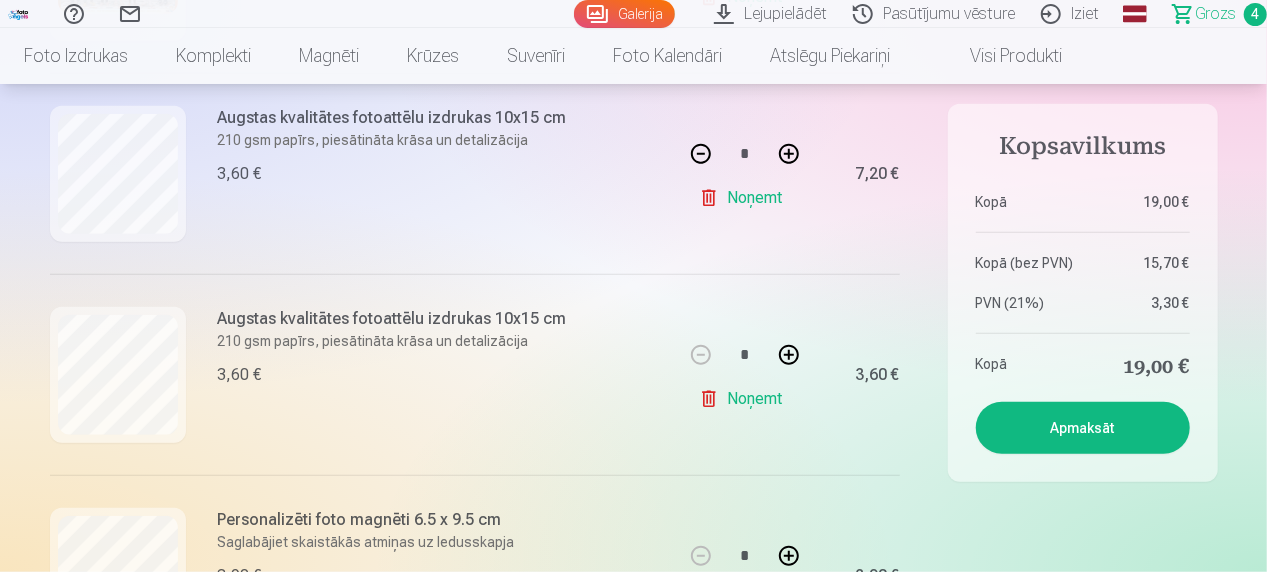 scroll, scrollTop: 560, scrollLeft: 0, axis: vertical 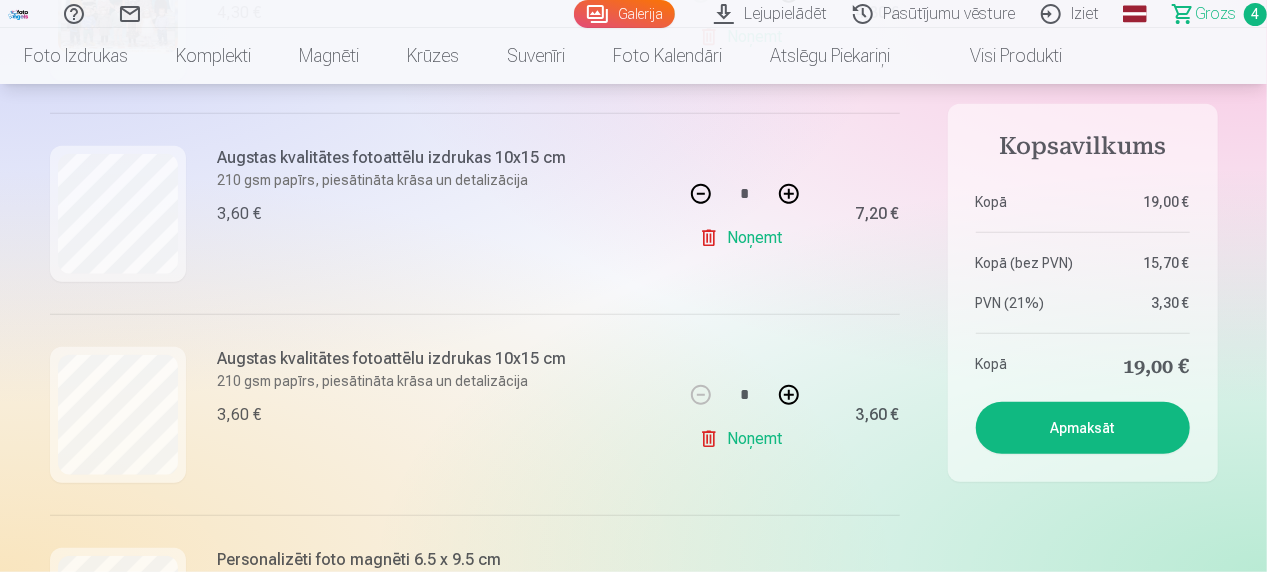 click at bounding box center [789, 194] 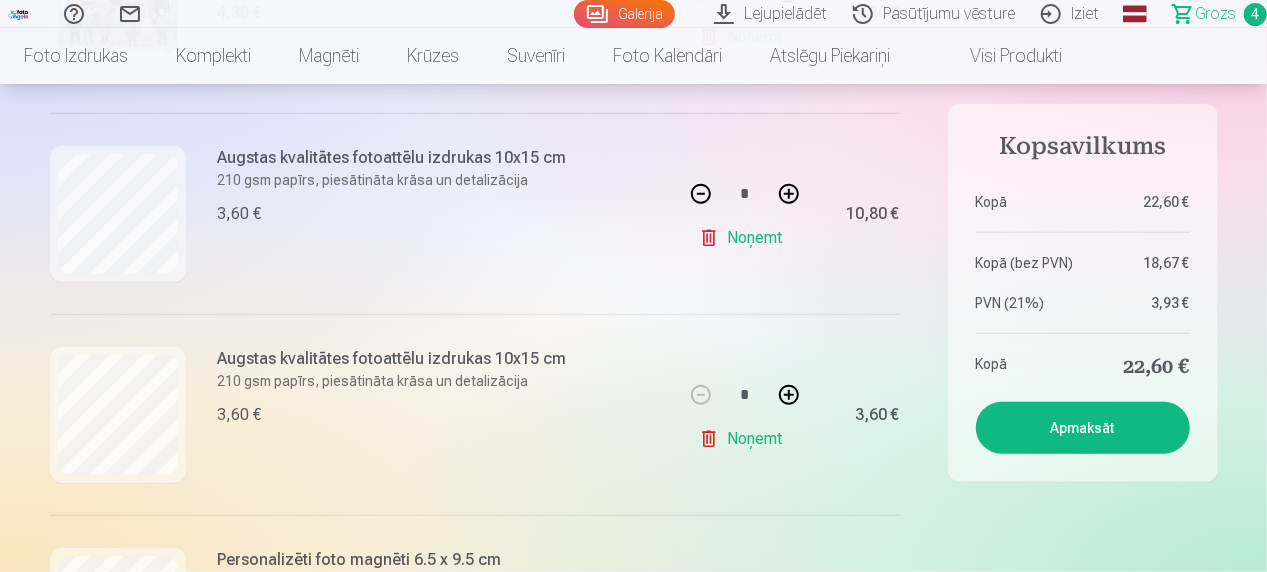 click on "Apmaksāt" at bounding box center (1083, 428) 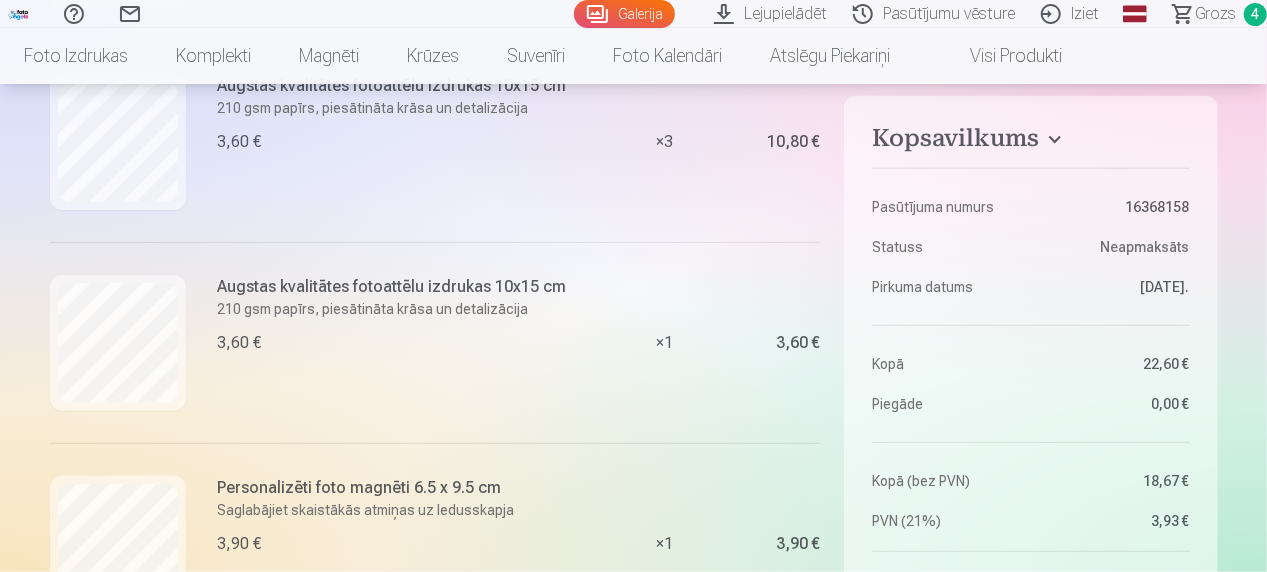 scroll, scrollTop: 520, scrollLeft: 0, axis: vertical 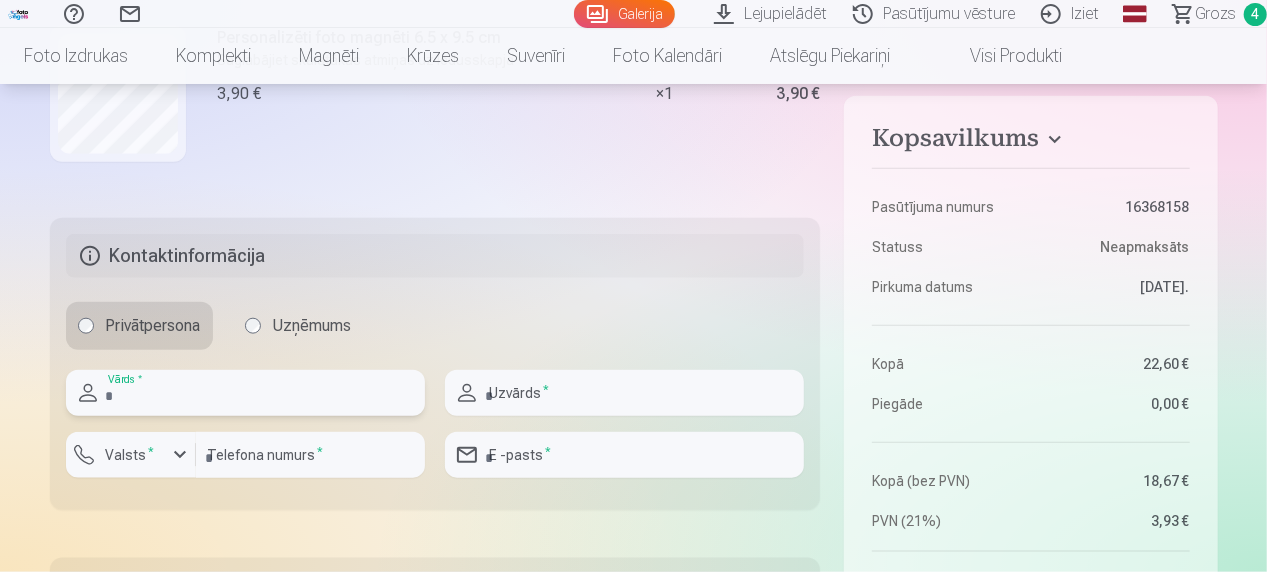 click at bounding box center (245, 393) 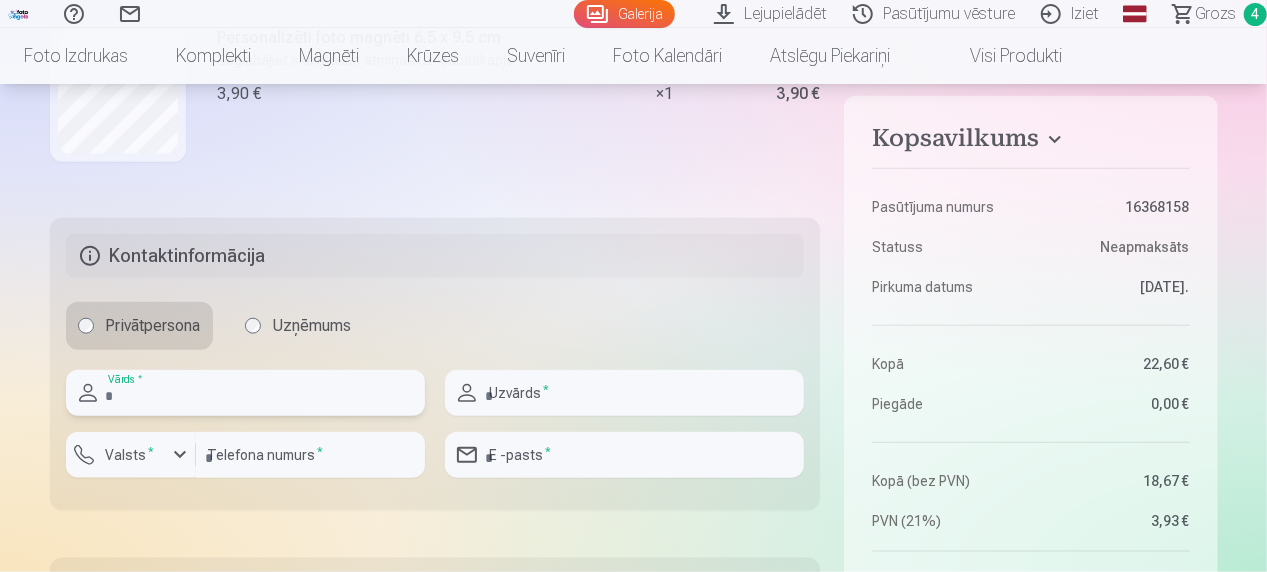 type on "********" 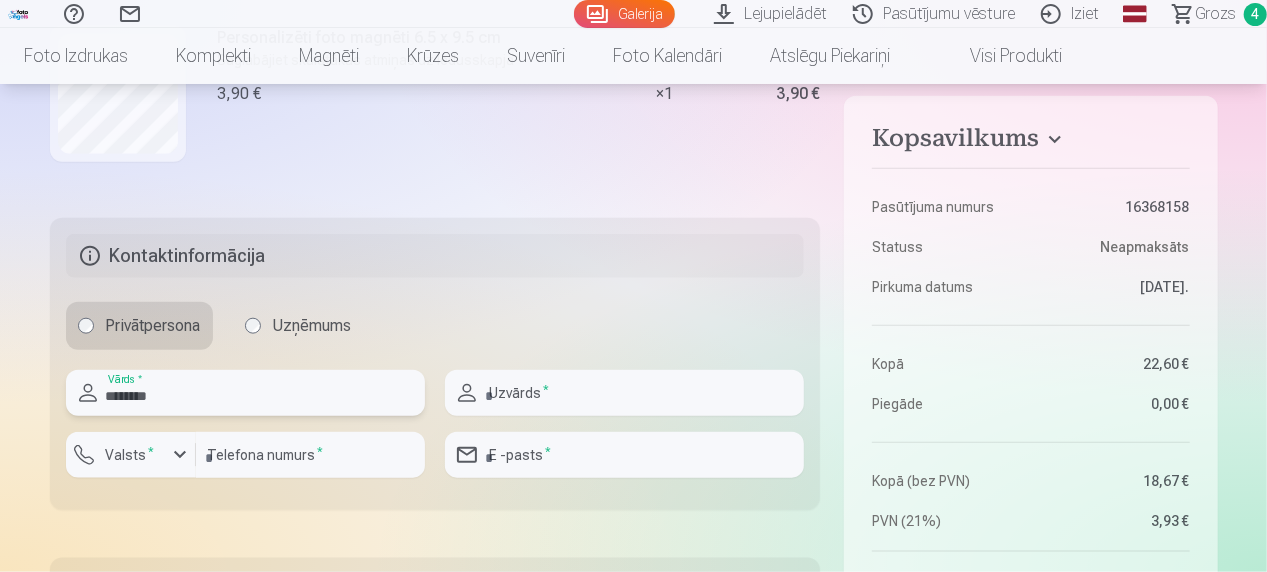type on "********" 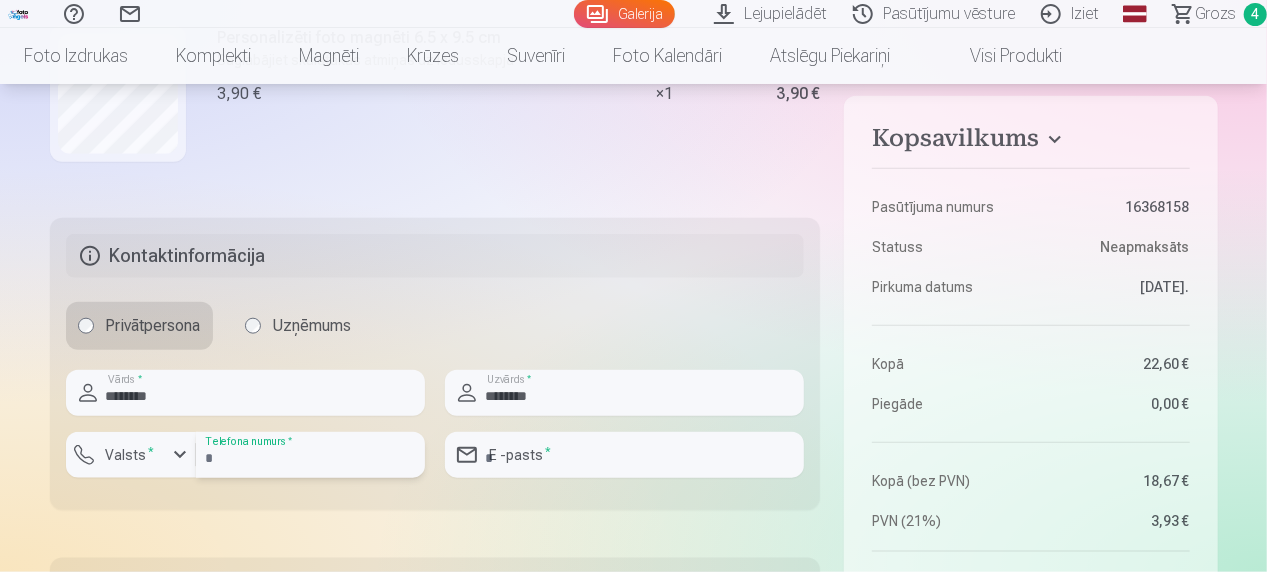 type on "********" 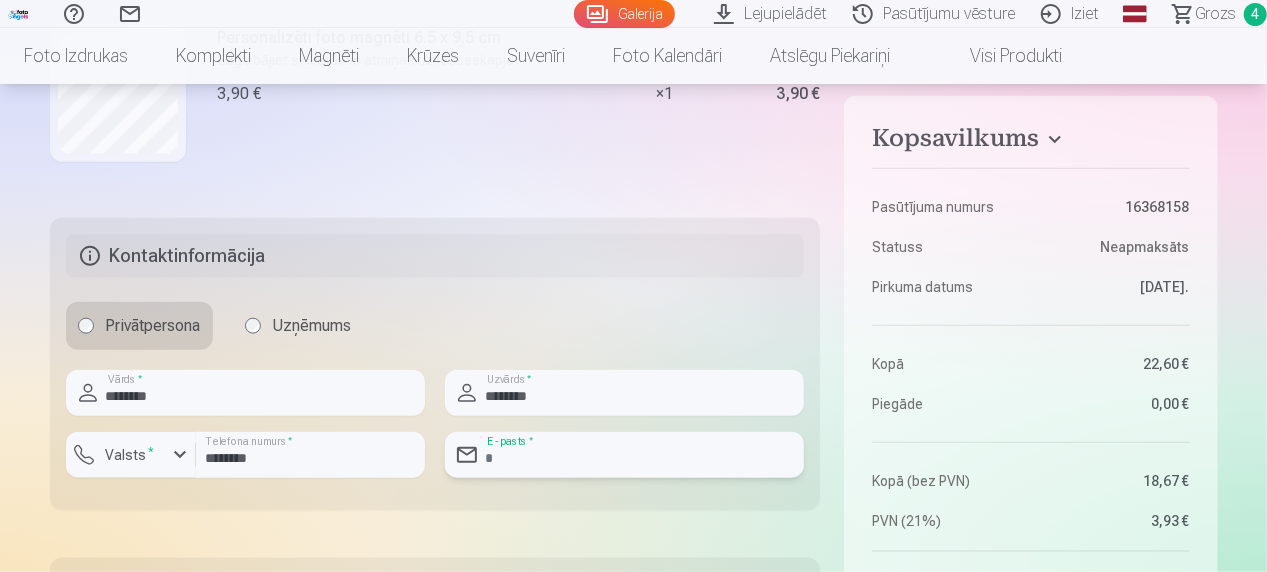 type on "**********" 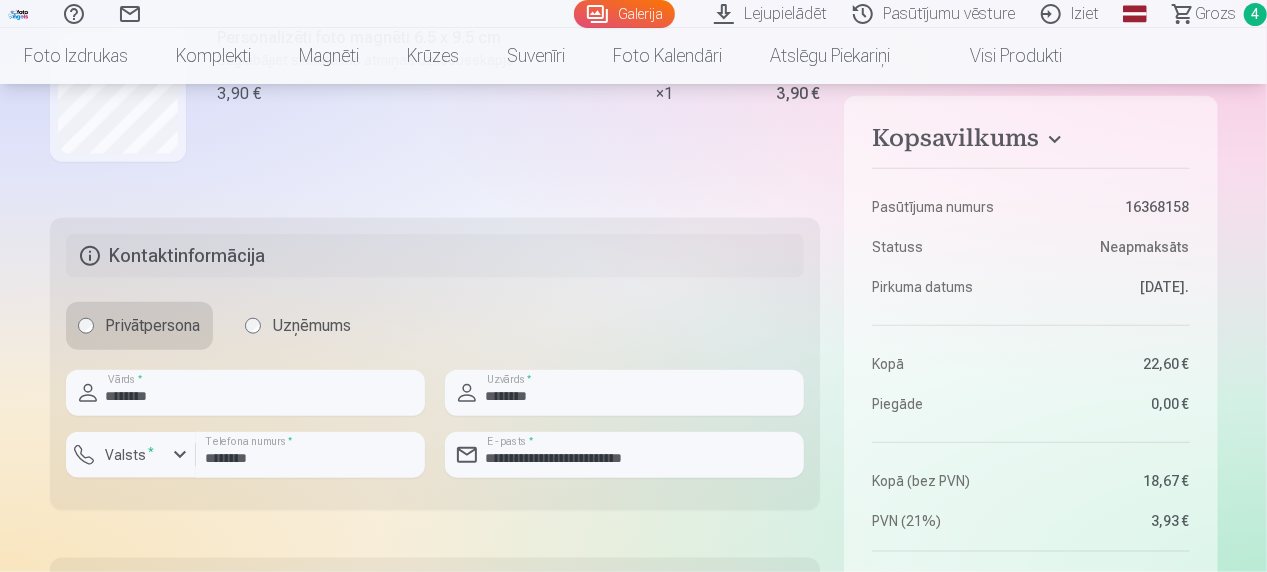 click on "Kopsavilkums Pasūtījuma numurs 16368158 Statuss Neapmaksāts Pirkuma datums 7.07.2025. Kopā 22,60 € Piegāde 0,00 € Kopā (bez PVN) 18,67 € PVN (21%) 3,93 € Kopā 22,60 € Lietošanas līgums ,  Privātuma politika Piekrītu lietotāja līgumam un konfidencialitātes politikai Maksāt Tirdzniecības vieta Rīga, Dārzciema iela 60, 308. birojs, LV-1073, Latvija Prece Daudzums Kopā Grupas fotoattēlu izdrukas 21x30 cm Spilgtas krāsas uz Fuji Film Crystal fotopapīra 4,30 € × 1 4,30 € Augstas kvalitātes fotoattēlu izdrukas 10x15 cm 210 gsm papīrs, piesātināta krāsa un detalizācija 3,60 € × 3 10,80 € Augstas kvalitātes fotoattēlu izdrukas 10x15 cm 210 gsm papīrs, piesātināta krāsa un detalizācija 3,60 € × 1 3,60 € Personalizēti foto magnēti 6.5 x 9.5 cm Saglabājiet skaistākās atmiņas uz ledusskapja 3,90 € × 1 3,90 € Kontaktinformācija Privātpersona Uzņēmums ******** Vārds *   ******** Uzvārds *   Valsts *     ******** Telefona numurs" at bounding box center [634, 110] 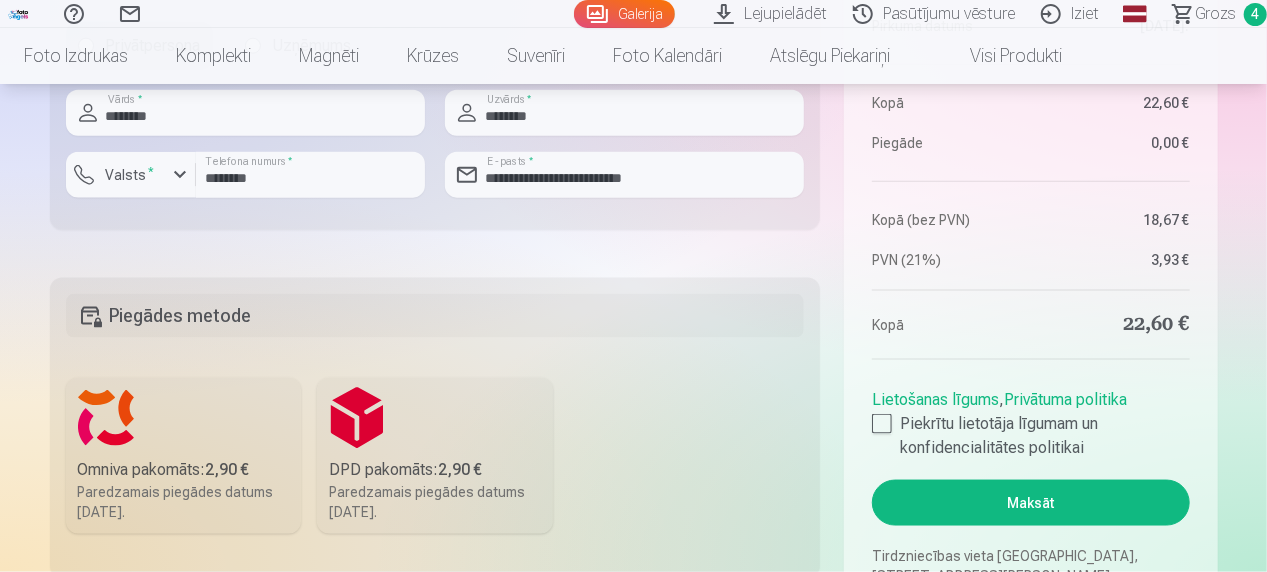 scroll, scrollTop: 1250, scrollLeft: 0, axis: vertical 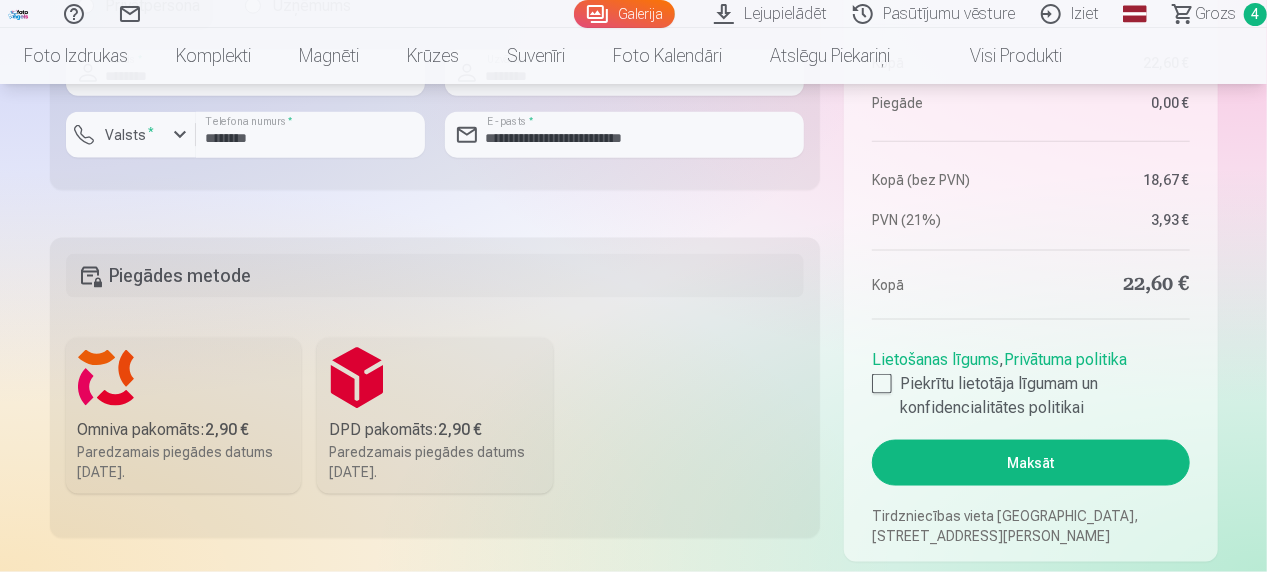 click on "2,90 €" at bounding box center (228, 429) 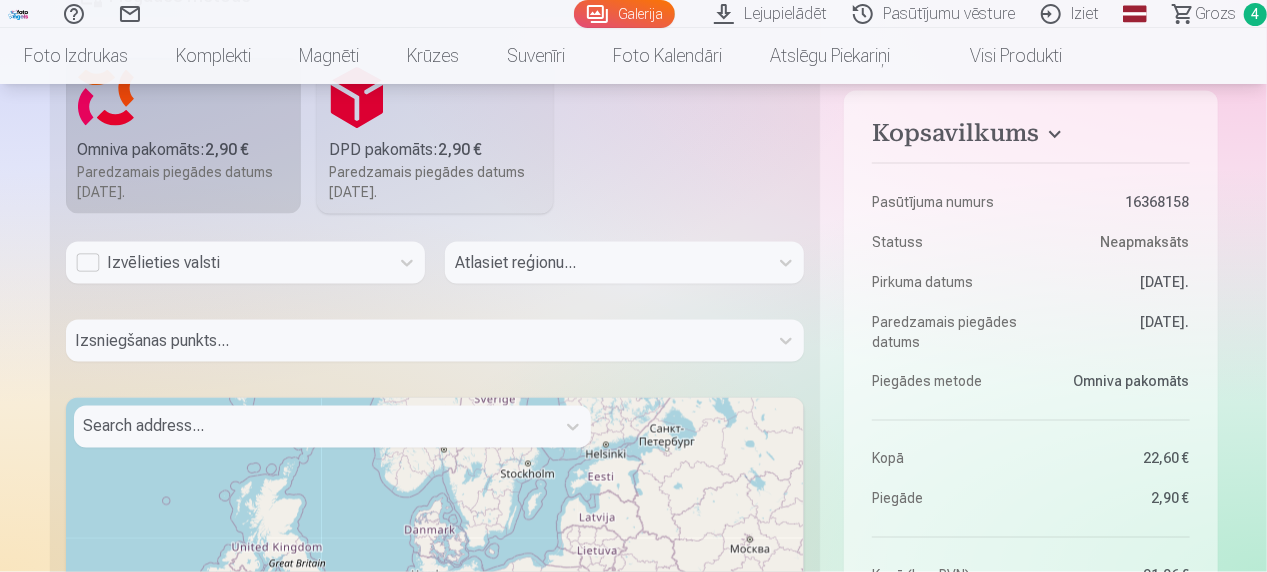 scroll, scrollTop: 1570, scrollLeft: 0, axis: vertical 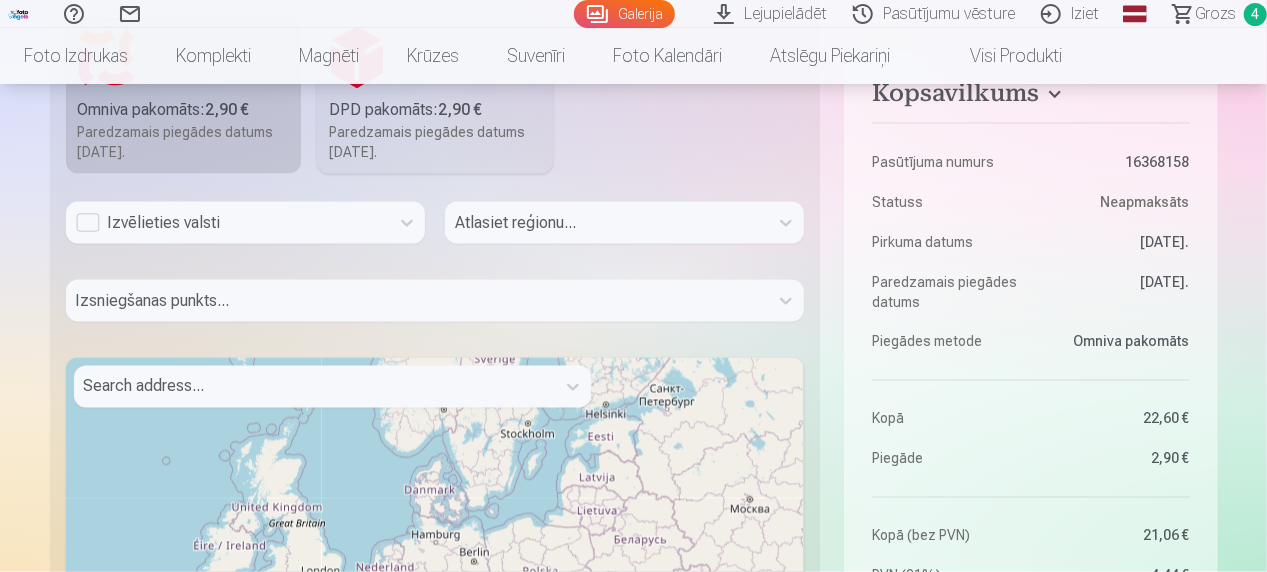 click on "Izsniegšanas punkts..." at bounding box center [435, 309] 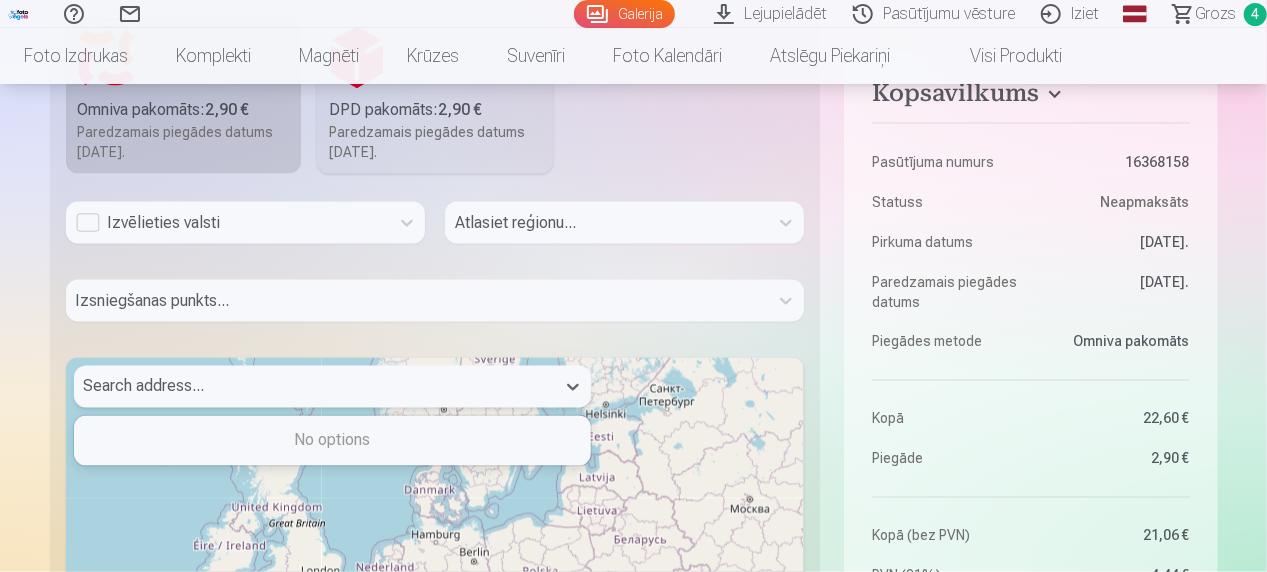 click at bounding box center (314, 387) 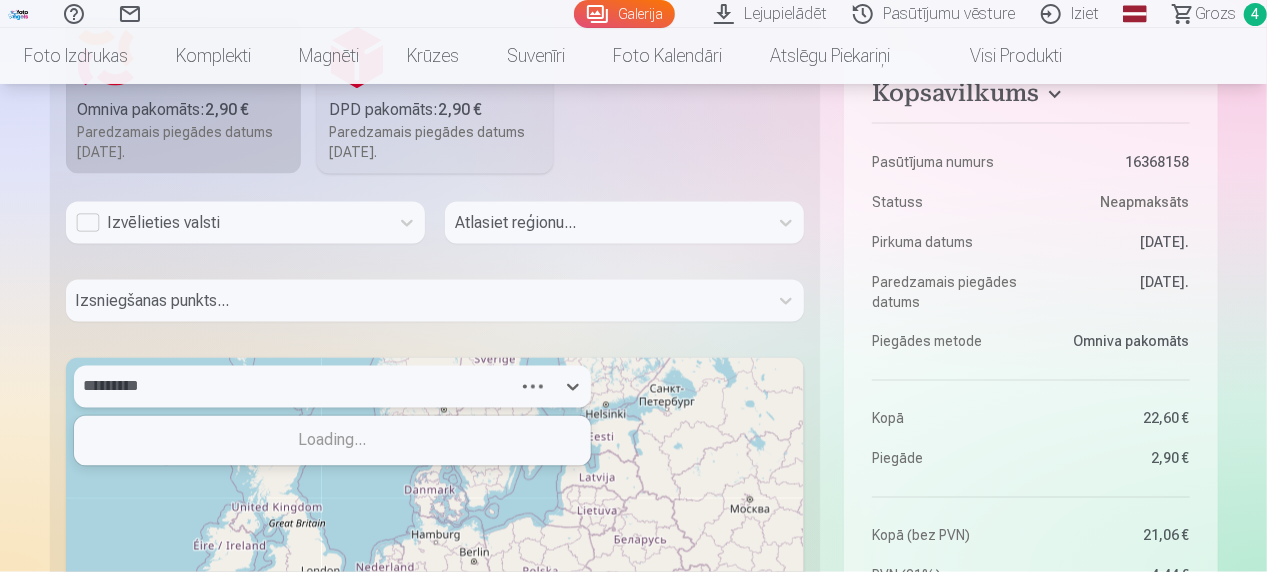 type on "**********" 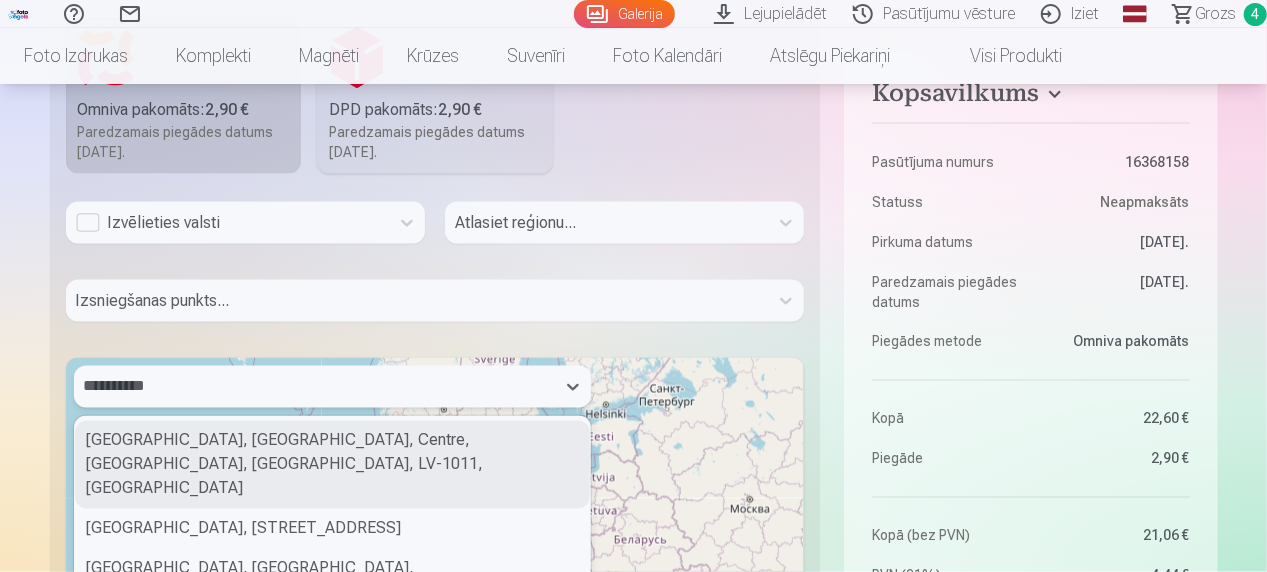 click on "Stabu iela, Centra rajons, Centre, Centra apkaime, Riga, LV-1011, Latvia" at bounding box center [332, 465] 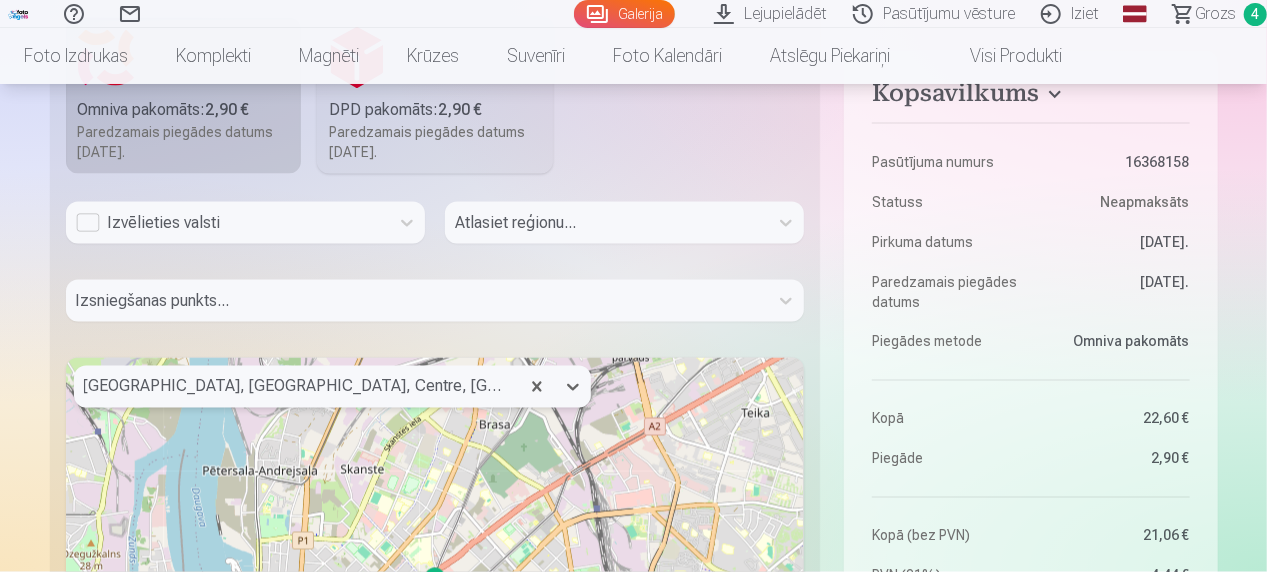 click at bounding box center [296, 387] 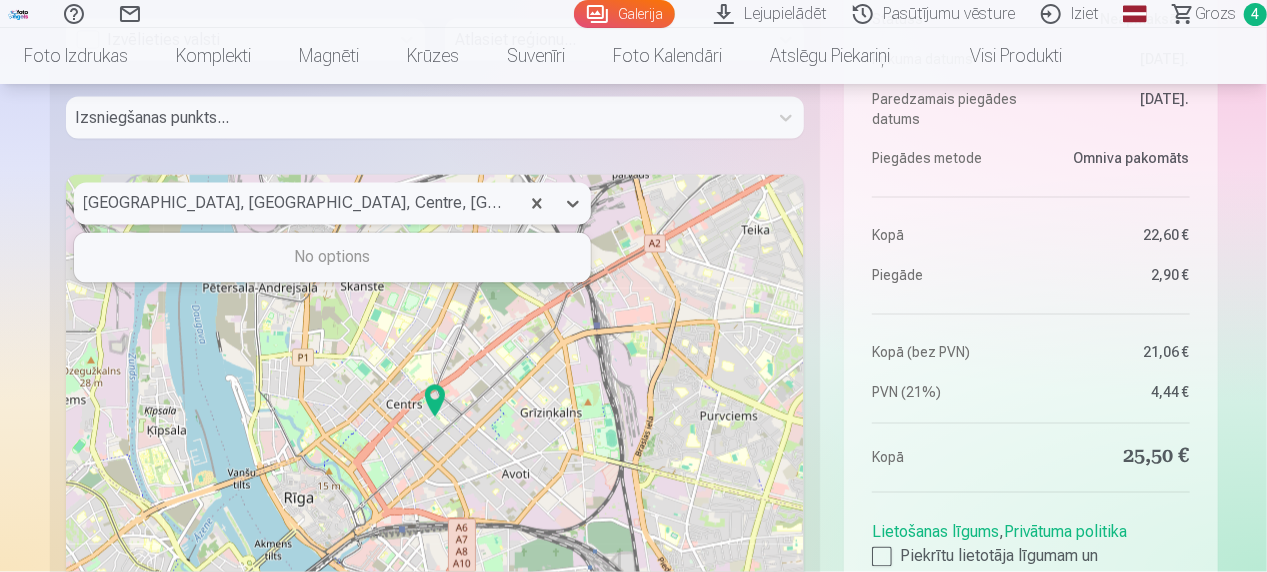 scroll, scrollTop: 1768, scrollLeft: 0, axis: vertical 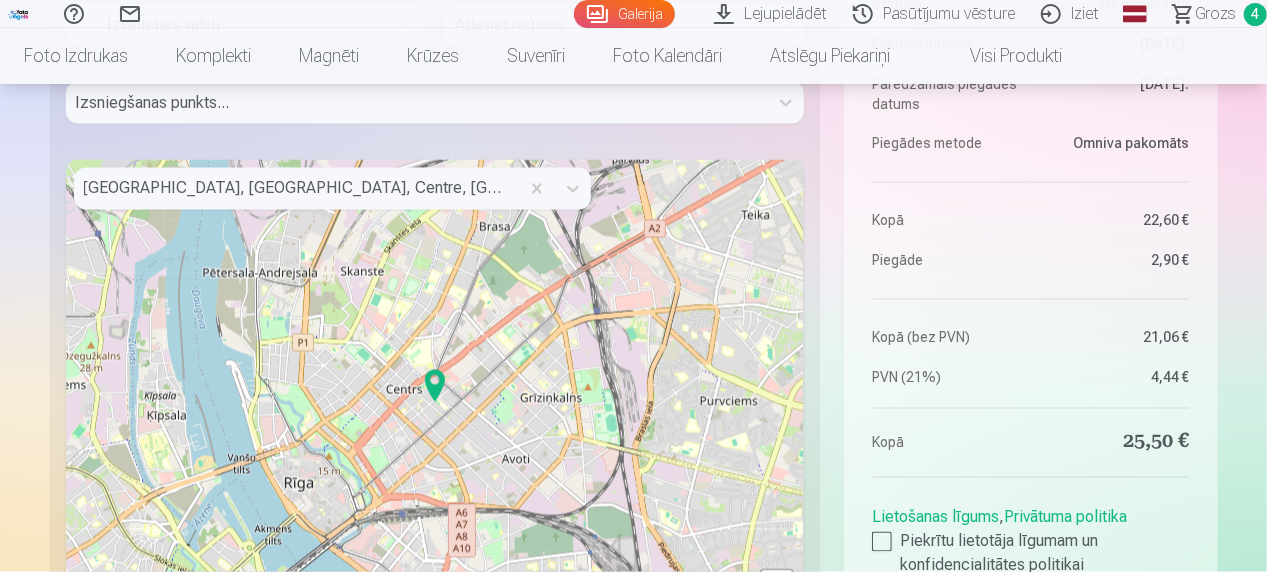click at bounding box center (435, 386) 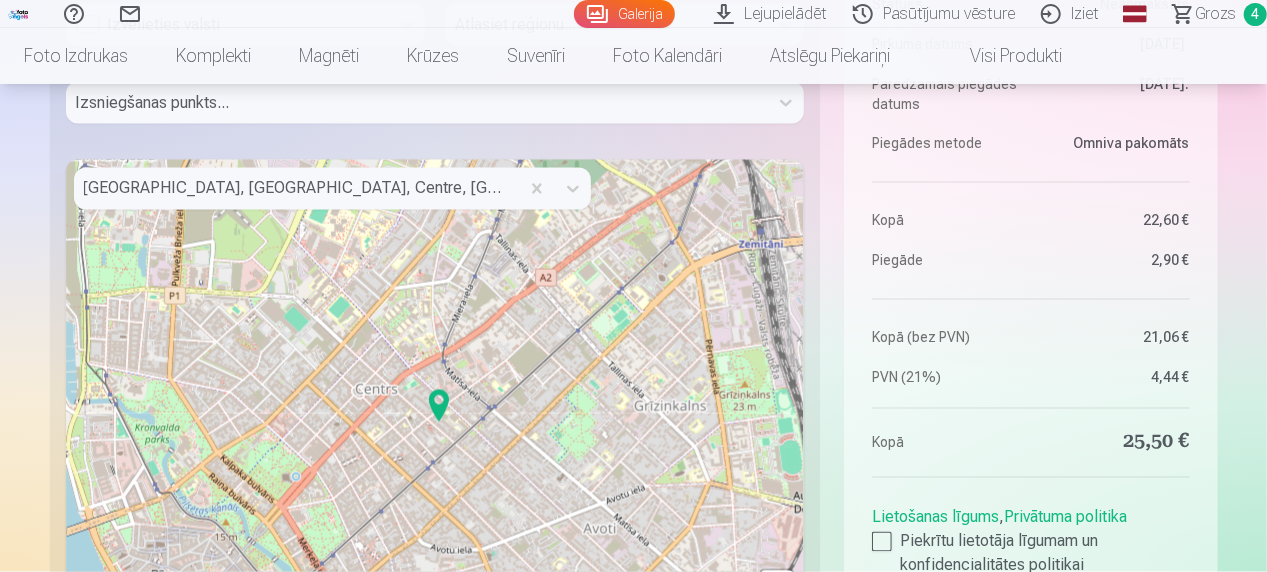 click at bounding box center [439, 406] 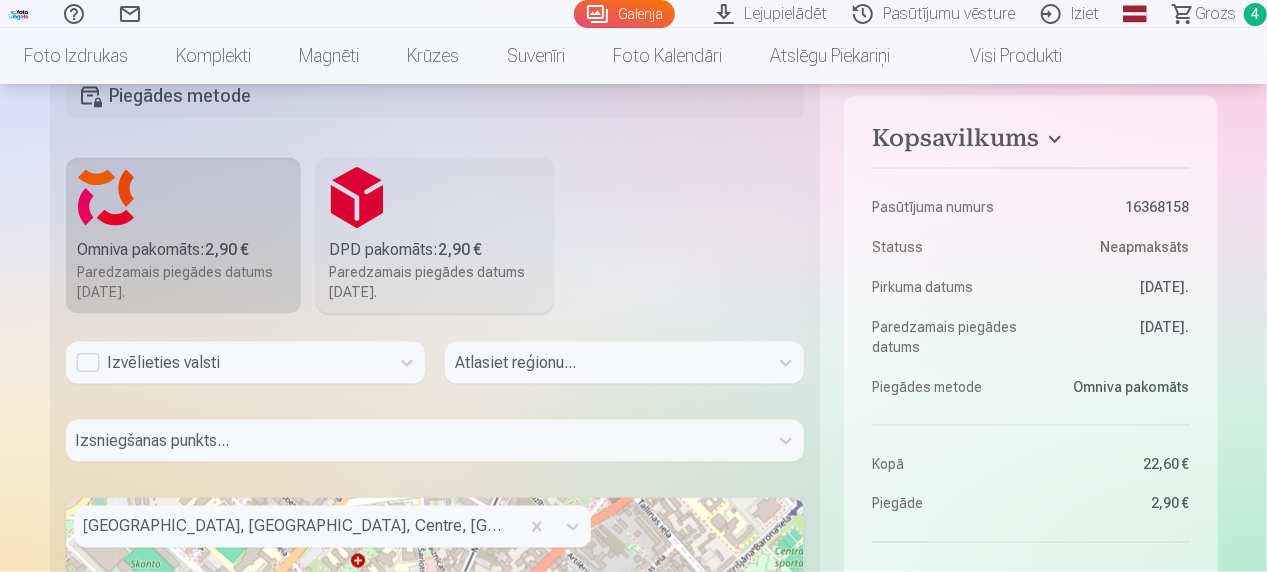 scroll, scrollTop: 1479, scrollLeft: 0, axis: vertical 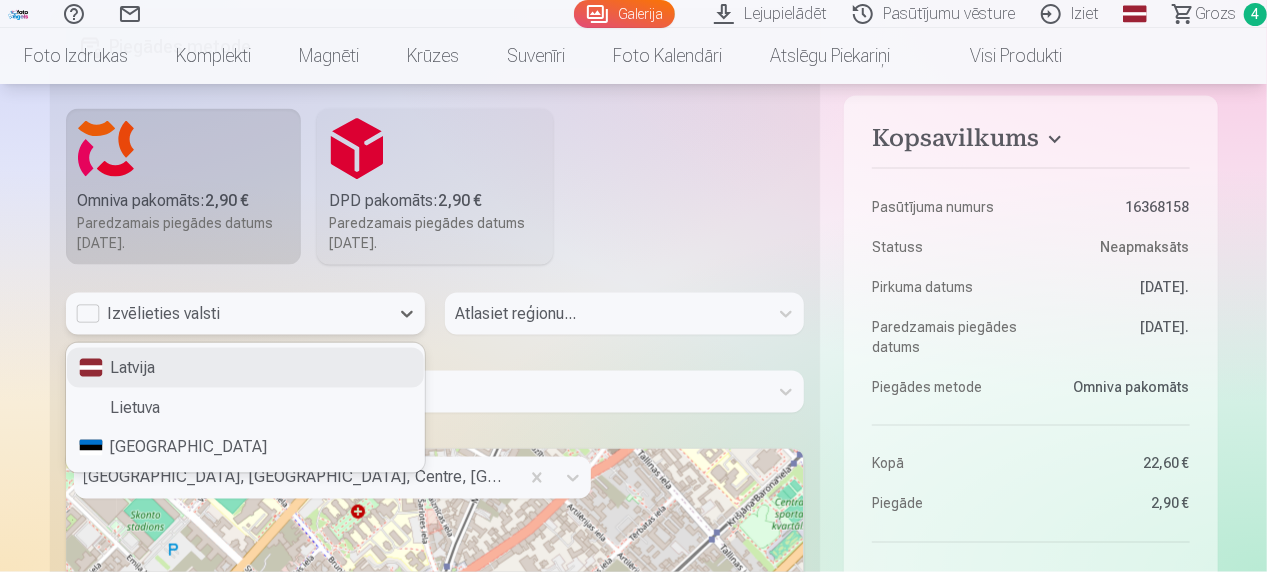 click on "Izvēlieties valsti" at bounding box center [227, 314] 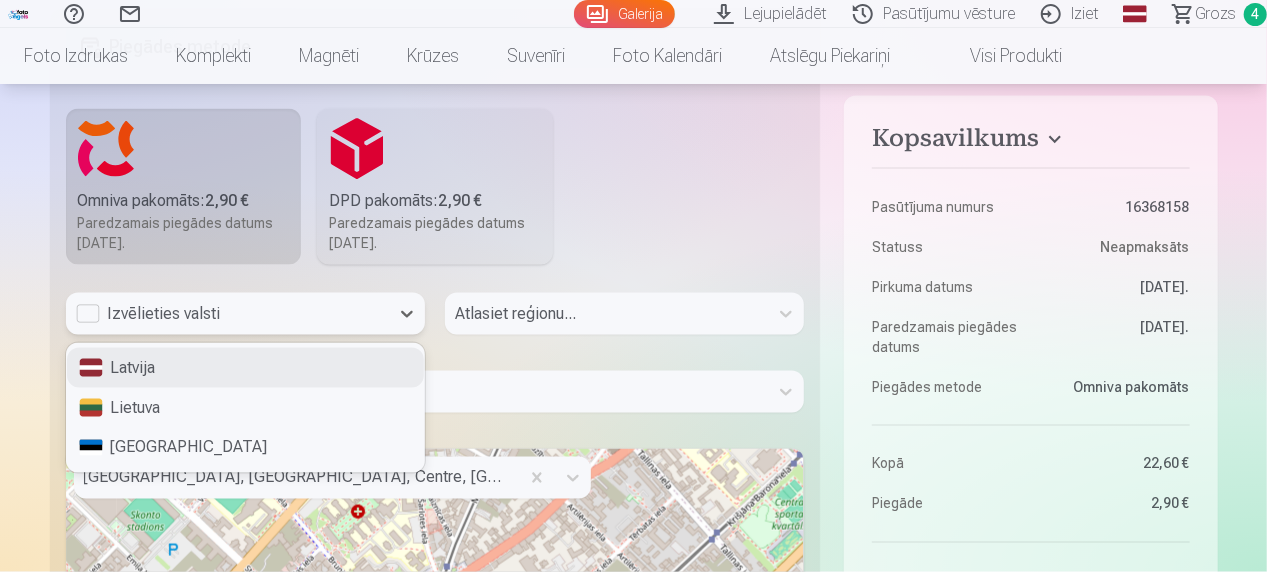 click on "Latvija" at bounding box center [245, 368] 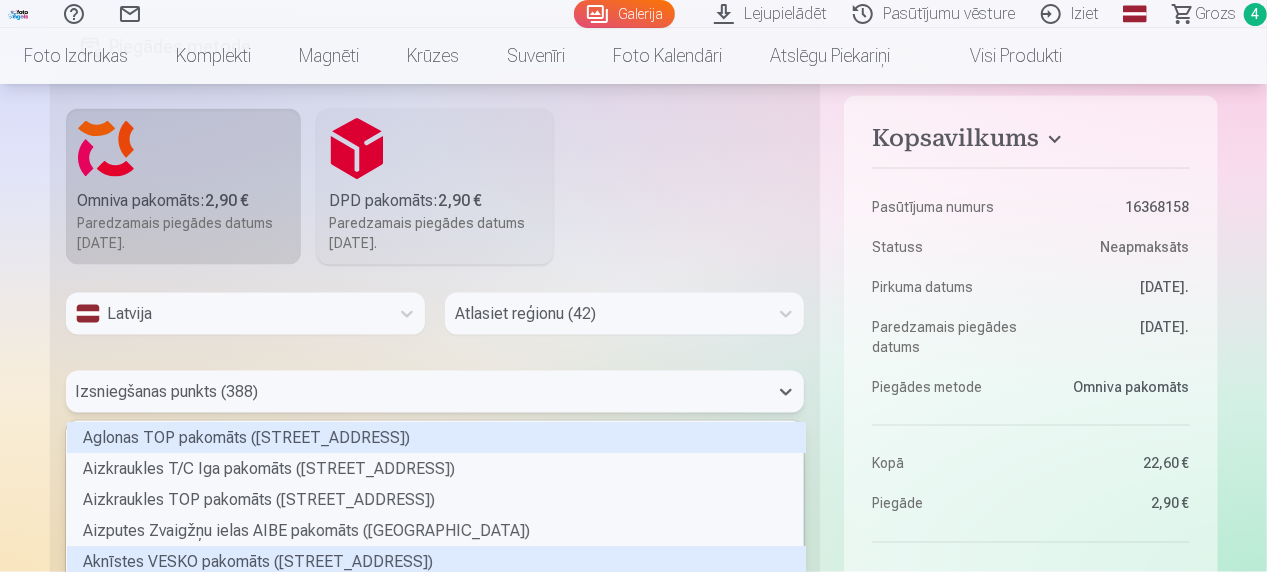 scroll, scrollTop: 1636, scrollLeft: 0, axis: vertical 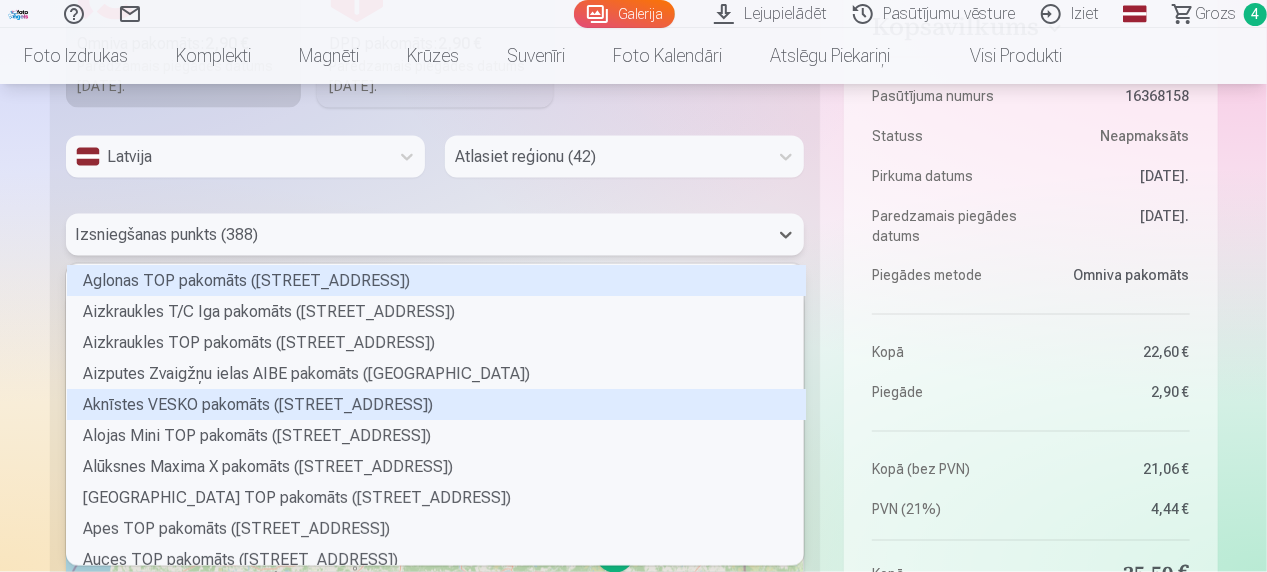 click on "388 results available. Use Up and Down to choose options, press Enter to select the currently focused option, press Escape to exit the menu, press Tab to select the option and exit the menu. Izsniegšanas punkts (388) Aglonas TOP pakomāts (Somersētas iela 33) Aizkraukles T/C Iga pakomāts (Gaismas iela 35) Aizkraukles TOP pakomāts (Lāčplēša iela 7) Aizputes Zvaigžņu ielas AIBE pakomāts (Zvaigžņu iela 2B) Aknīstes VESKO pakomāts (Skolas iela 7) Alojas Mini TOP pakomāts (Rīgas iela 1B) Alūksnes Maxima X pakomāts (Pils iela 9B) Alūksnes Pils ielas TOP pakomāts (Pils iela 38A) Apes TOP pakomāts (Stacijas iela 4) Auces TOP pakomāts (Baznīcas iela 1) Augšlīgatnes ELVI pakomāts (Nītaures iela 5) Babītes ELVI pakomāts (Liepu aleja 15A) Baldones Mego pakomāts (Rīgas iela 79) Baldones TOP pakomāts (Pārupes iela 6) Baložu Mego pakomāts (Rīgas iela 14) Balvu TOP pakomāts (Partizānu iela 8) Balvu Tautas ielas 1 pakomāts (Tautas iela 1) Bauskas Mini RIMI pakomāts (Zaļā iela 3)" at bounding box center (435, 235) 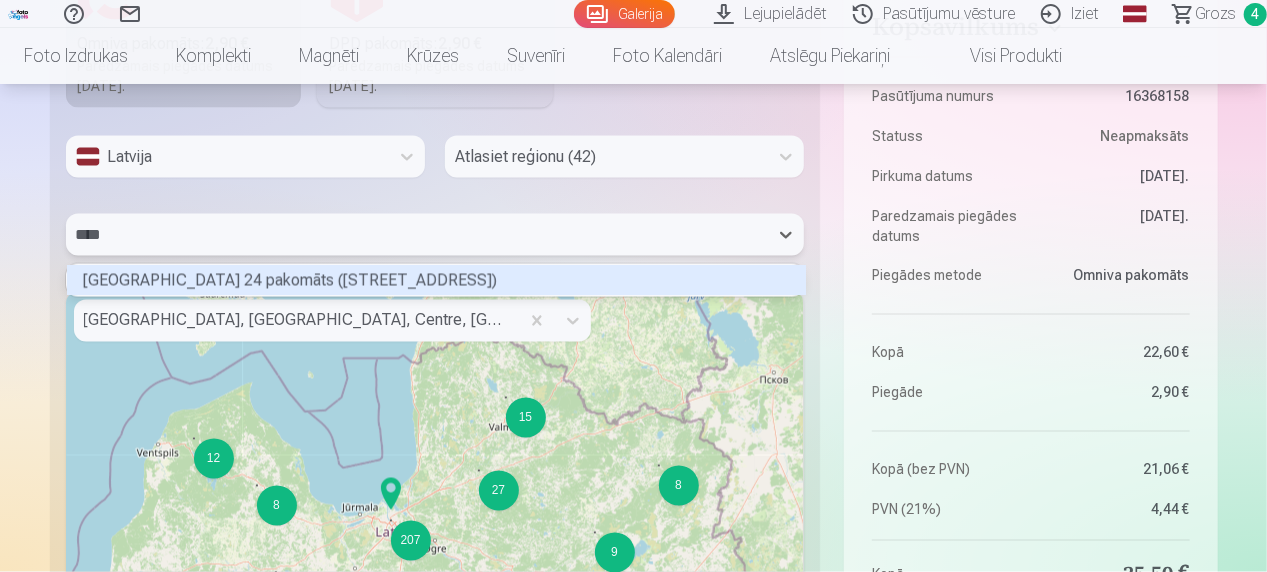 scroll, scrollTop: 26, scrollLeft: 732, axis: both 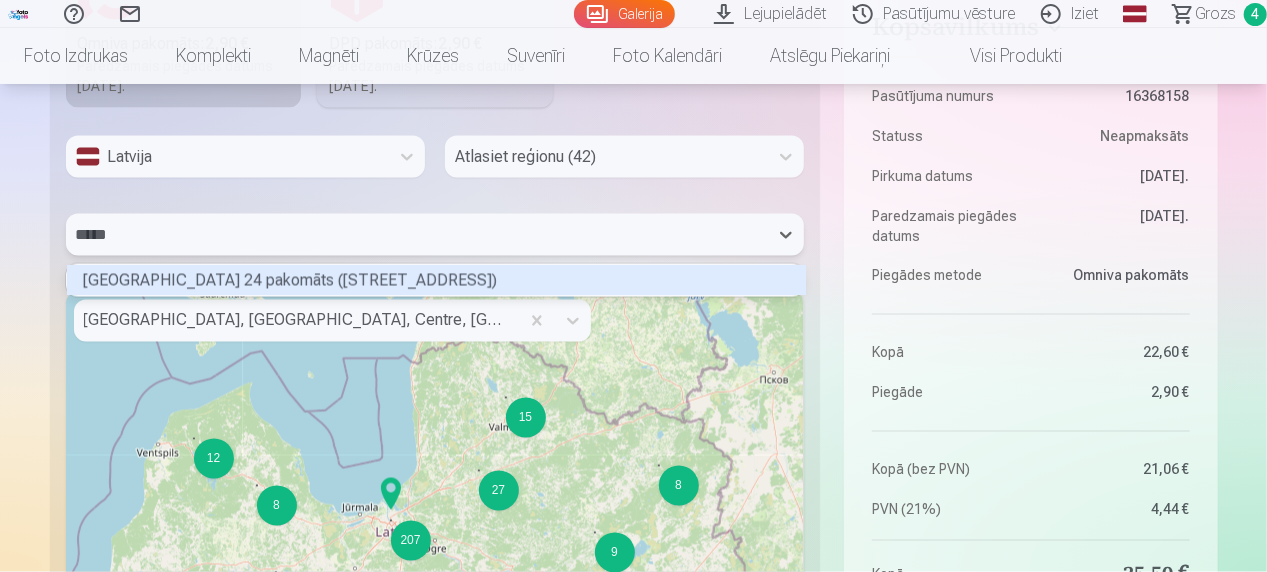 click on "Rīgas Stabu ielas 24 pakomāts (Stabu iela 24)" at bounding box center [436, 280] 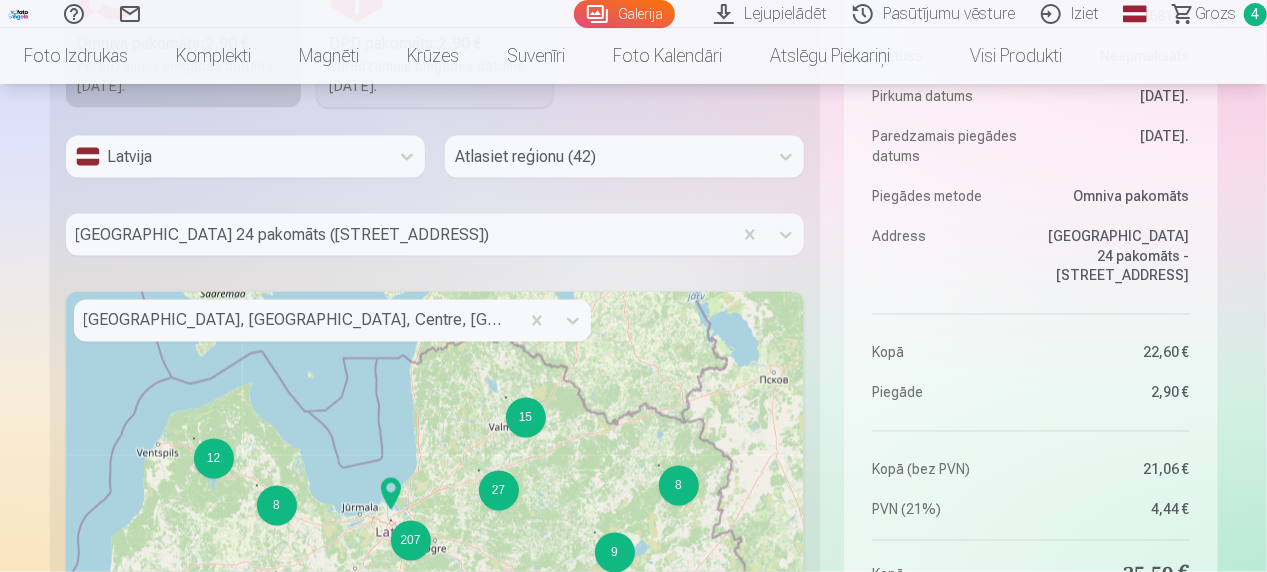 click on "Kopsavilkums Pasūtījuma numurs 16368158 Statuss Neapmaksāts Pirkuma datums 7.07.2025. Paredzamais piegādes datums 26.07.2025. Piegādes metode Omniva pakomāts Address Rīgas Stabu ielas 24 pakomāts - Stabu iela 24, Rīga Kopā 22,60 € Piegāde 2,90 € Kopā (bez PVN) 21,06 € PVN (21%) 4,44 € Kopā 25,50 € Lietošanas līgums ,  Privātuma politika Piekrītu lietotāja līgumam un konfidencialitātes politikai Maksāt Tirdzniecības vieta Rīga, Dārzciema iela 60, 308. birojs, LV-1073, Latvija" at bounding box center (1030, 378) 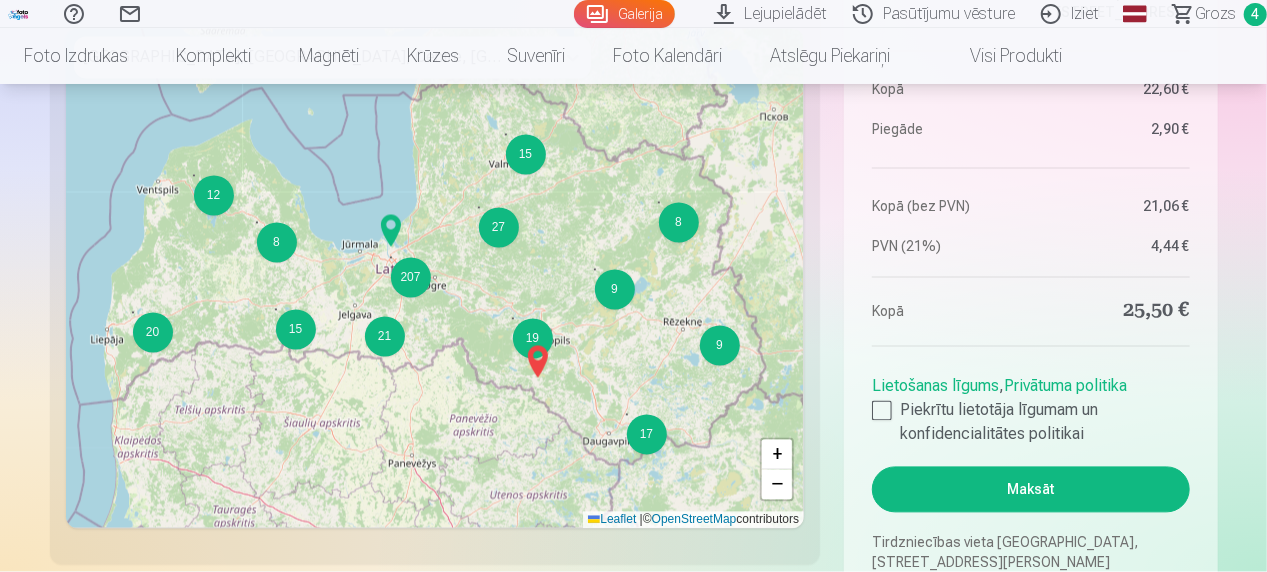 scroll, scrollTop: 1904, scrollLeft: 0, axis: vertical 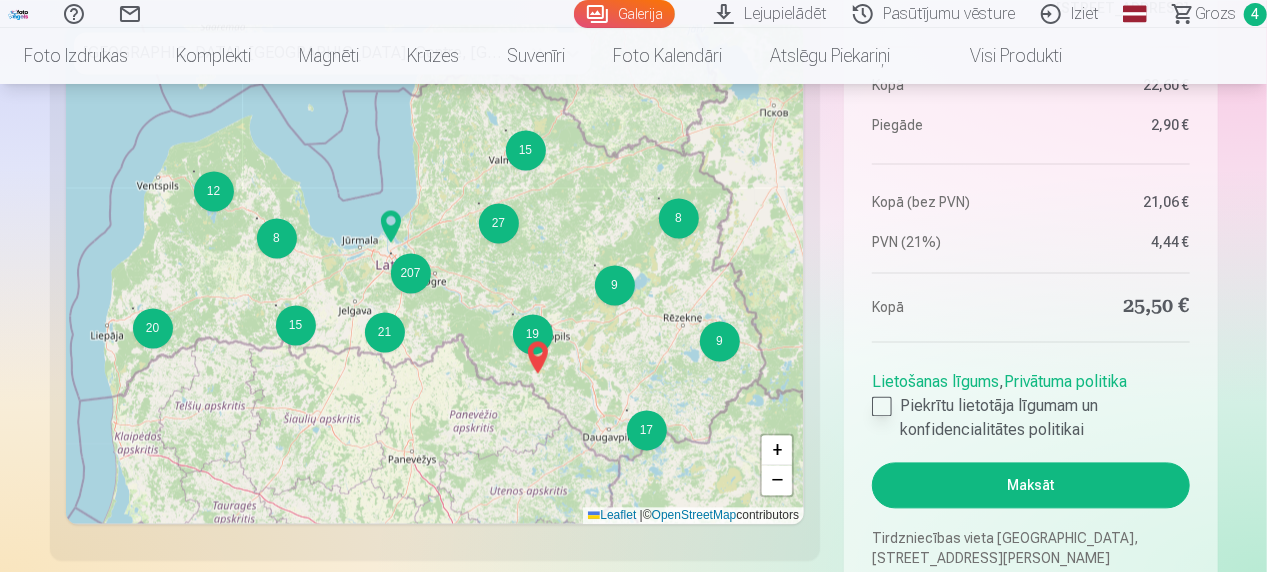 click on "Piekrītu lietotāja līgumam un konfidencialitātes politikai" at bounding box center [1030, 418] 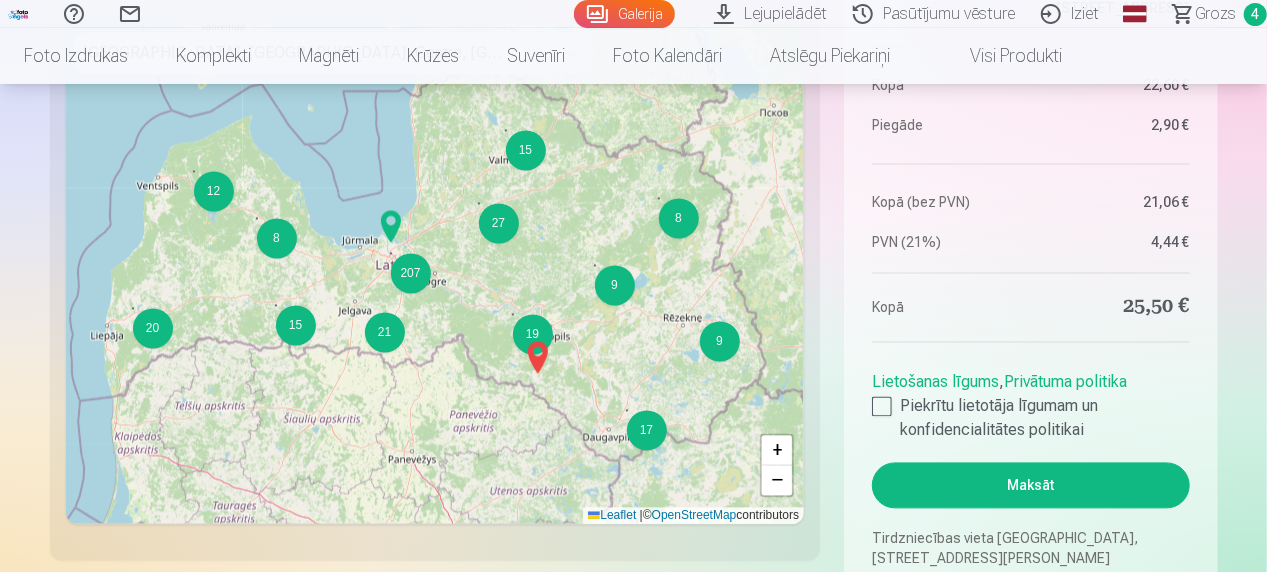 click on "Maksāt" at bounding box center [1030, 485] 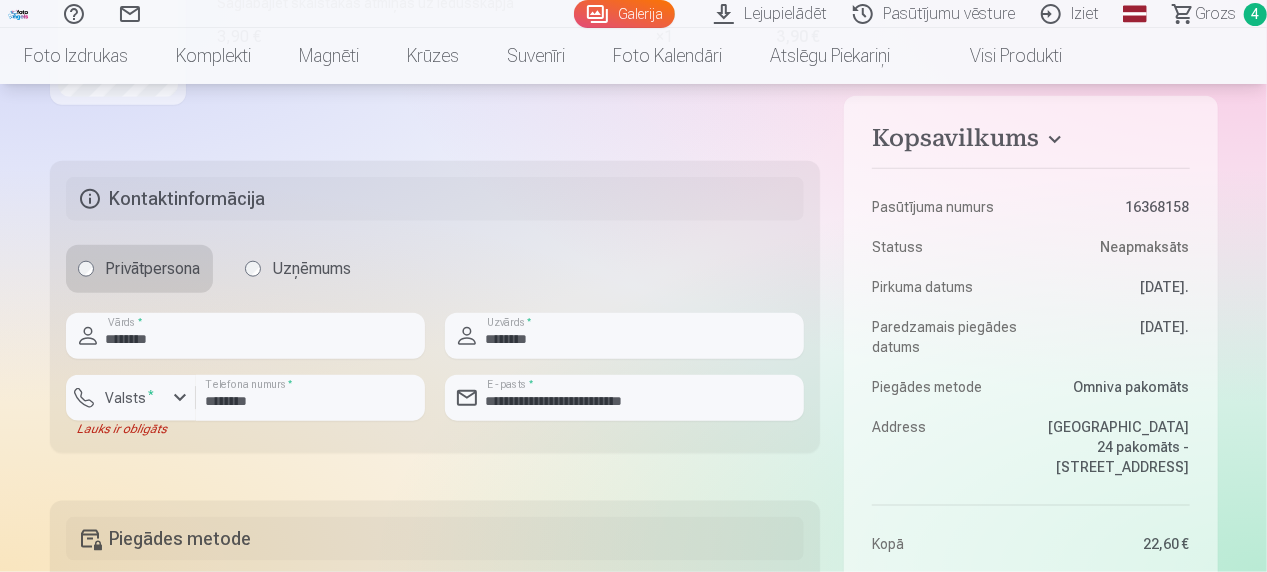 scroll, scrollTop: 980, scrollLeft: 0, axis: vertical 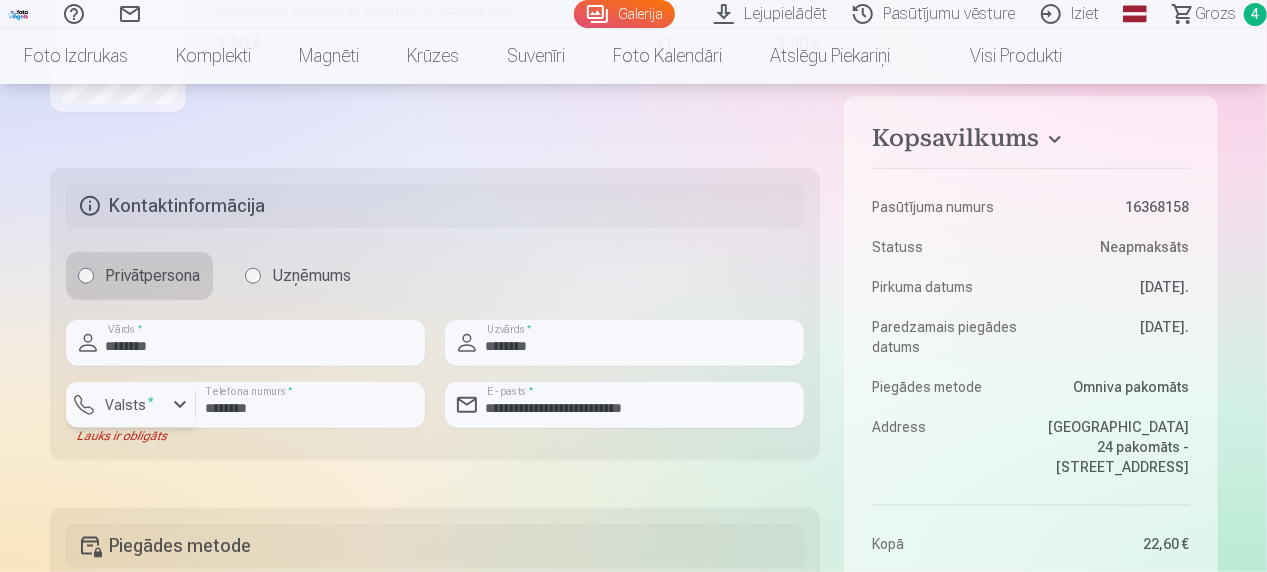 click on "Valsts *" at bounding box center [130, 405] 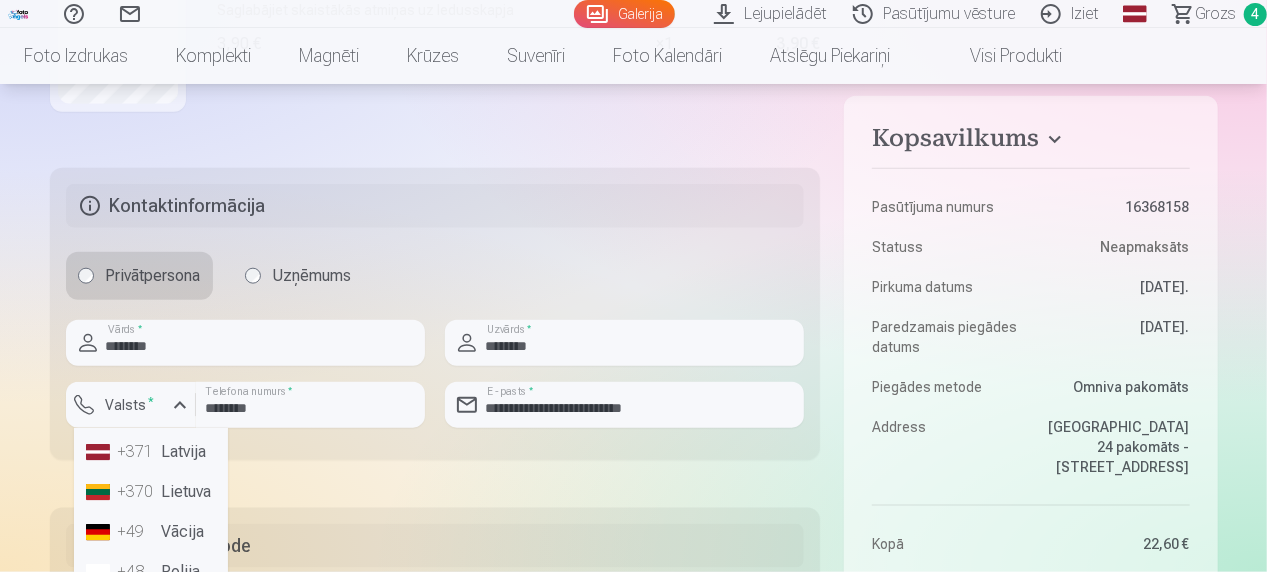 click on "+371 Latvija" at bounding box center [151, 452] 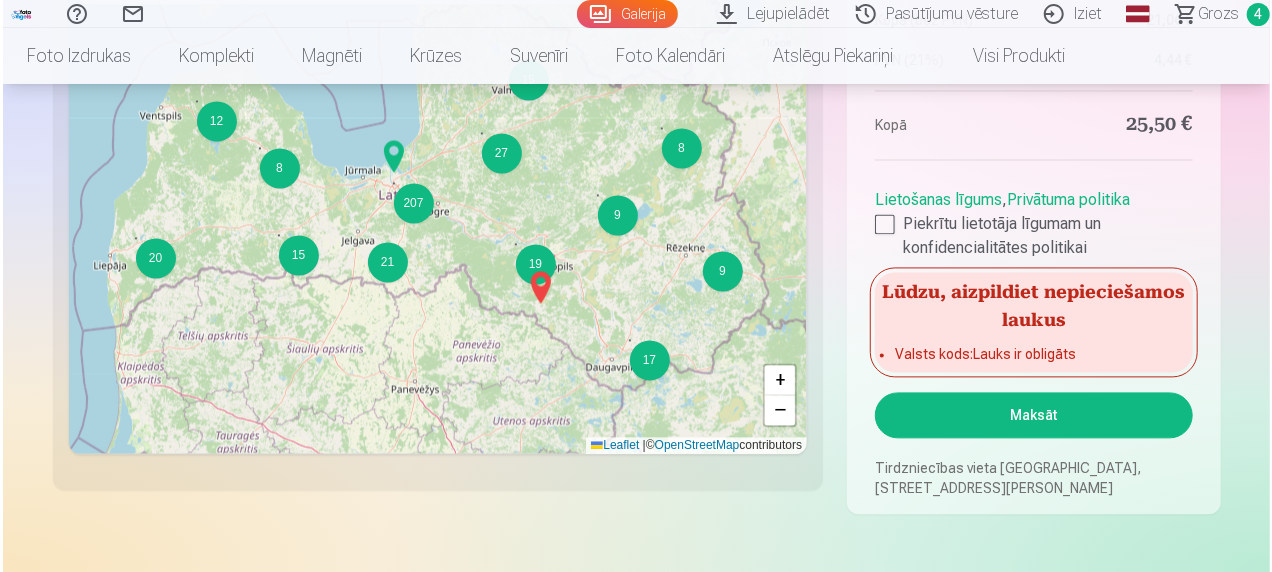 scroll, scrollTop: 2020, scrollLeft: 0, axis: vertical 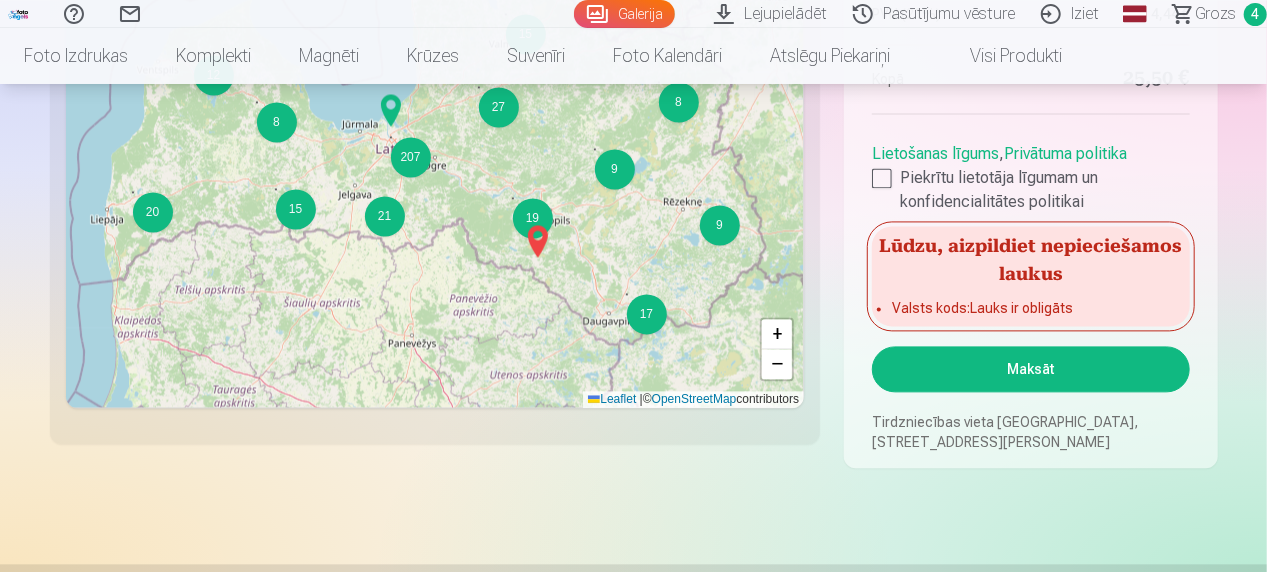 click on "Maksāt" at bounding box center [1030, 369] 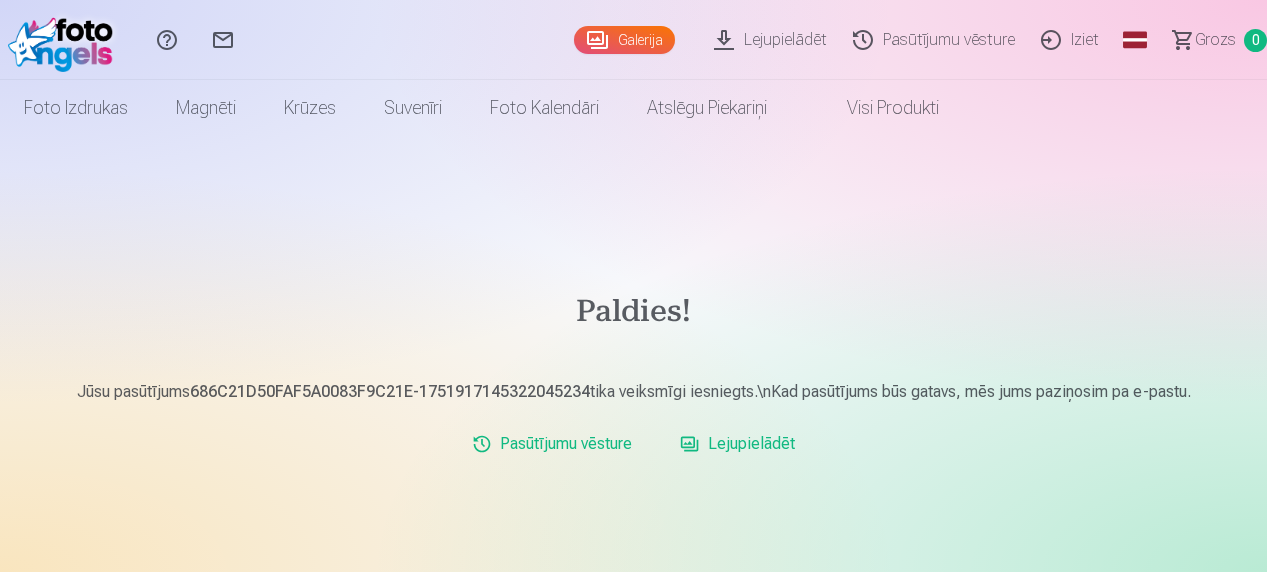 scroll, scrollTop: 0, scrollLeft: 0, axis: both 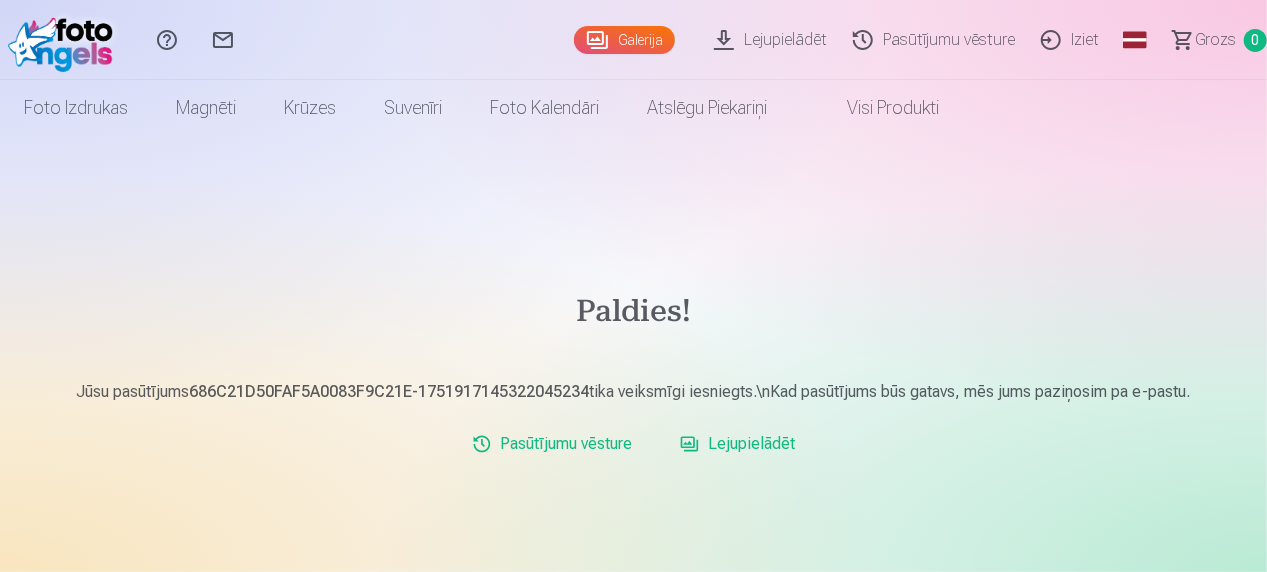 click on "Palīdzības centrs Sazinies ar mums Galerija Lejupielādēt Pasūtījumu vēsture Iziet Global English (en) Latvian (lv) Russian (ru) Lithuanian (lt) Estonian (et) Grozs 0" at bounding box center [633, 40] 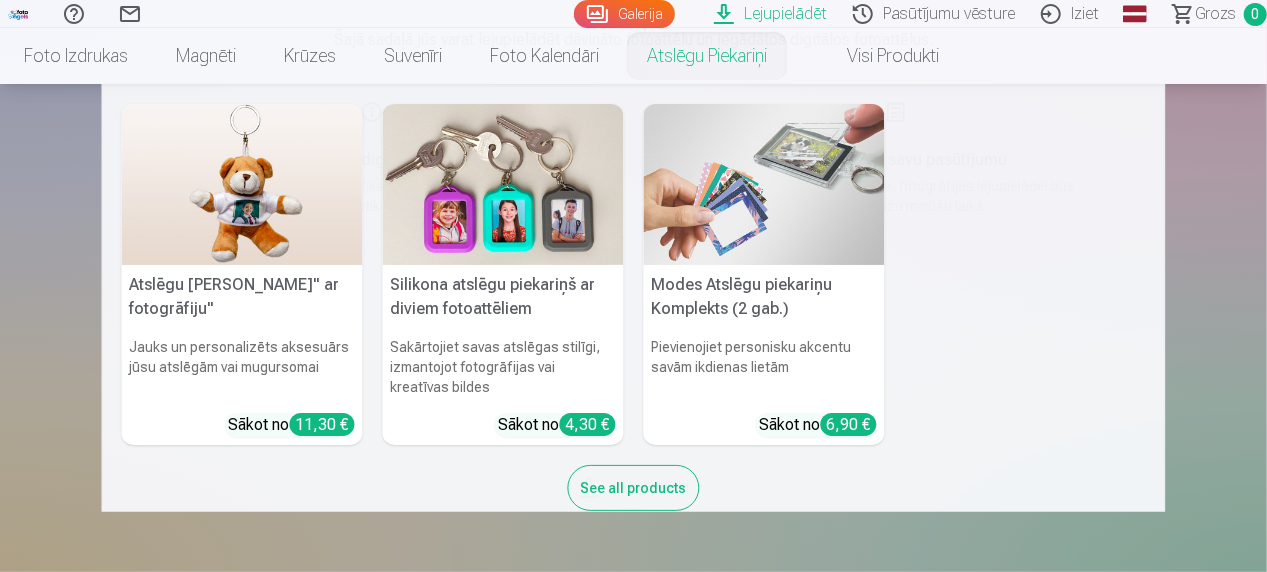 scroll, scrollTop: 280, scrollLeft: 0, axis: vertical 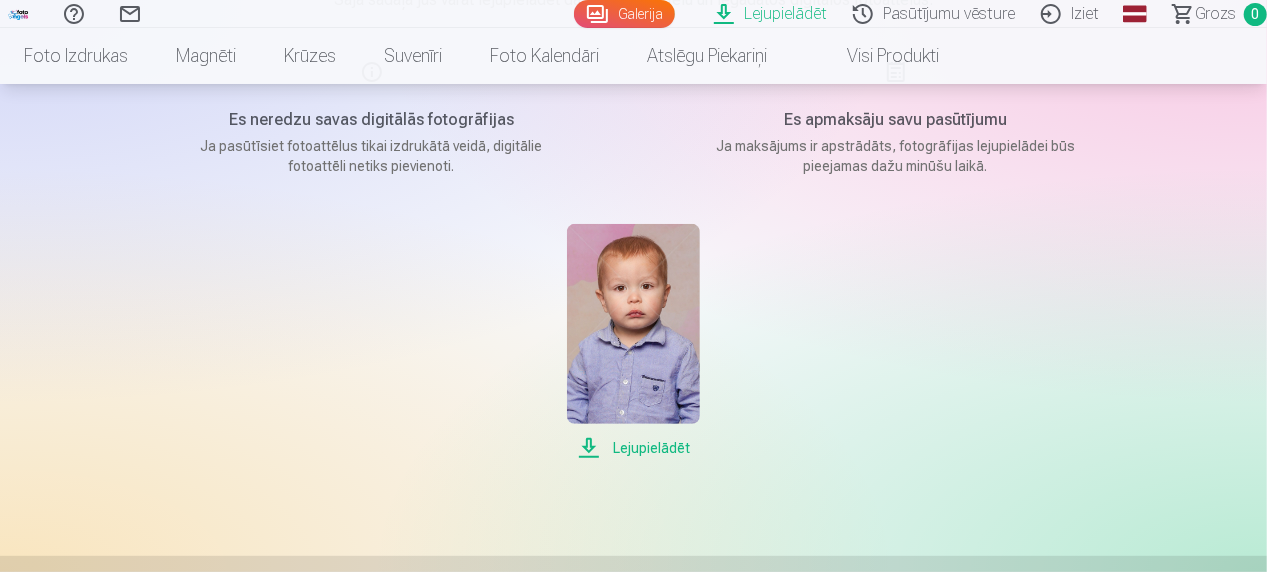 click on "Lejupielādēt" at bounding box center (633, 448) 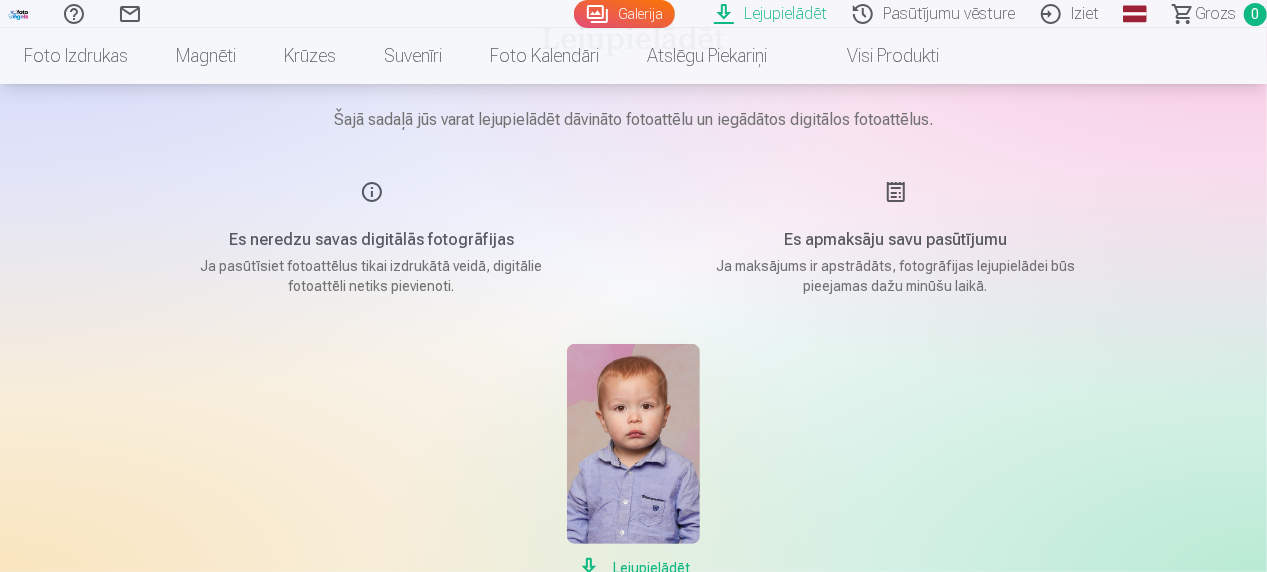 scroll, scrollTop: 120, scrollLeft: 0, axis: vertical 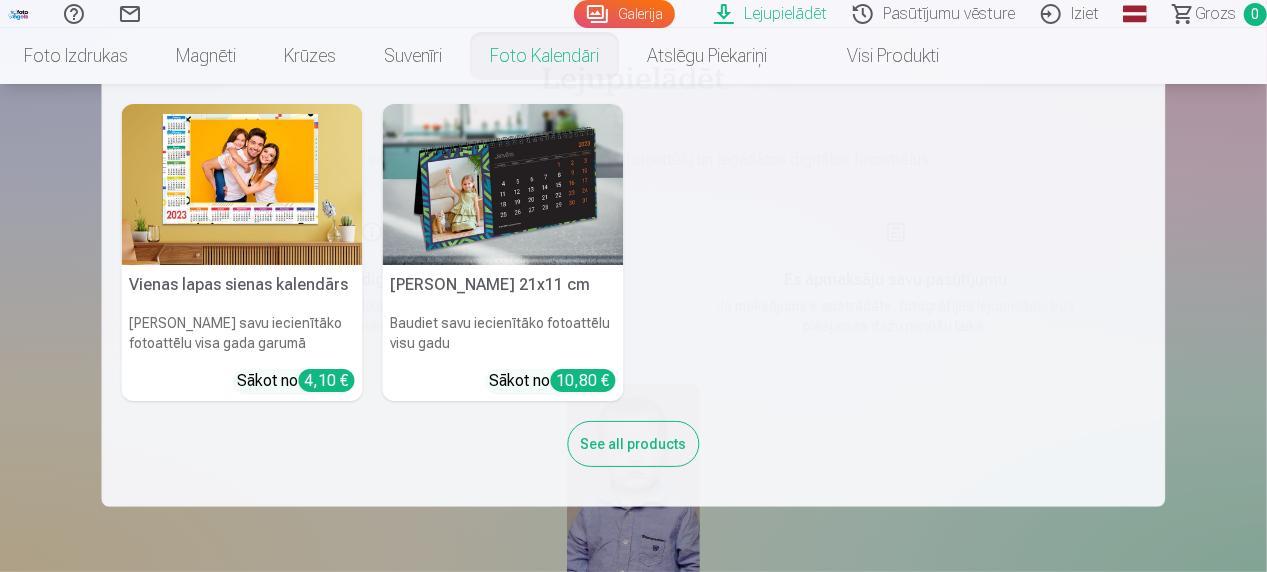 click on "Vienas lapas sienas kalendārs Parādiet savu iecienītāko fotoattēlu visa gada garumā Sākot no  4,10 € Galda kalendārs 21x11 cm Baudiet savu iecienītāko fotoattēlu visu gadu Sākot no  10,80 € See all products" at bounding box center (633, 295) 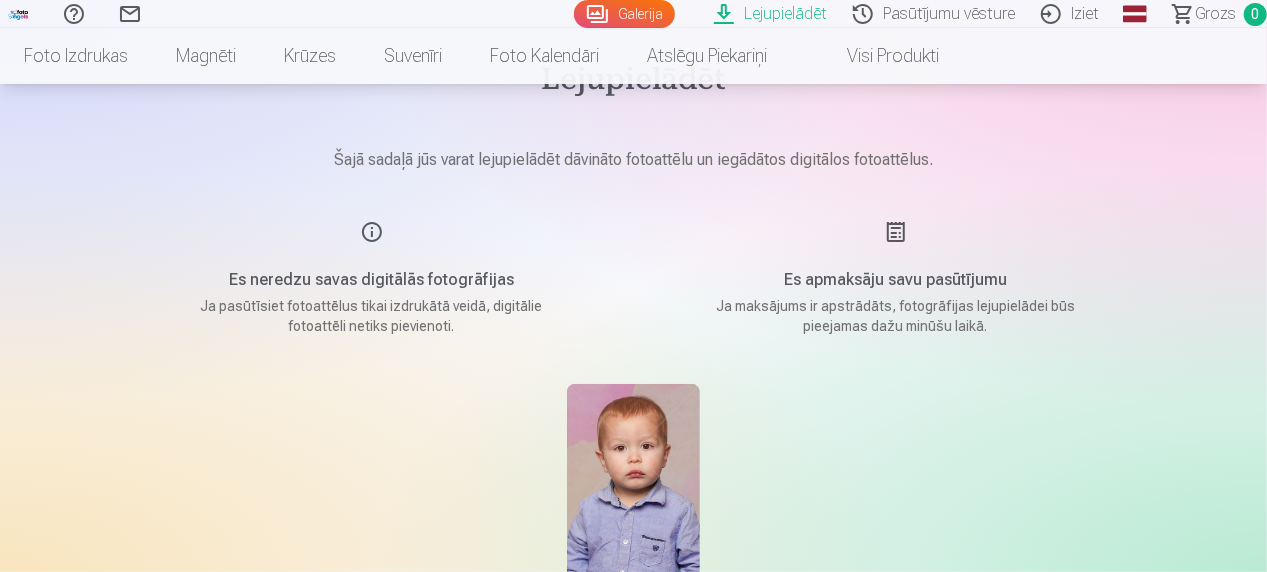 click on "Iziet" at bounding box center (1073, 14) 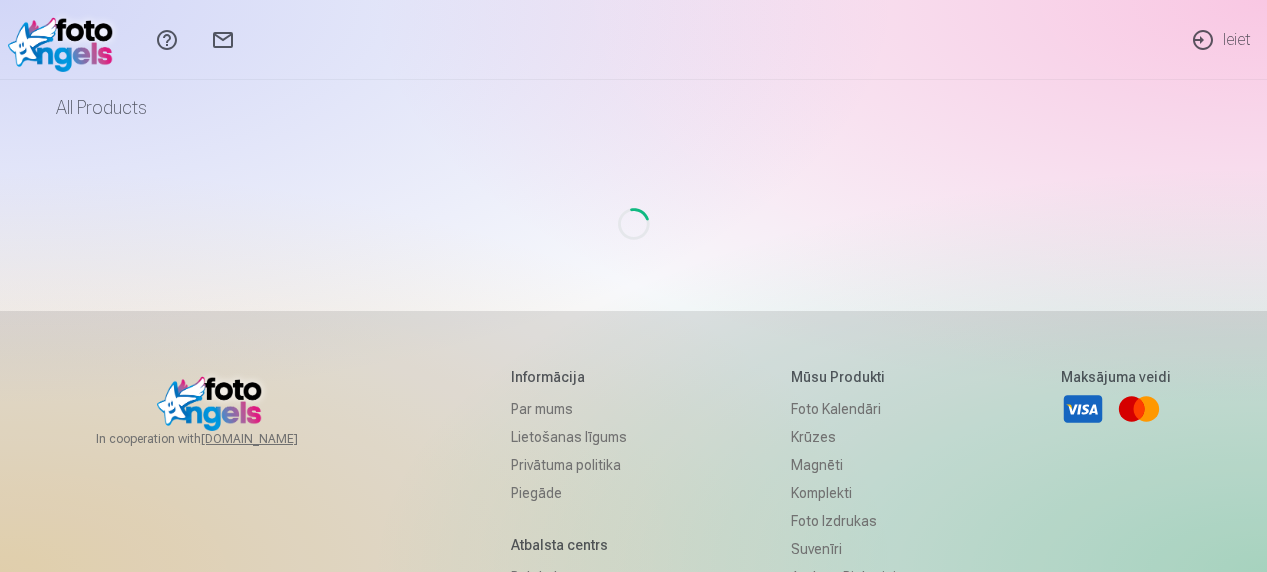 scroll, scrollTop: 0, scrollLeft: 0, axis: both 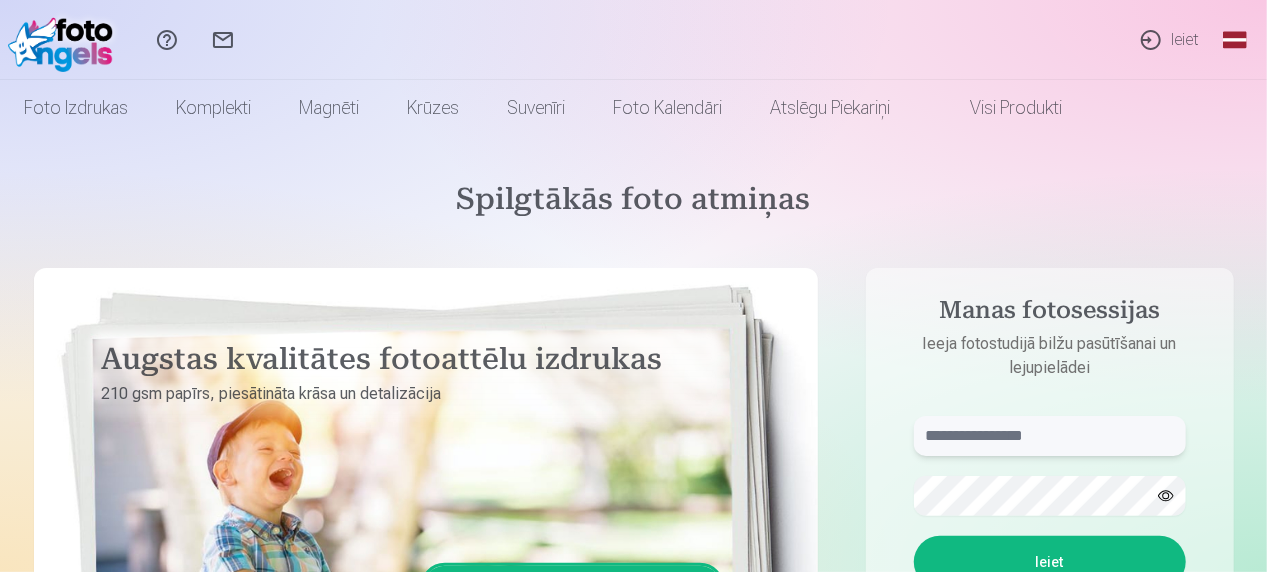 click at bounding box center (1050, 436) 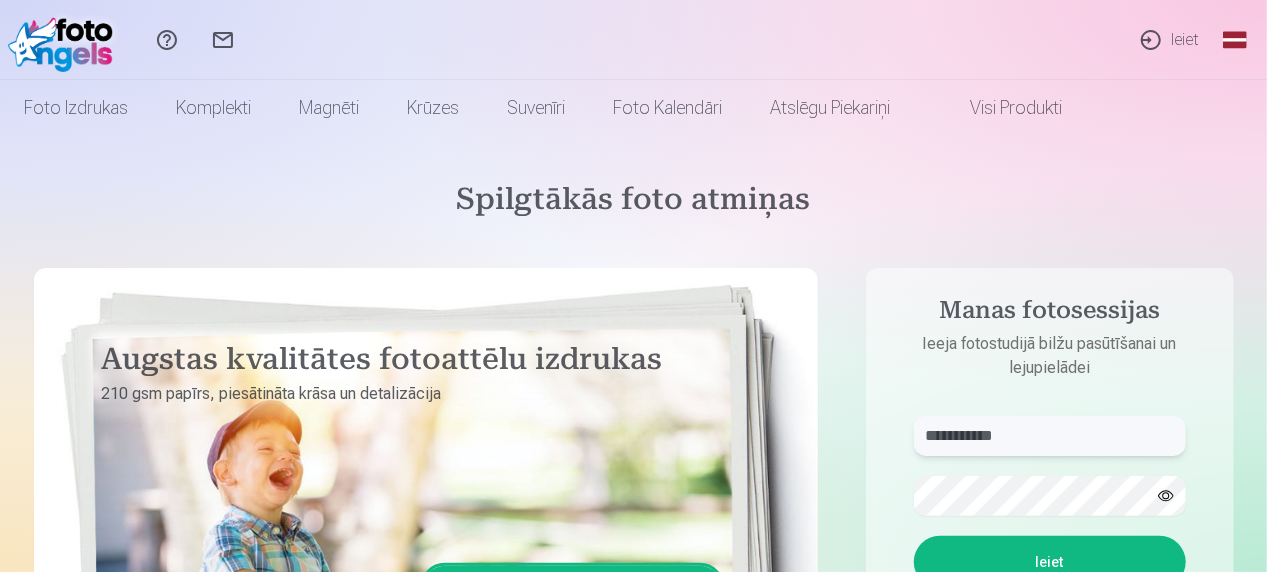 type on "**********" 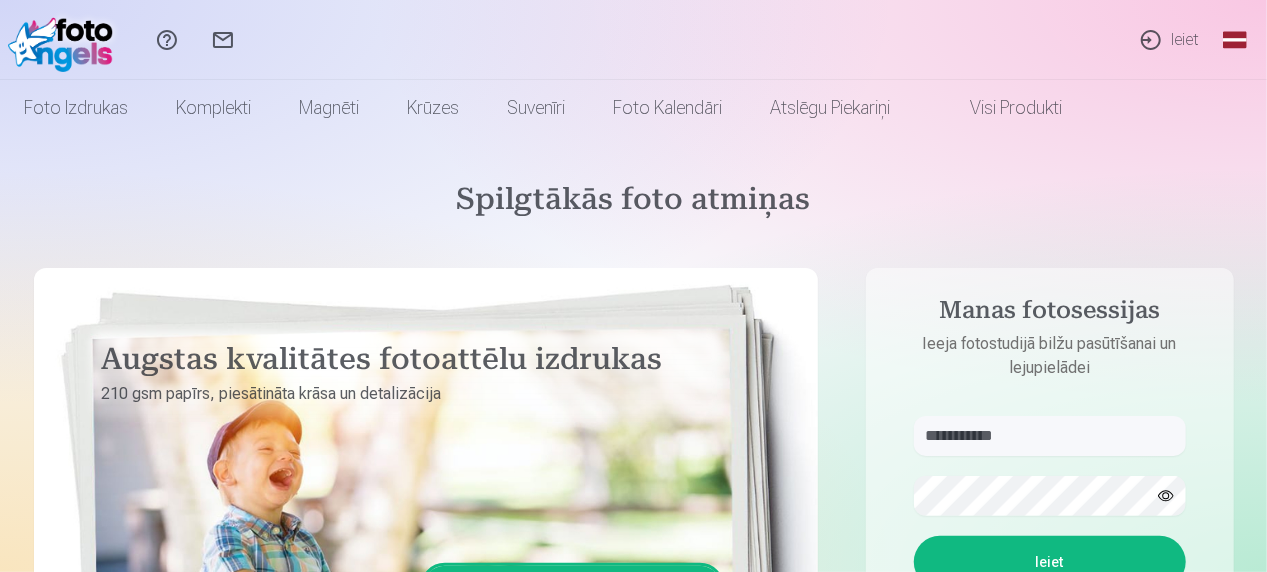 click on "Ieiet" at bounding box center [1050, 562] 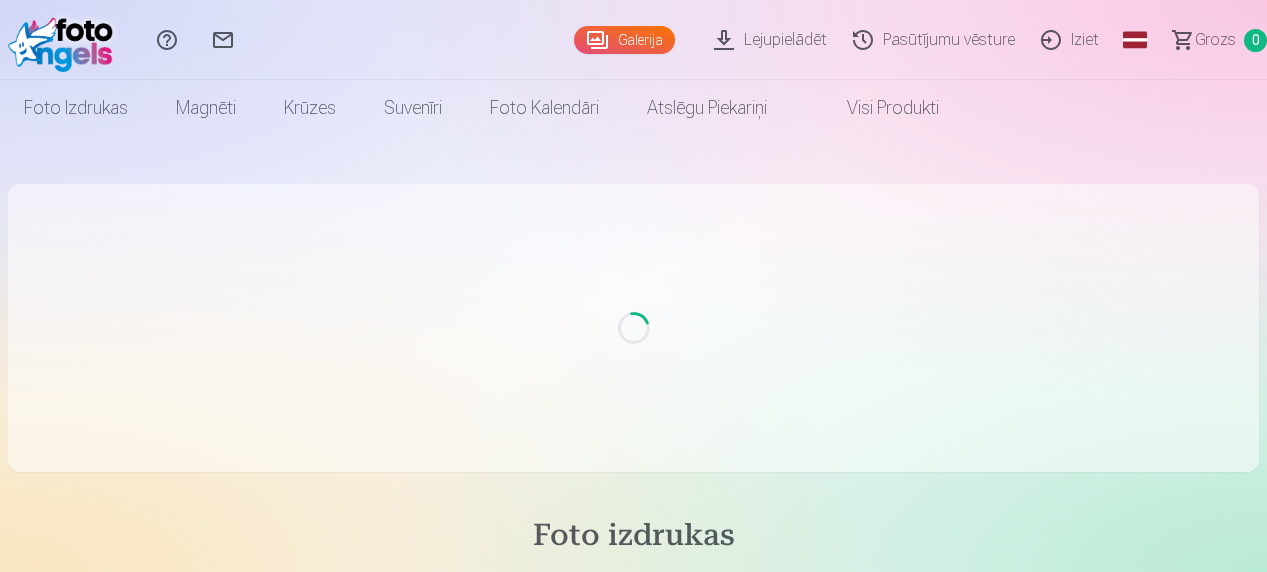 scroll, scrollTop: 0, scrollLeft: 0, axis: both 